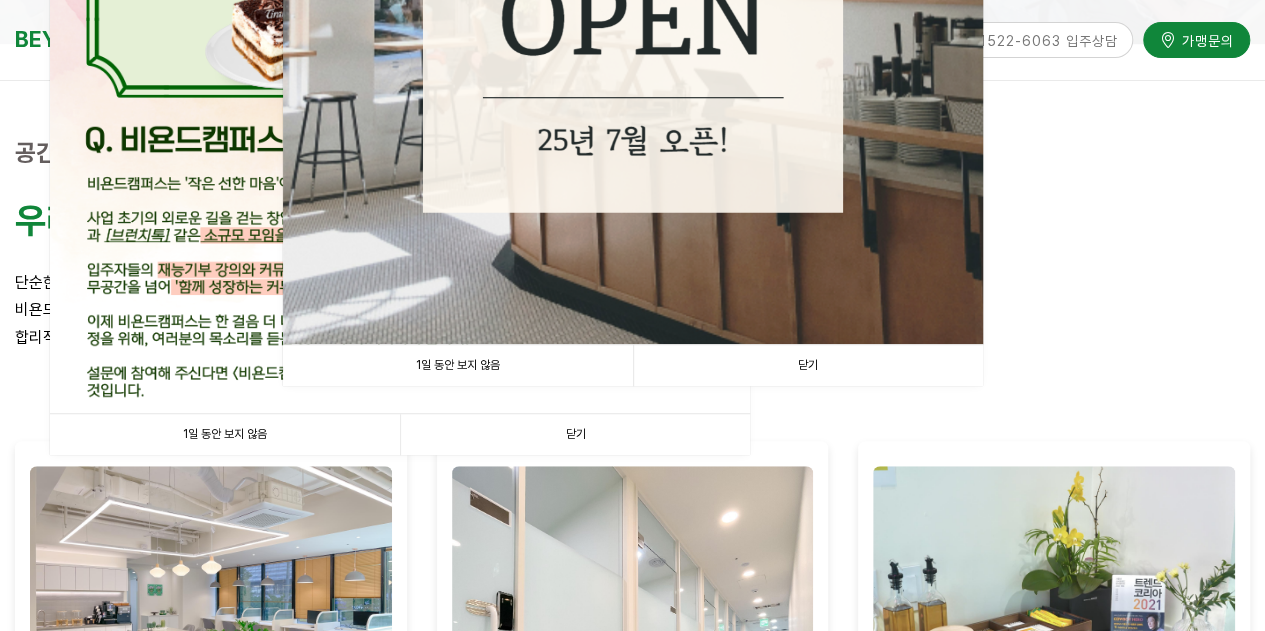 scroll, scrollTop: 700, scrollLeft: 0, axis: vertical 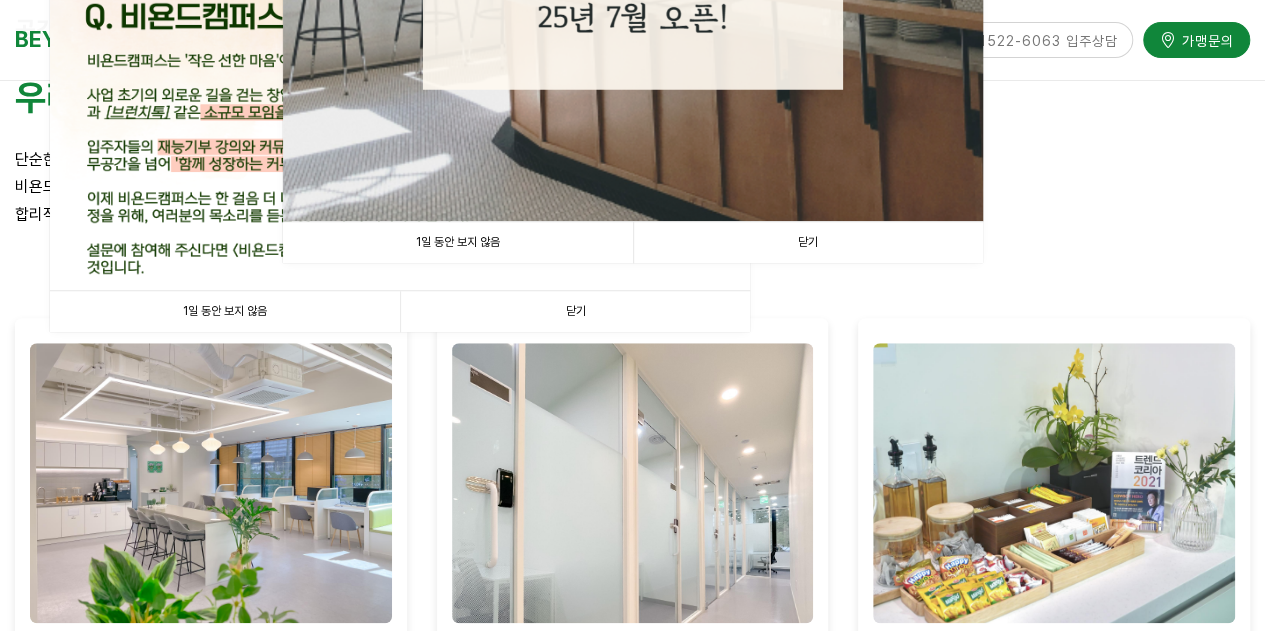click on "1일 동안 보지 않음" at bounding box center [458, 242] 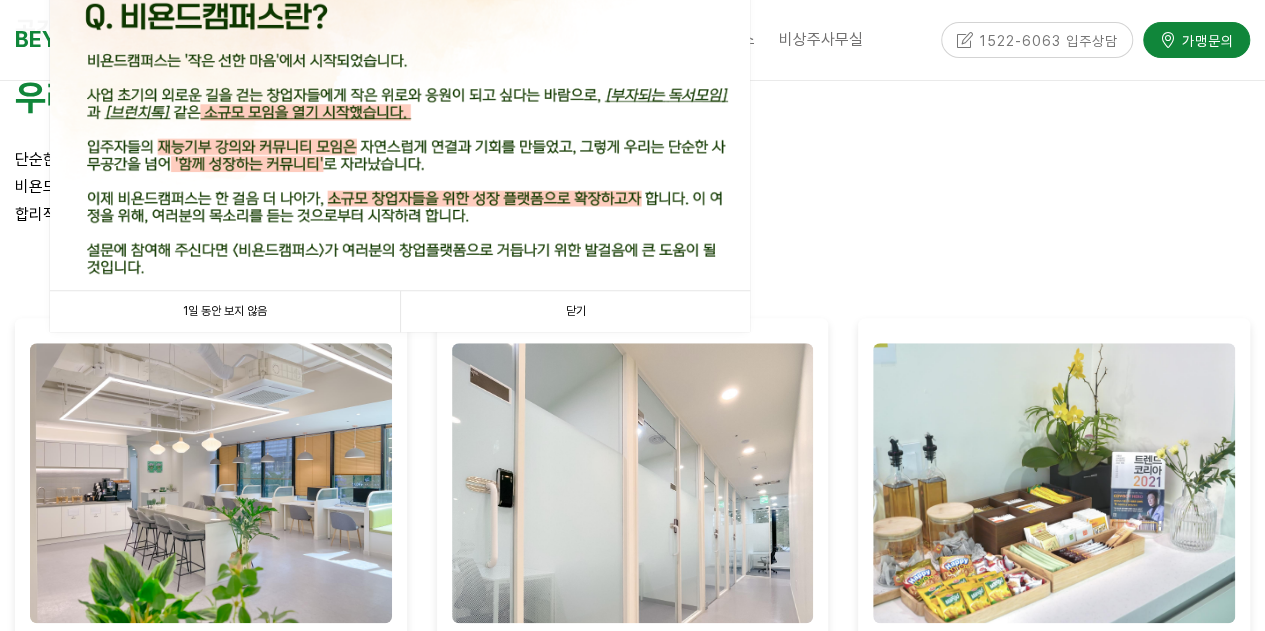 click on "1일 동안 보지 않음" at bounding box center (225, 311) 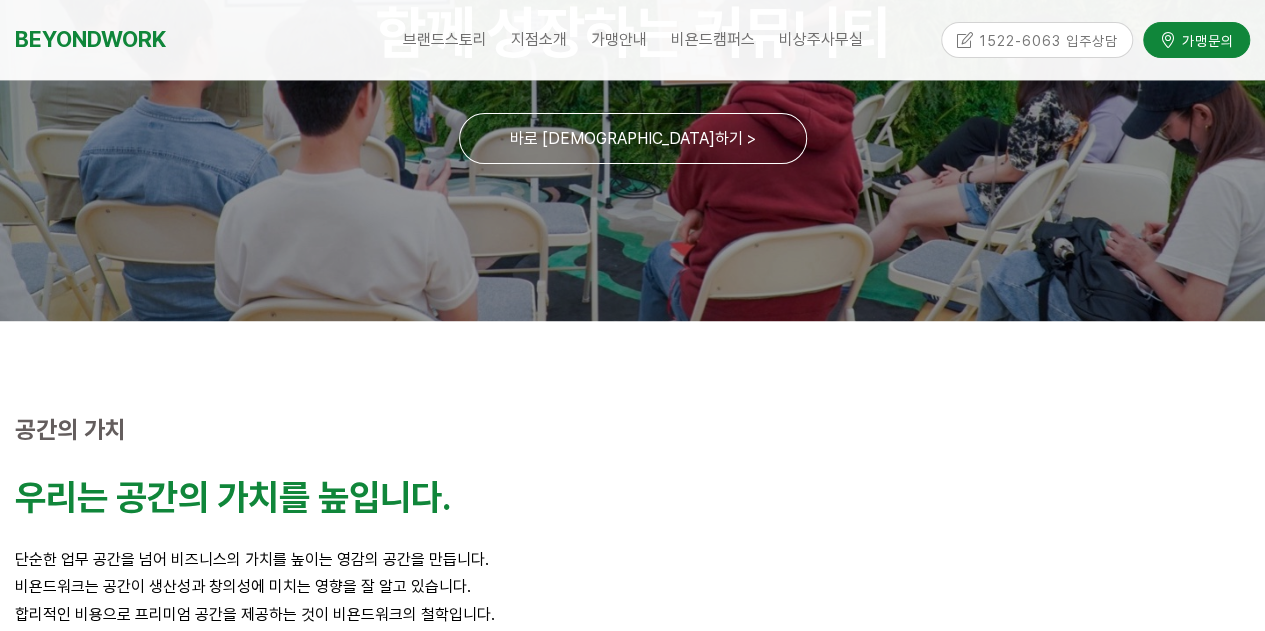 scroll, scrollTop: 0, scrollLeft: 0, axis: both 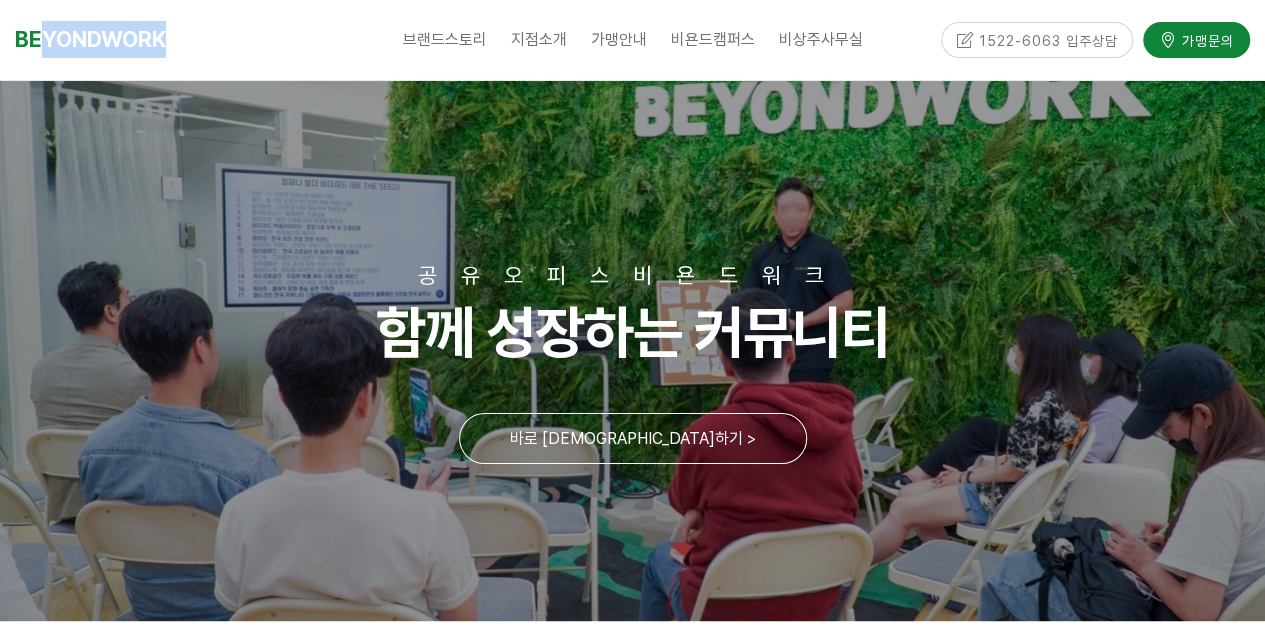 drag, startPoint x: 196, startPoint y: 27, endPoint x: 42, endPoint y: 46, distance: 155.16765 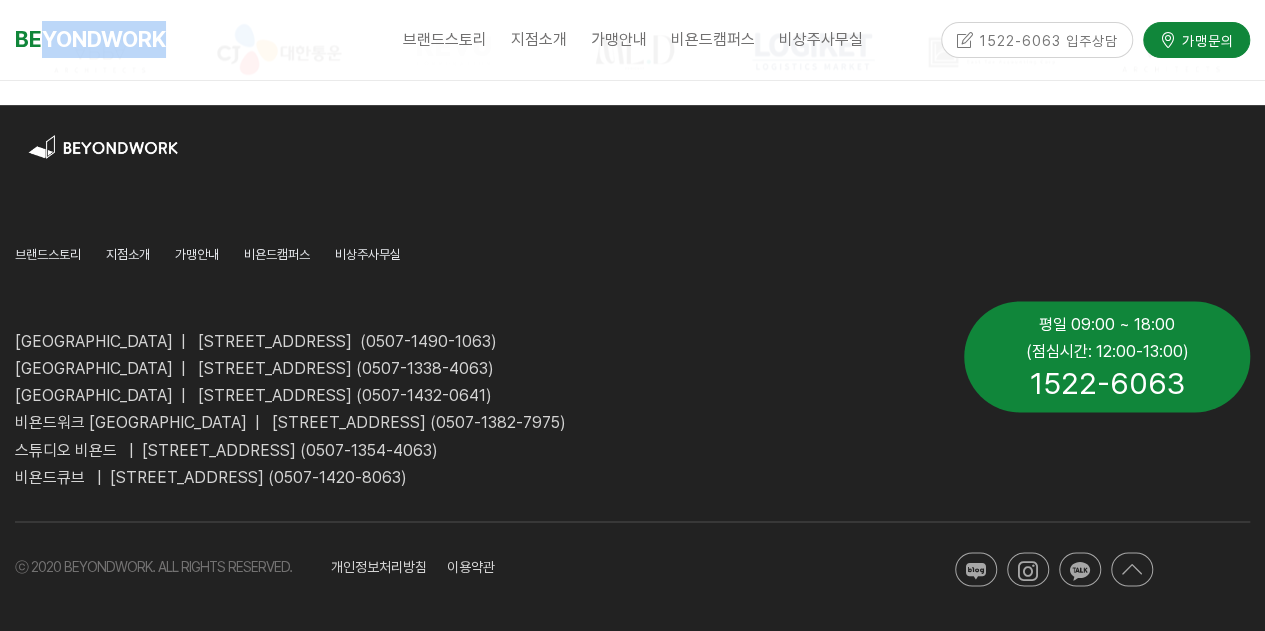 scroll, scrollTop: 5130, scrollLeft: 0, axis: vertical 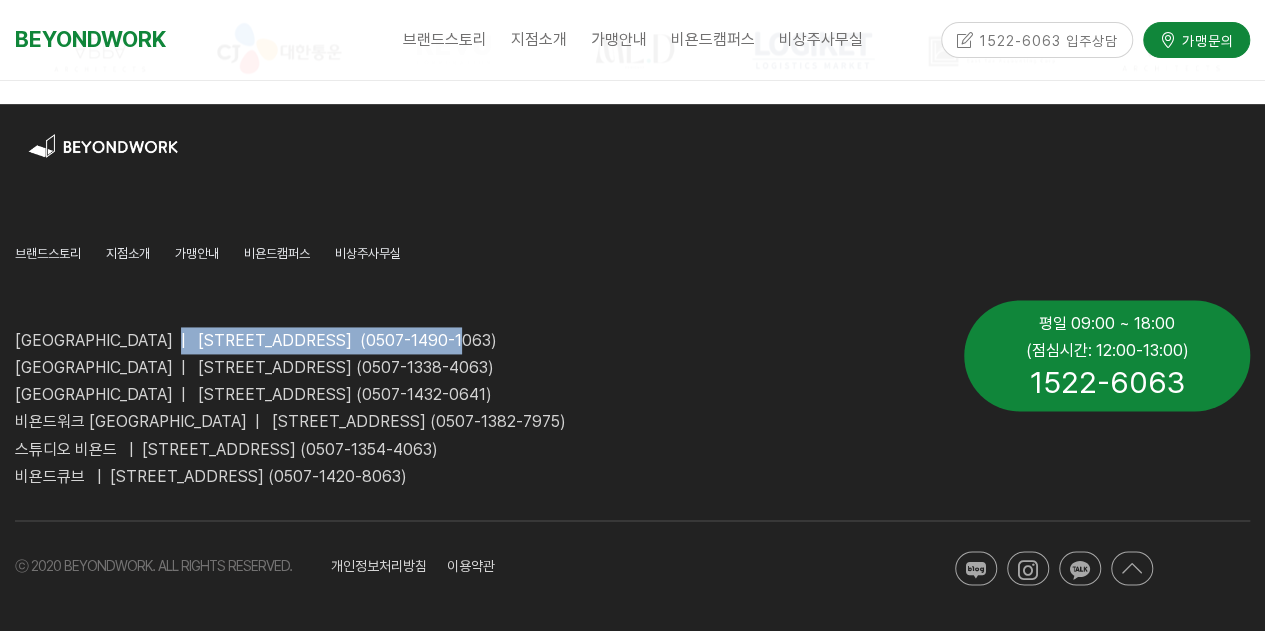 drag, startPoint x: 207, startPoint y: 341, endPoint x: 507, endPoint y: 340, distance: 300.00168 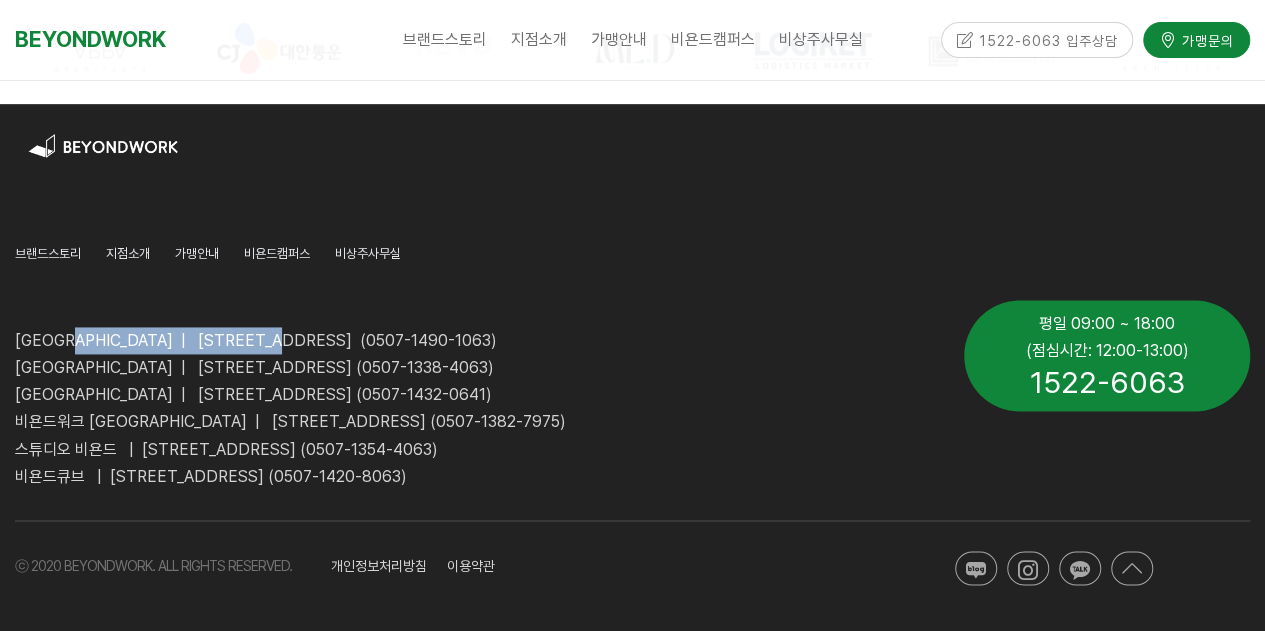 drag, startPoint x: 88, startPoint y: 335, endPoint x: 480, endPoint y: 331, distance: 392.02042 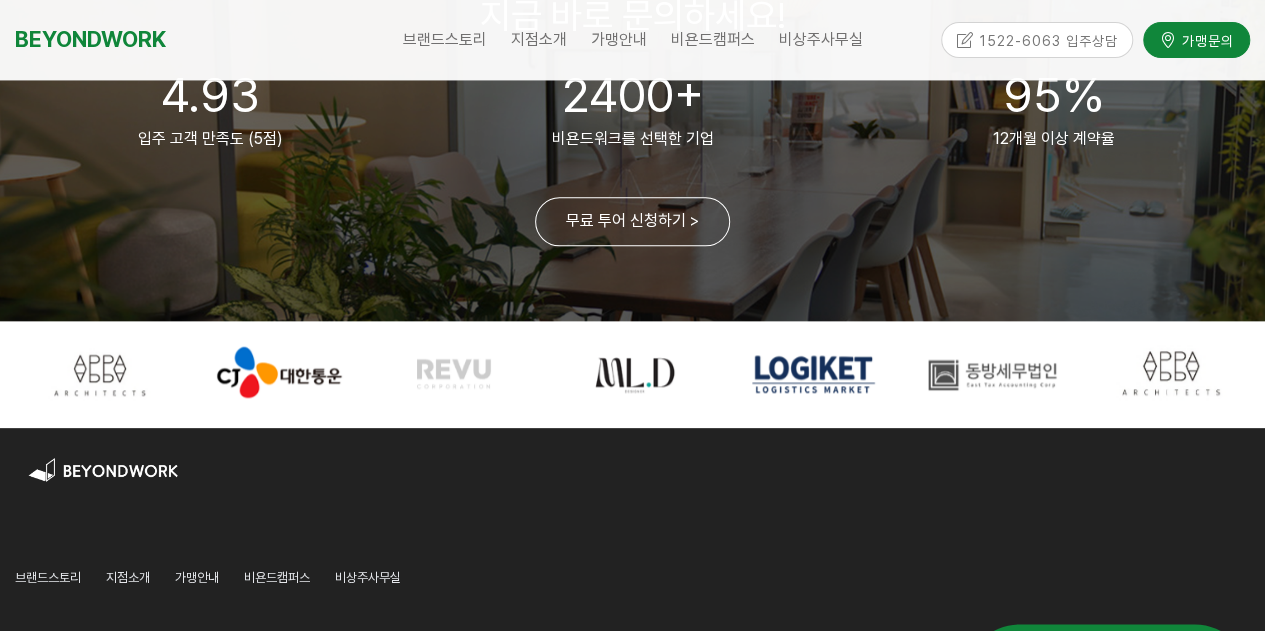scroll, scrollTop: 4630, scrollLeft: 0, axis: vertical 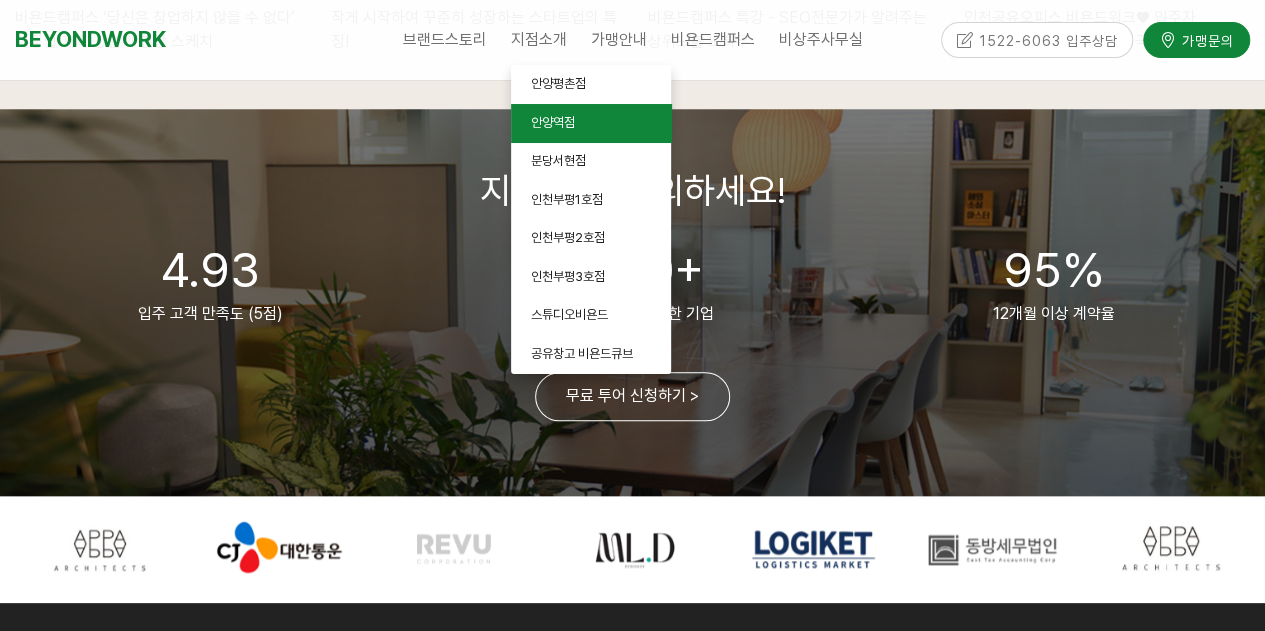 click on "안양역점" at bounding box center (553, 122) 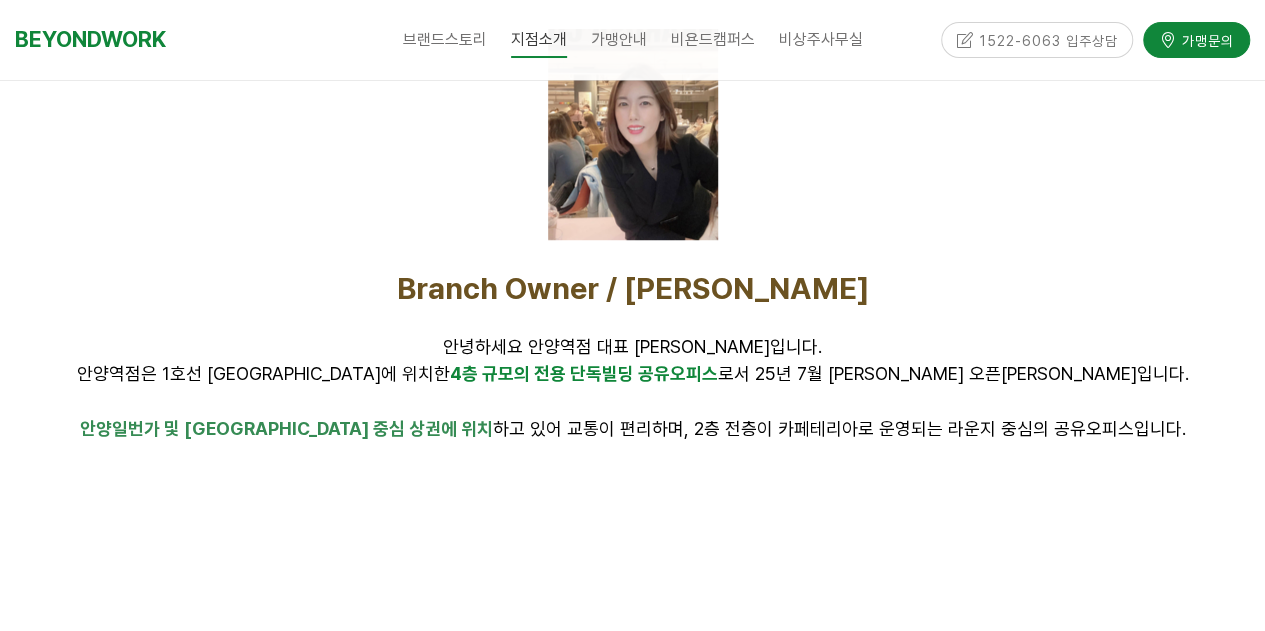 scroll, scrollTop: 800, scrollLeft: 0, axis: vertical 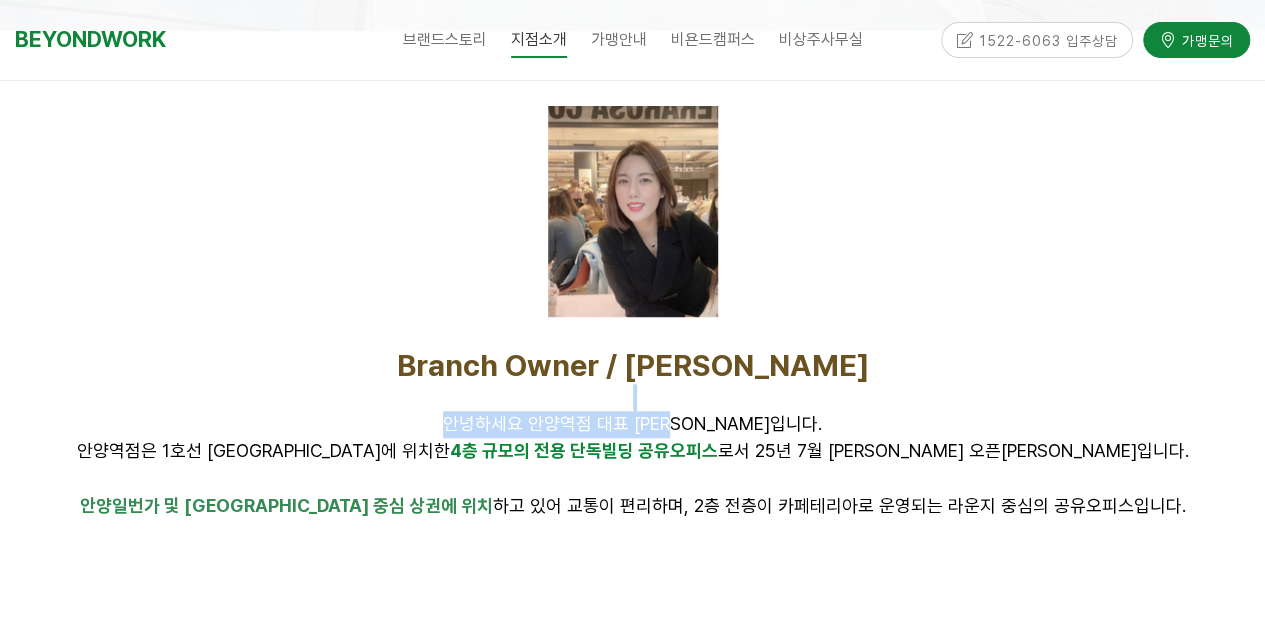 drag, startPoint x: 732, startPoint y: 417, endPoint x: 571, endPoint y: 406, distance: 161.37534 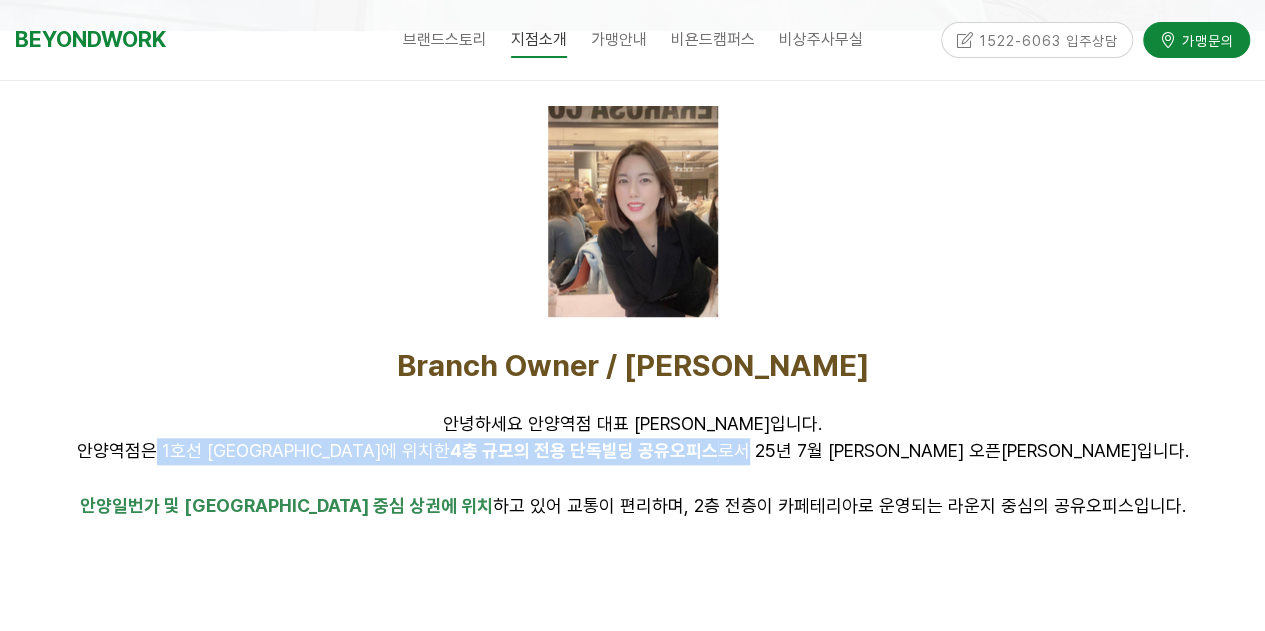 drag, startPoint x: 326, startPoint y: 451, endPoint x: 874, endPoint y: 451, distance: 548 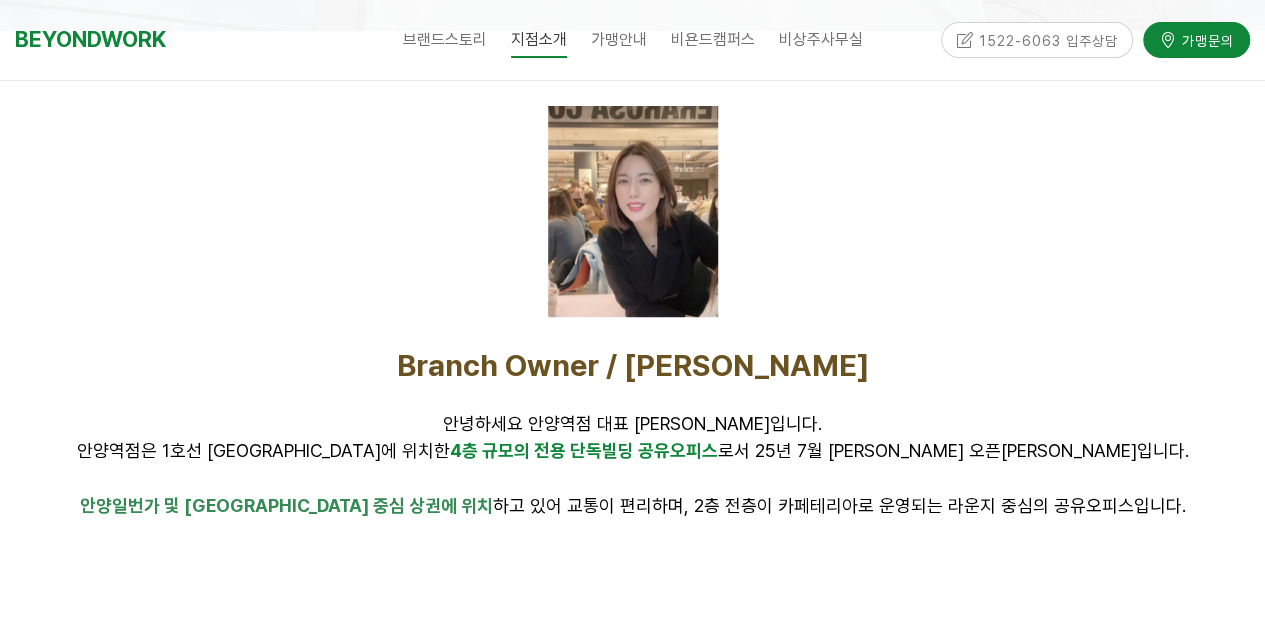 click on "안녕하세요 안양역점 대표 정영채입니다. 안양역점은 1호선 안양역에 위치한  4층 규모의 전용 단독빌딩 공유오피스 로서 25년 7월 신규 오픈예정입니다." at bounding box center [633, 437] 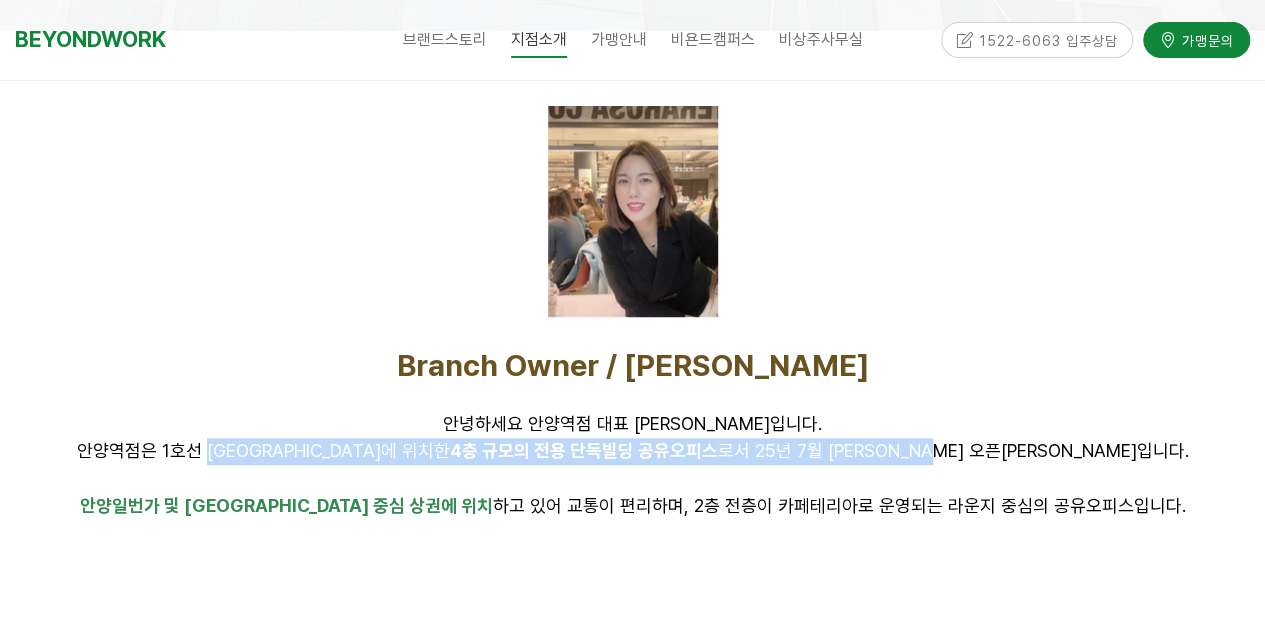 drag, startPoint x: 919, startPoint y: 447, endPoint x: 355, endPoint y: 438, distance: 564.0718 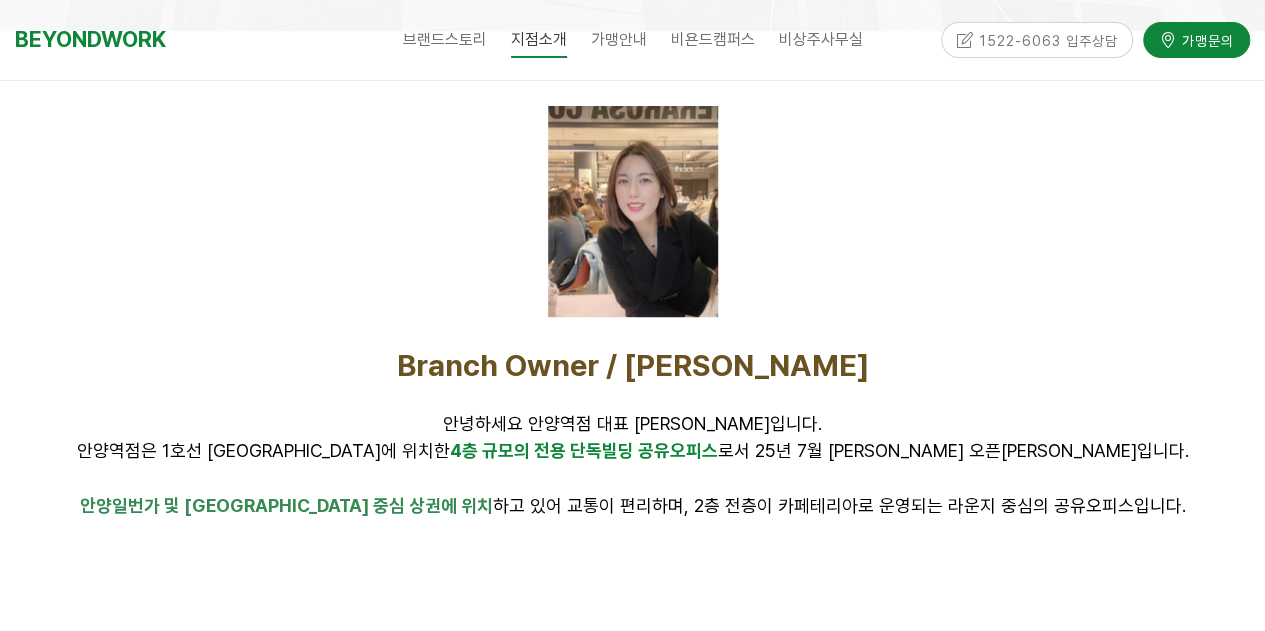 click on "안녕하세요 안양역점 대표 정영채입니다. 안양역점은 1호선 안양역에 위치한  4층 규모의 전용 단독빌딩 공유오피스 로서 25년 7월 신규 오픈예정입니다." at bounding box center (632, 438) 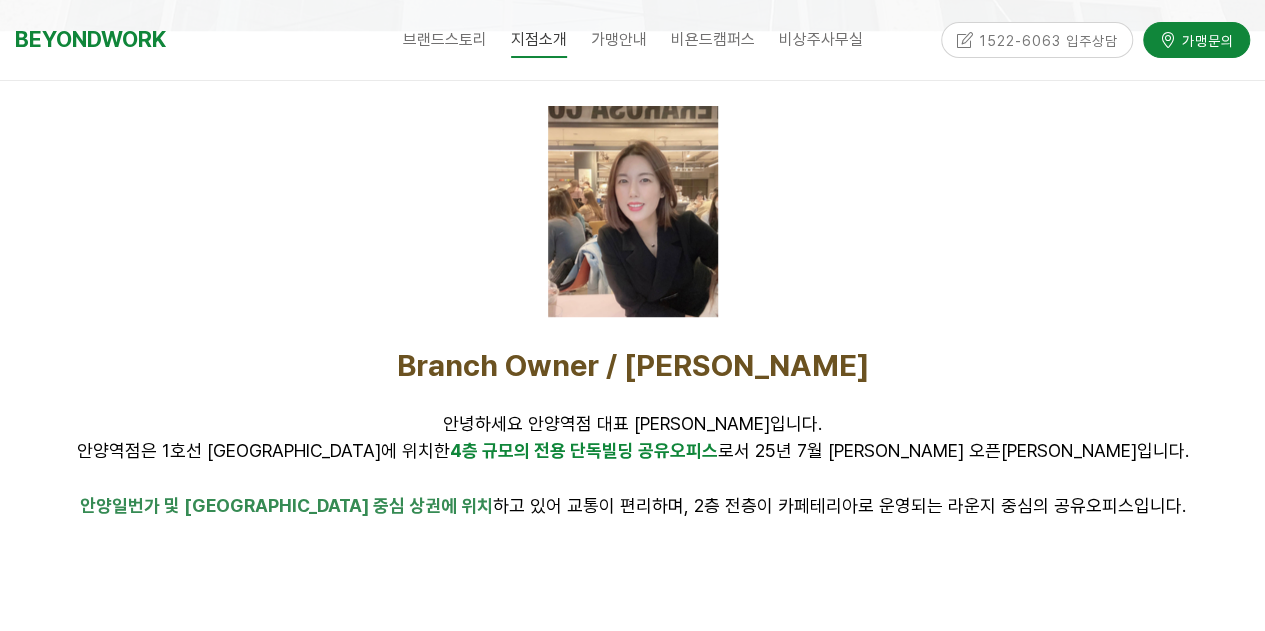 drag, startPoint x: 332, startPoint y: 438, endPoint x: 774, endPoint y: 461, distance: 442.59802 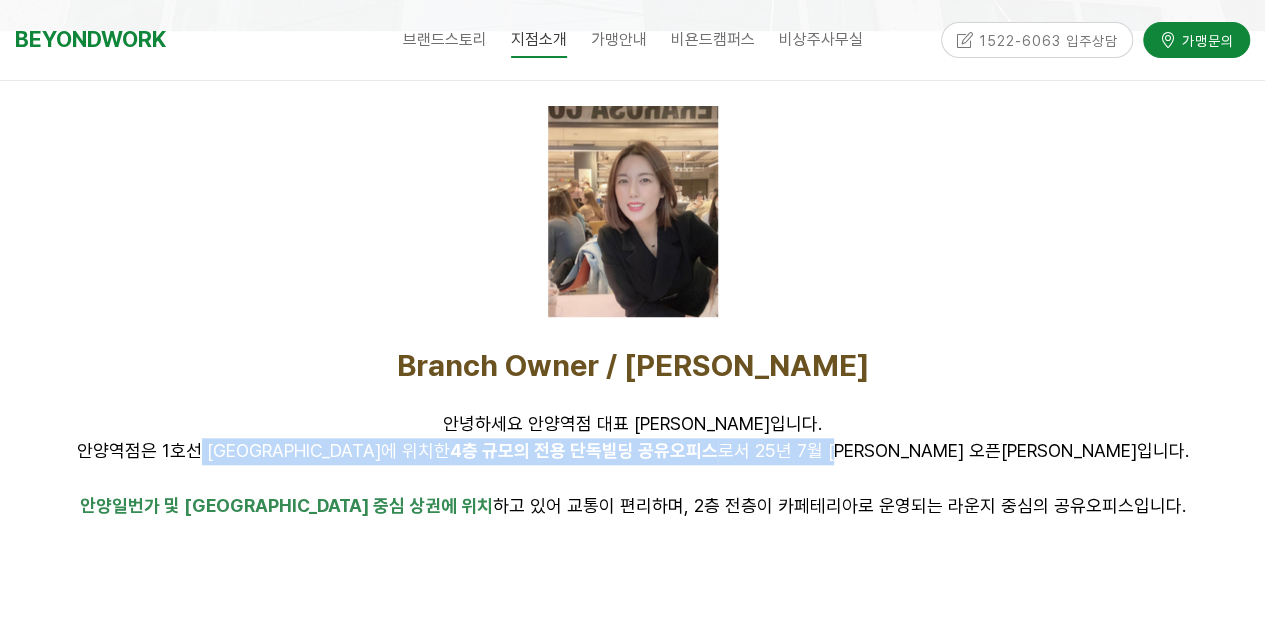 drag, startPoint x: 869, startPoint y: 456, endPoint x: 352, endPoint y: 448, distance: 517.0619 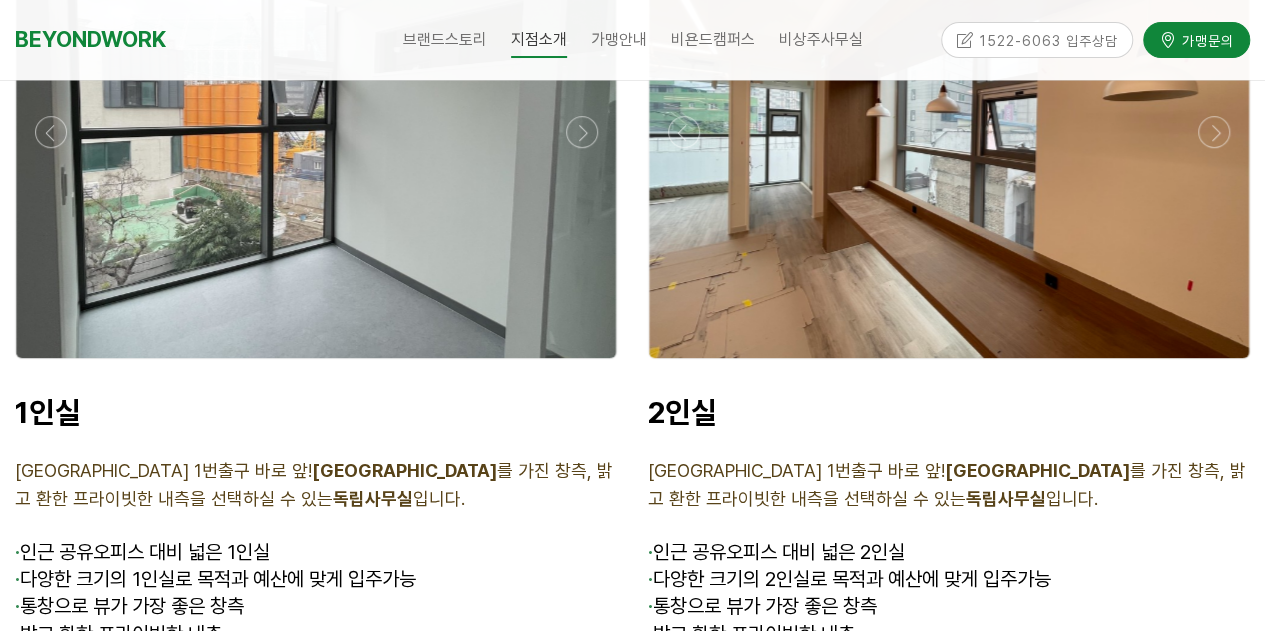 scroll, scrollTop: 4400, scrollLeft: 0, axis: vertical 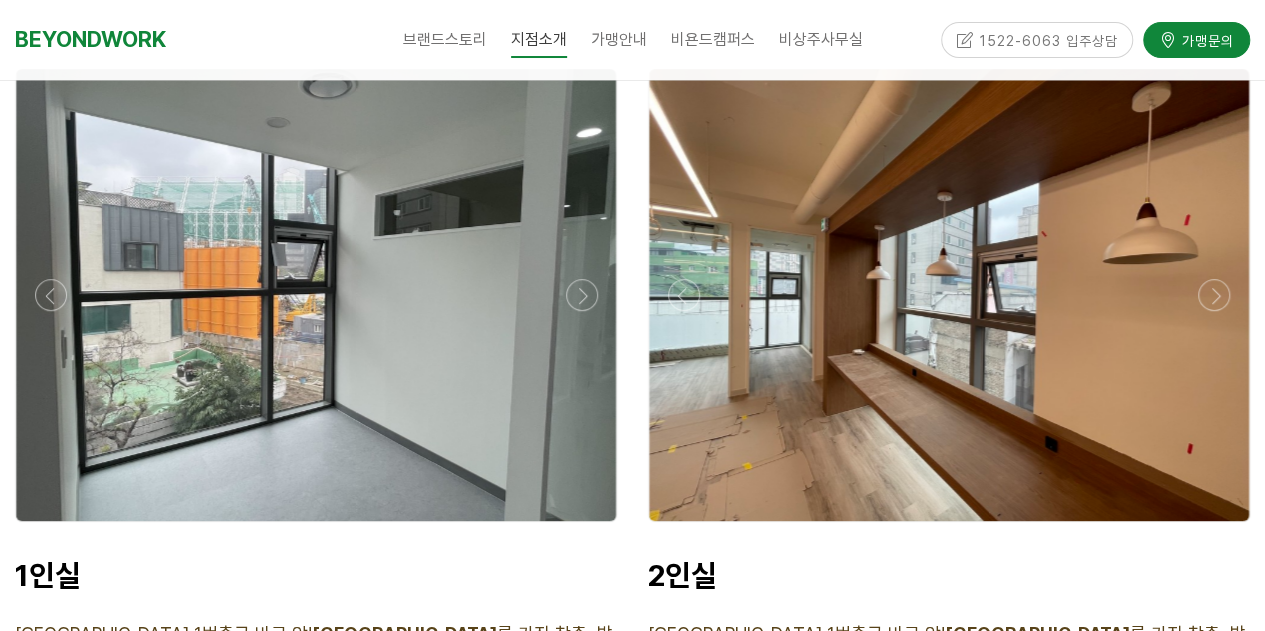click at bounding box center [316, 295] 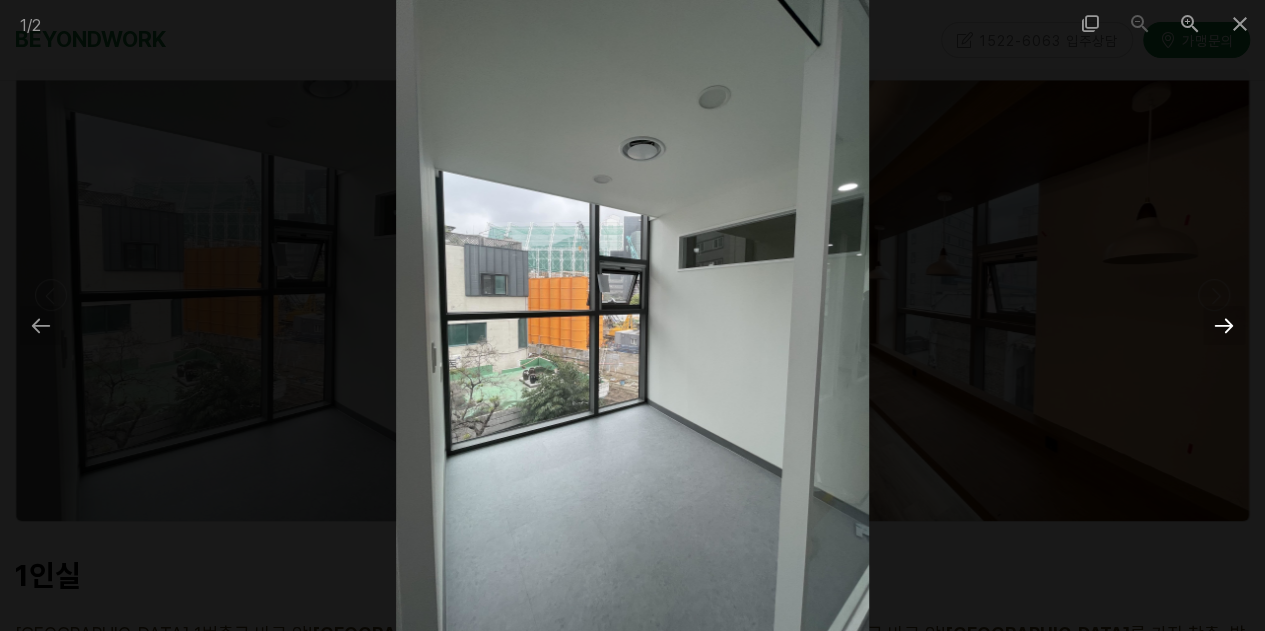 click at bounding box center (1224, 325) 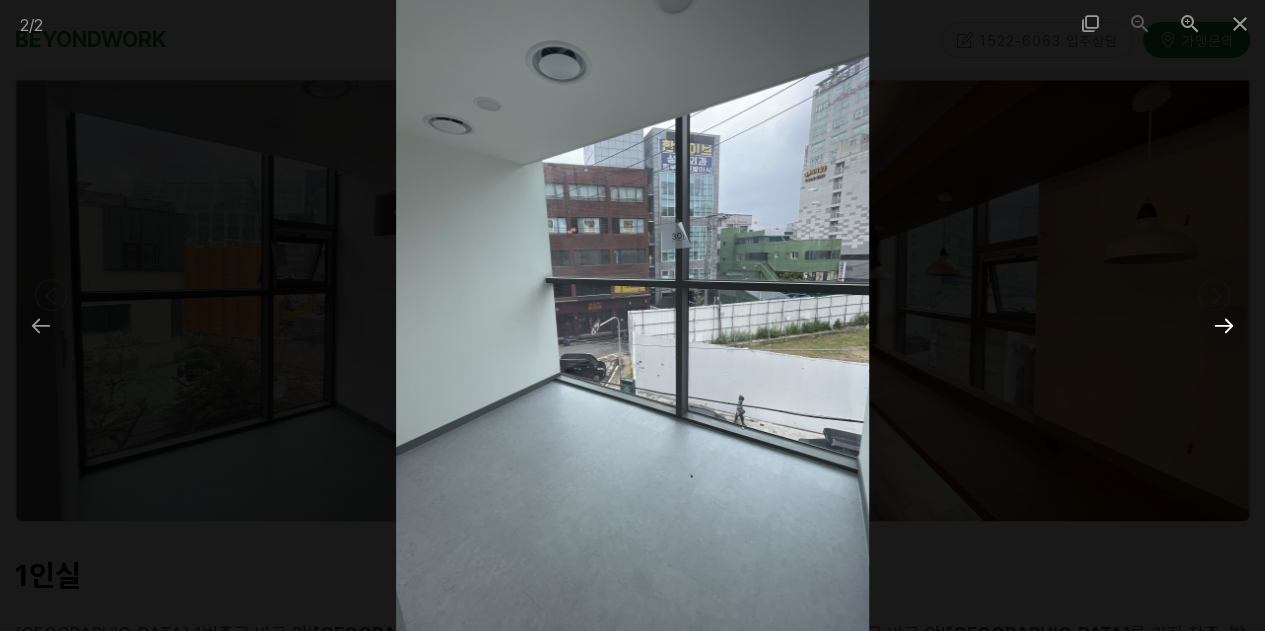 click at bounding box center (1224, 325) 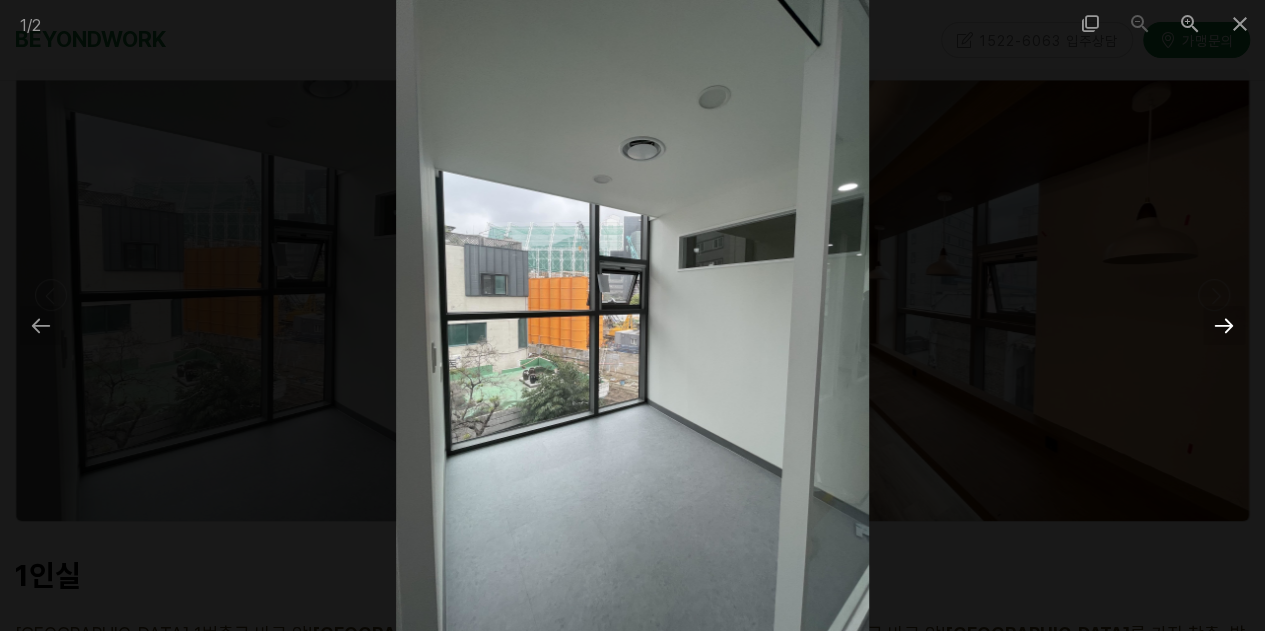 click at bounding box center [1224, 325] 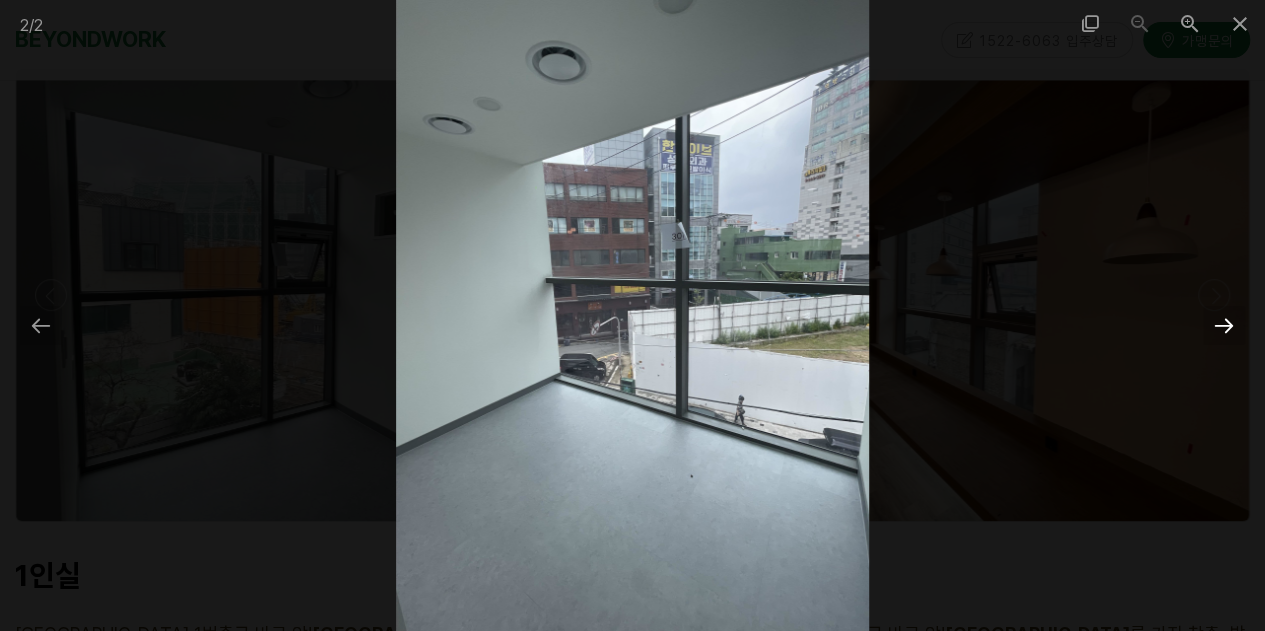 click at bounding box center (1224, 325) 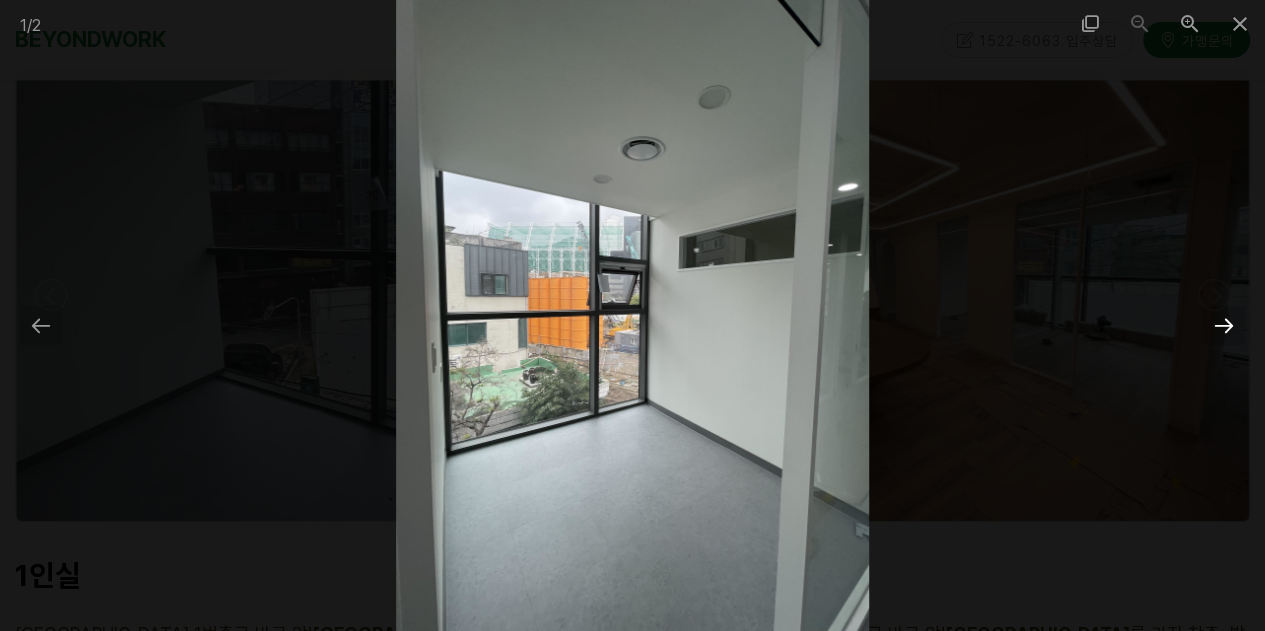 click at bounding box center (1224, 325) 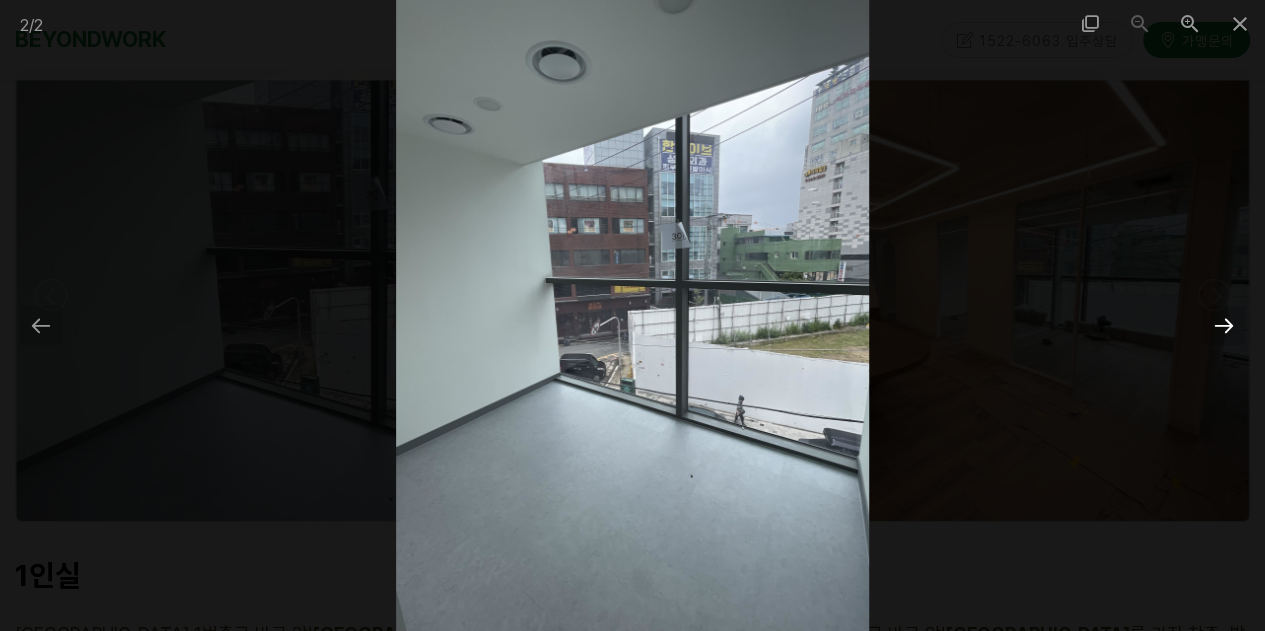 click at bounding box center (1224, 325) 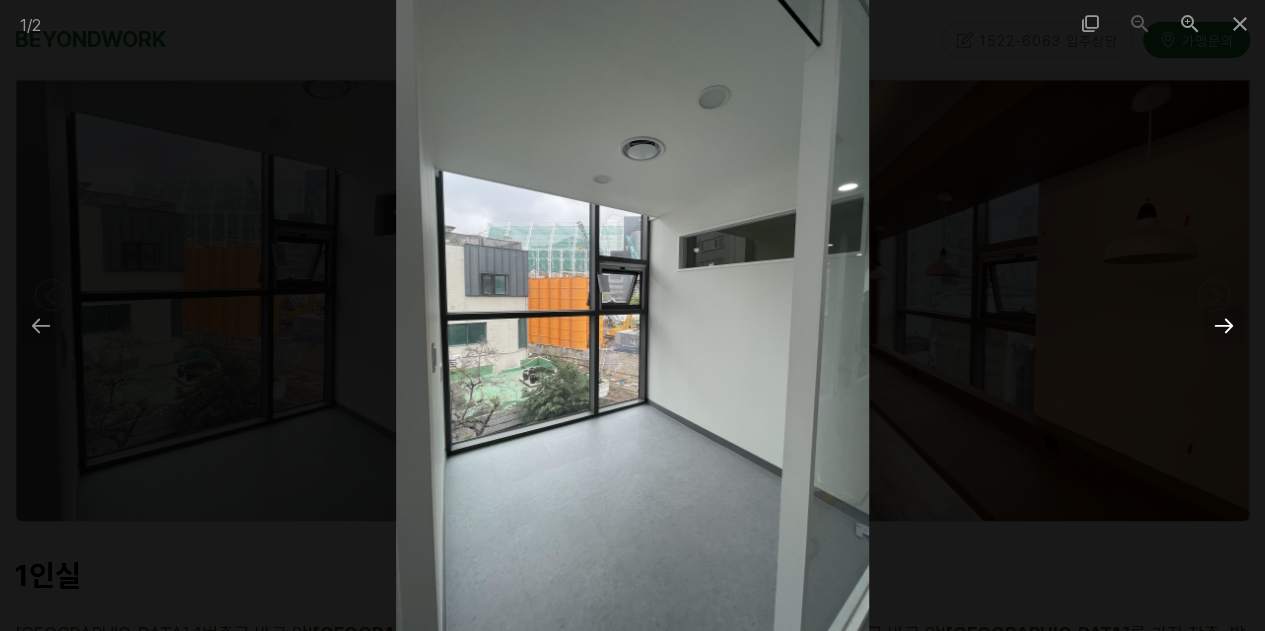 click at bounding box center (1224, 325) 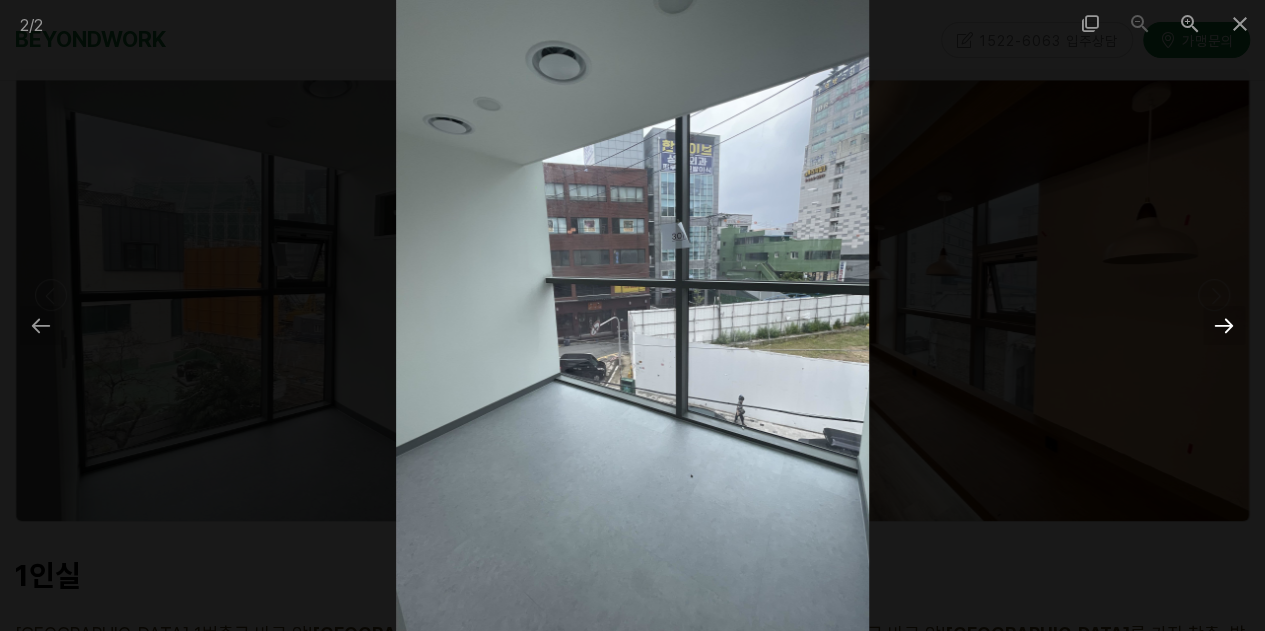click at bounding box center (1224, 325) 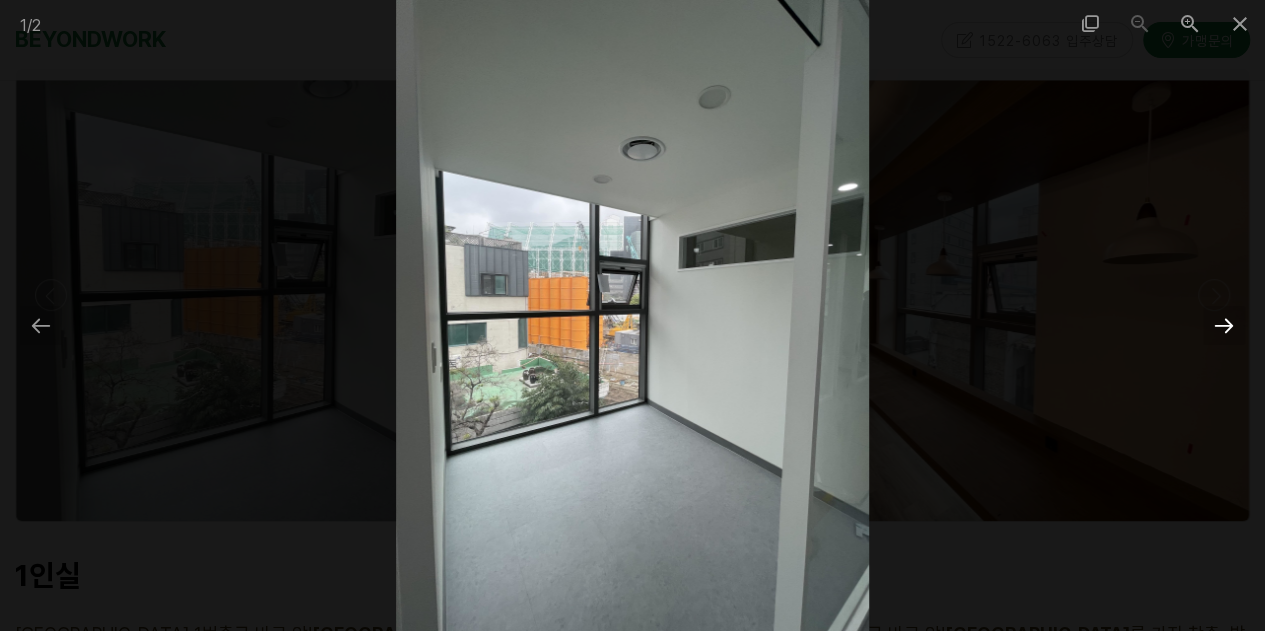 click at bounding box center (1224, 325) 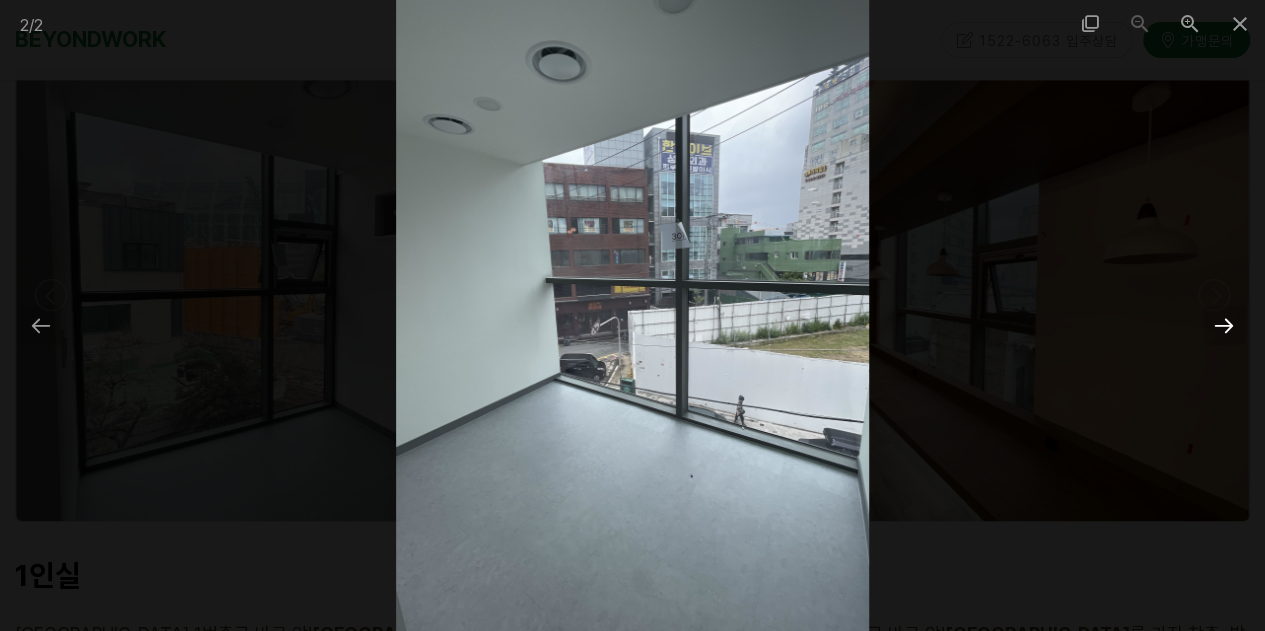 click at bounding box center (1224, 325) 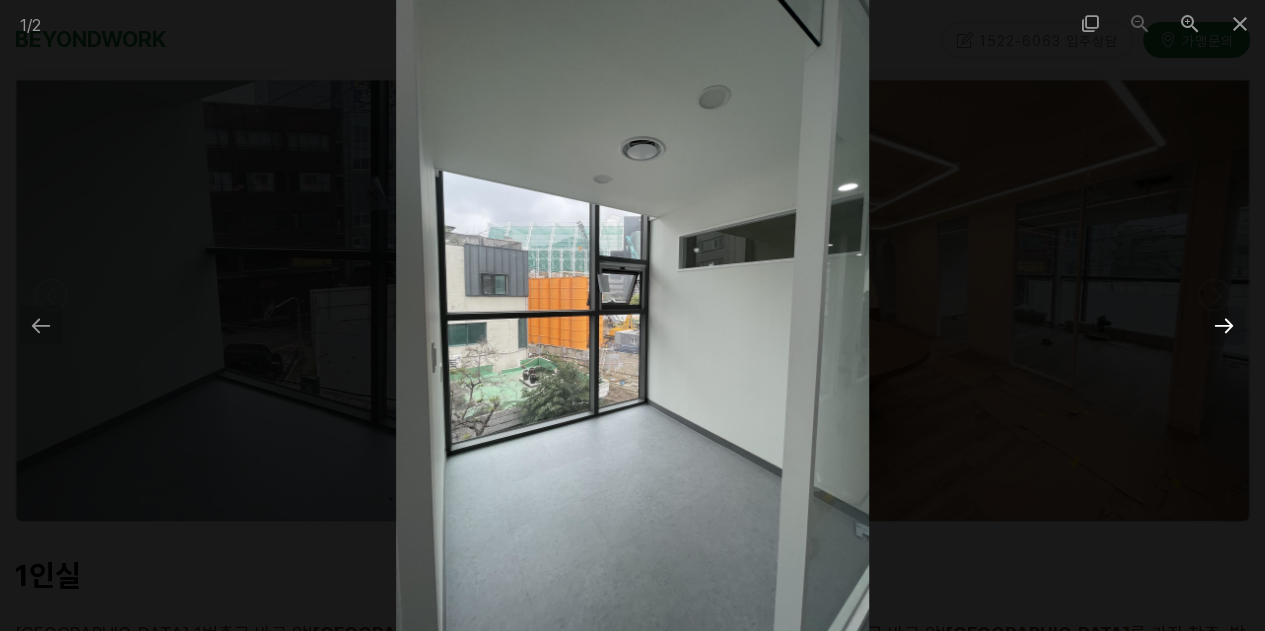 click at bounding box center (1224, 325) 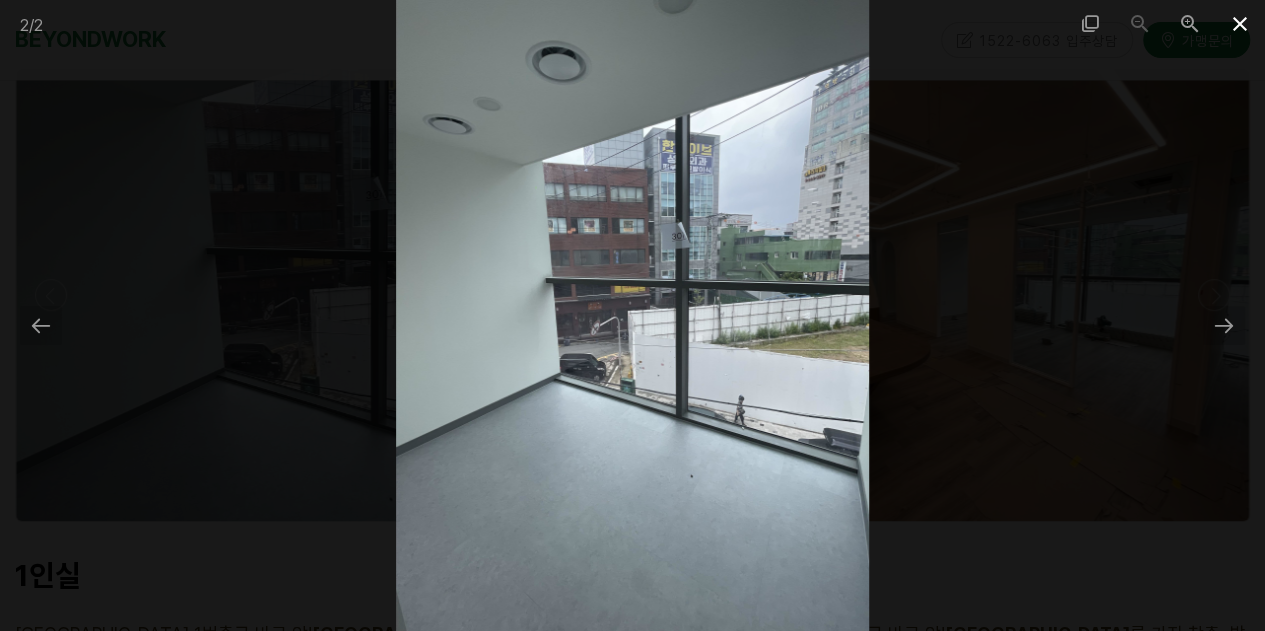 click at bounding box center (1240, 23) 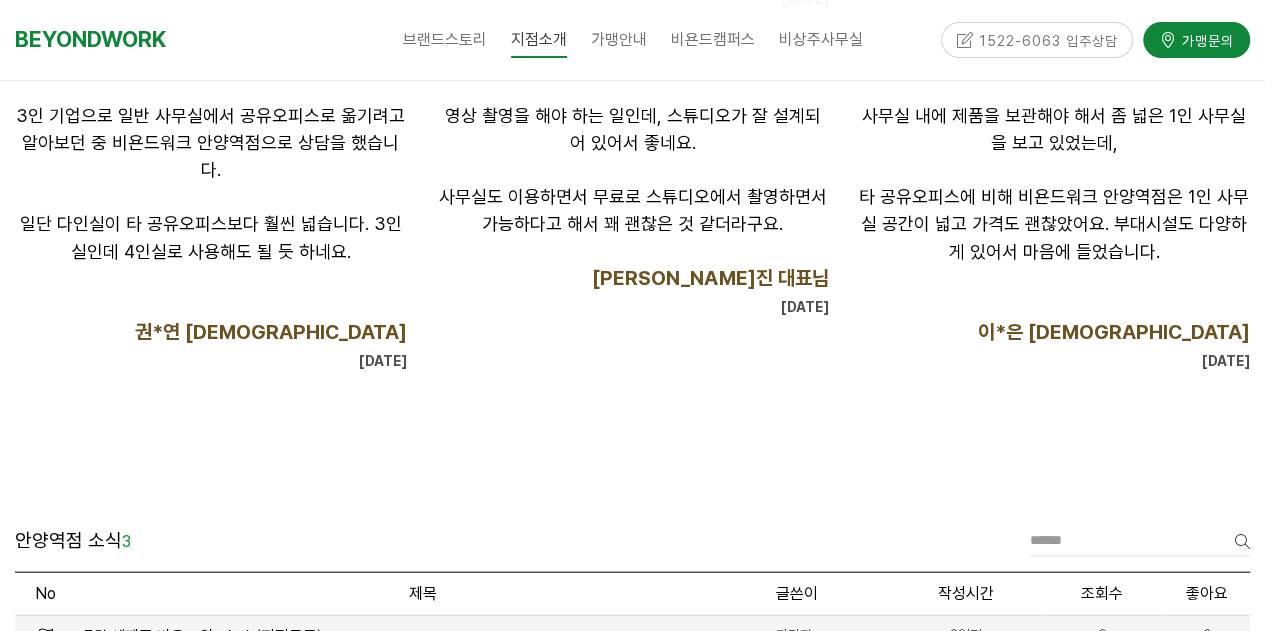scroll, scrollTop: 2184, scrollLeft: 0, axis: vertical 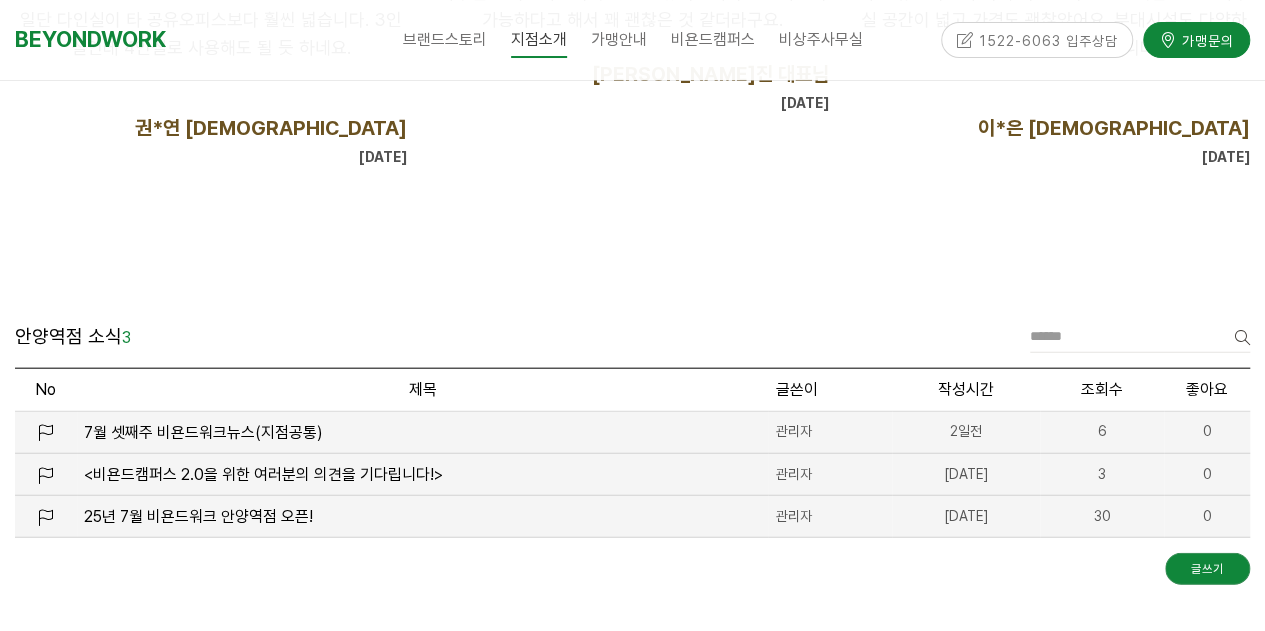 click at bounding box center [632, 275] 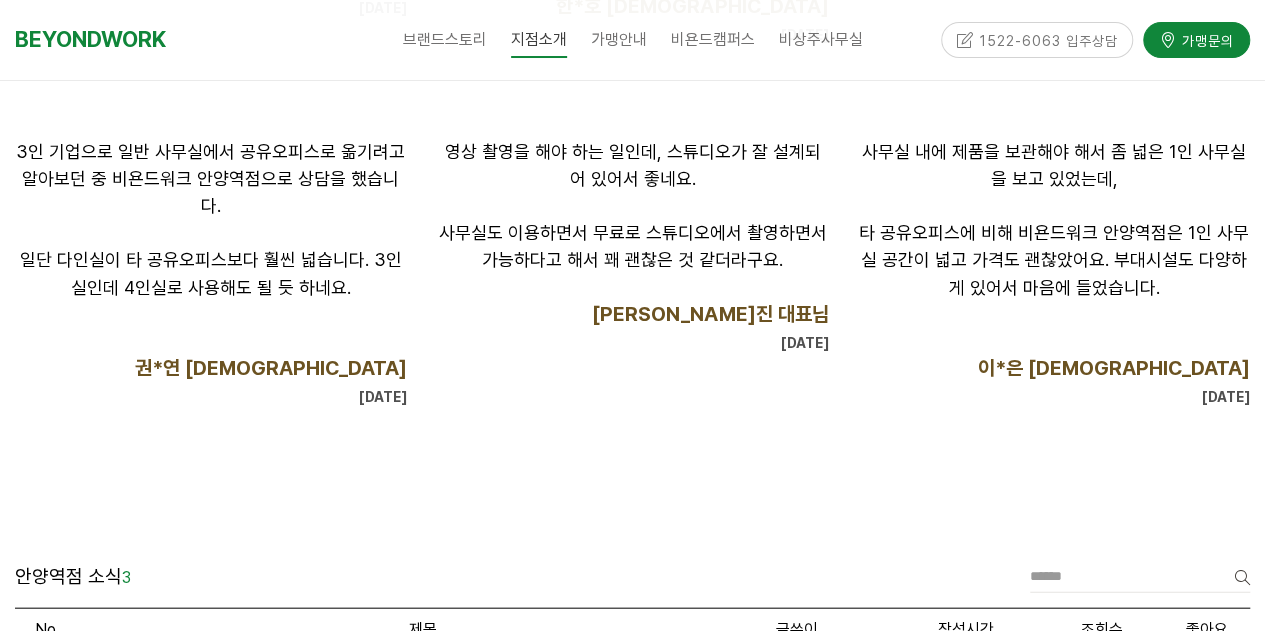 scroll, scrollTop: 1784, scrollLeft: 0, axis: vertical 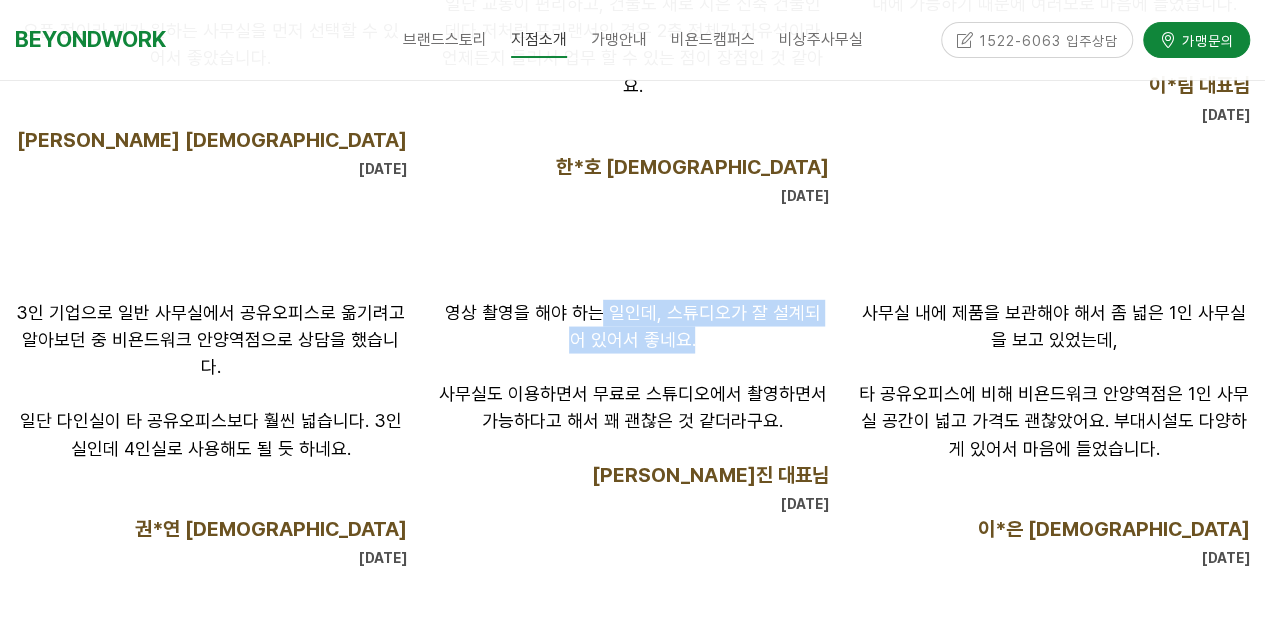 drag, startPoint x: 594, startPoint y: 298, endPoint x: 658, endPoint y: 359, distance: 88.4138 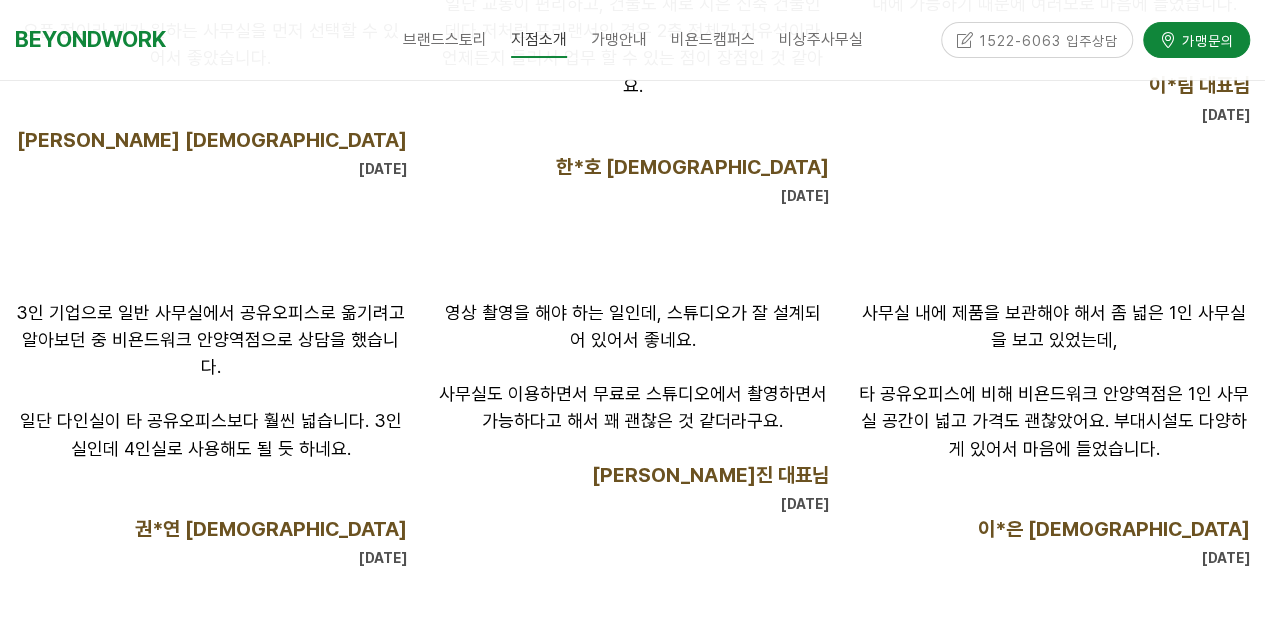 click on "김*현 대표님 2025-06-24" at bounding box center [211, 154] 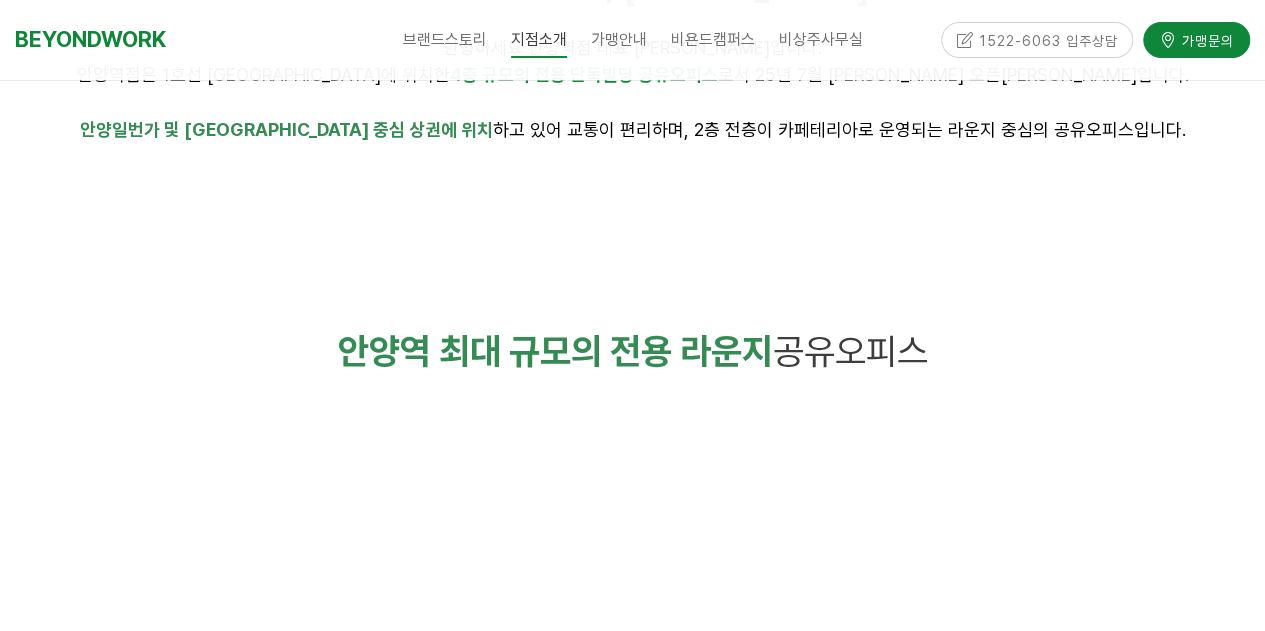 scroll, scrollTop: 984, scrollLeft: 0, axis: vertical 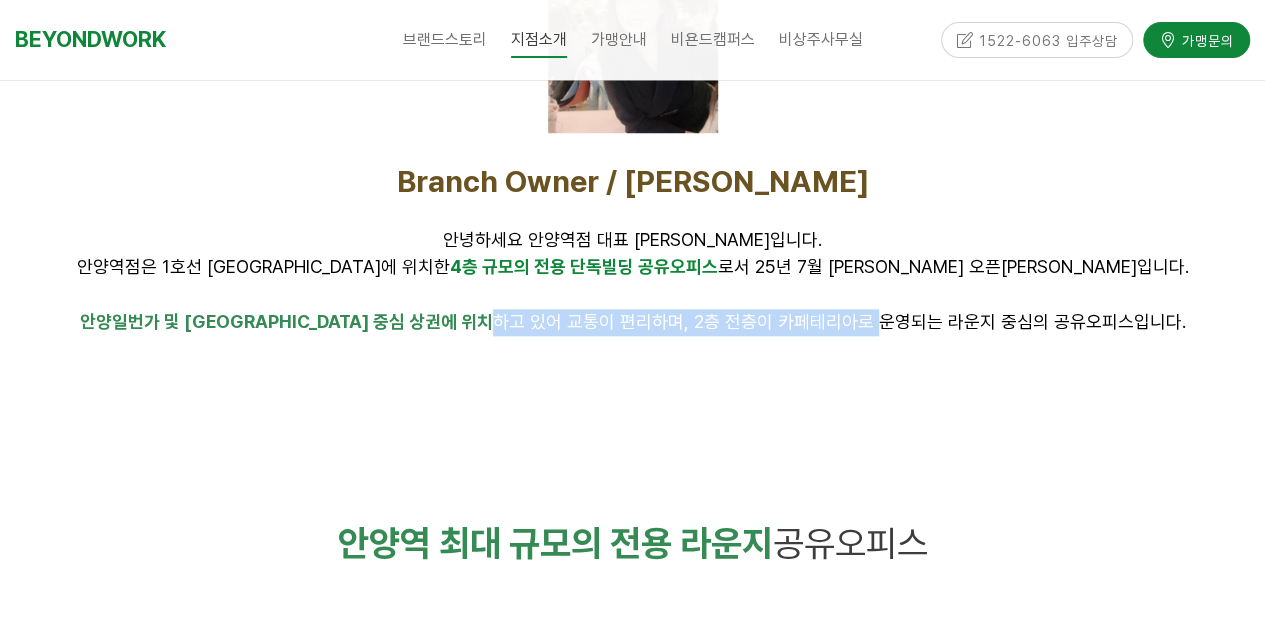 drag, startPoint x: 436, startPoint y: 308, endPoint x: 904, endPoint y: 312, distance: 468.0171 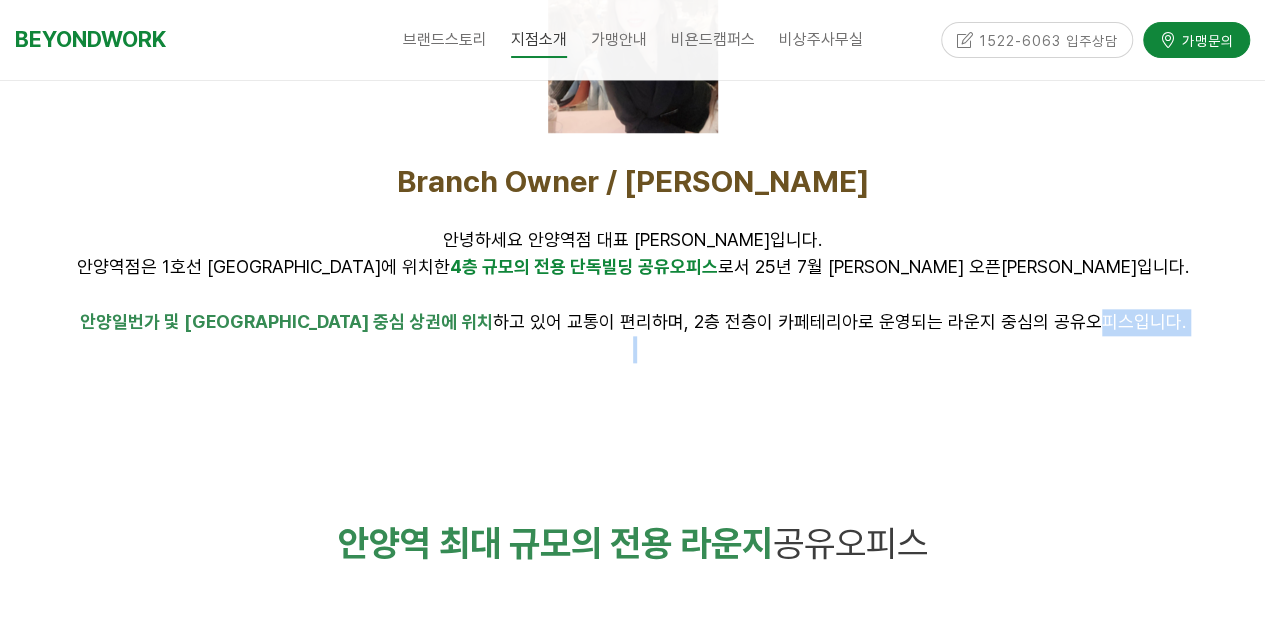 drag, startPoint x: 1008, startPoint y: 331, endPoint x: 460, endPoint y: 335, distance: 548.0146 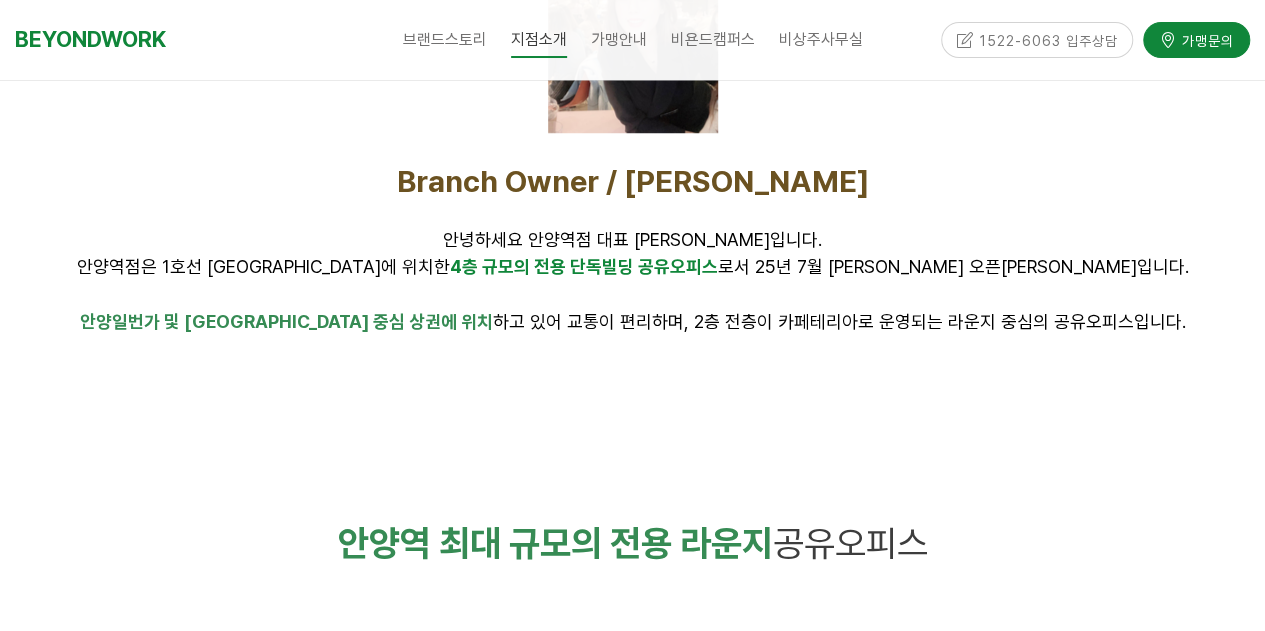 click at bounding box center (632, 408) 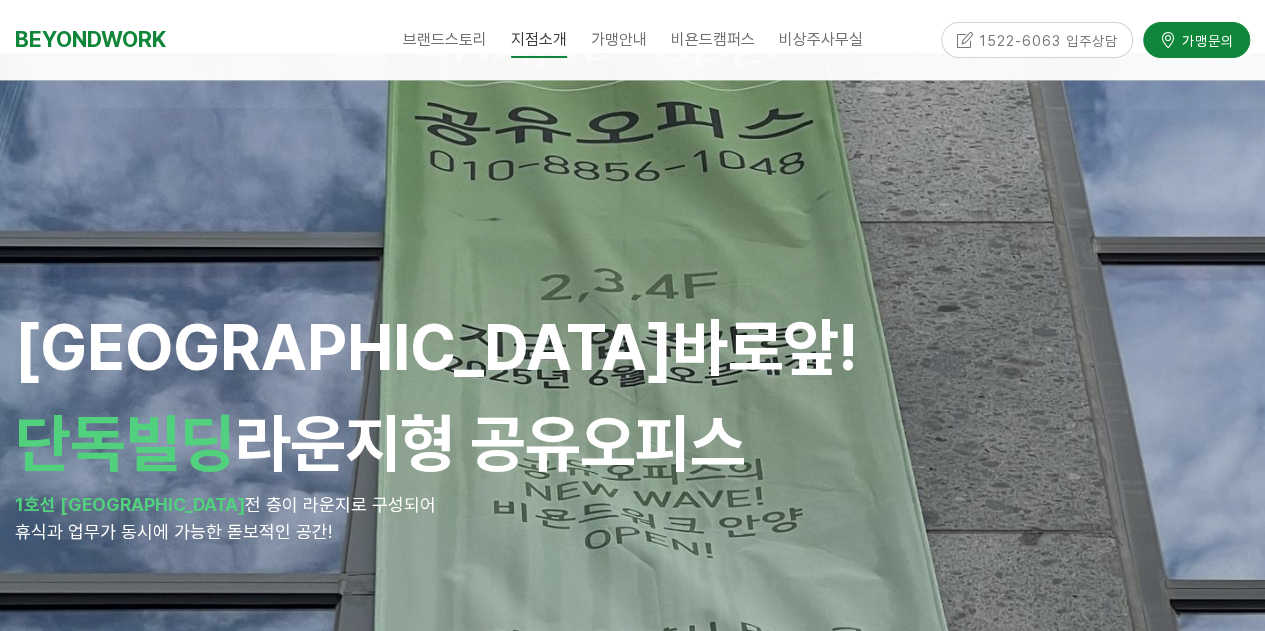 scroll, scrollTop: 0, scrollLeft: 0, axis: both 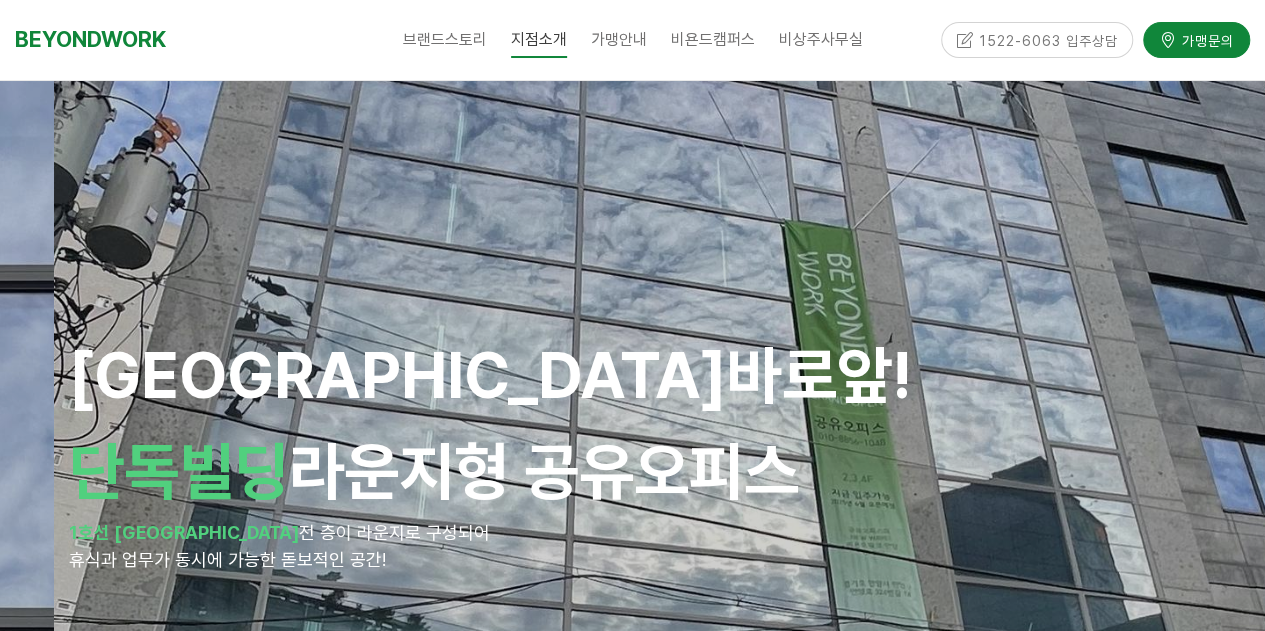 drag, startPoint x: 173, startPoint y: 373, endPoint x: 224, endPoint y: 378, distance: 51.24451 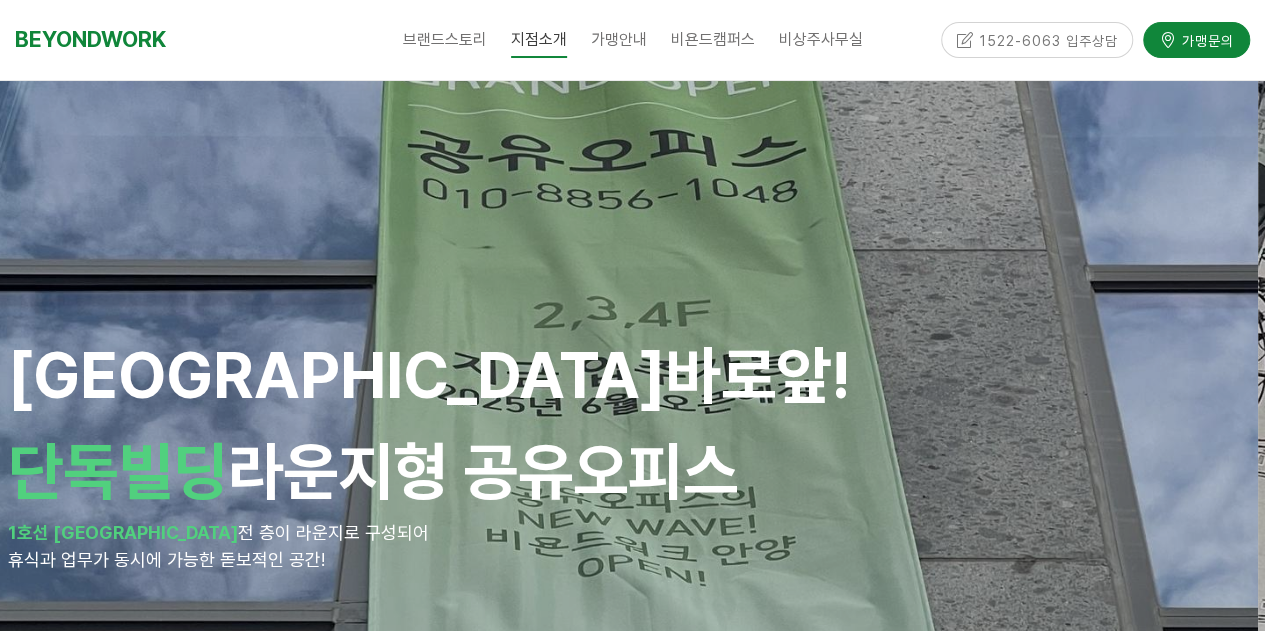 drag, startPoint x: 999, startPoint y: 474, endPoint x: 568, endPoint y: 477, distance: 431.01044 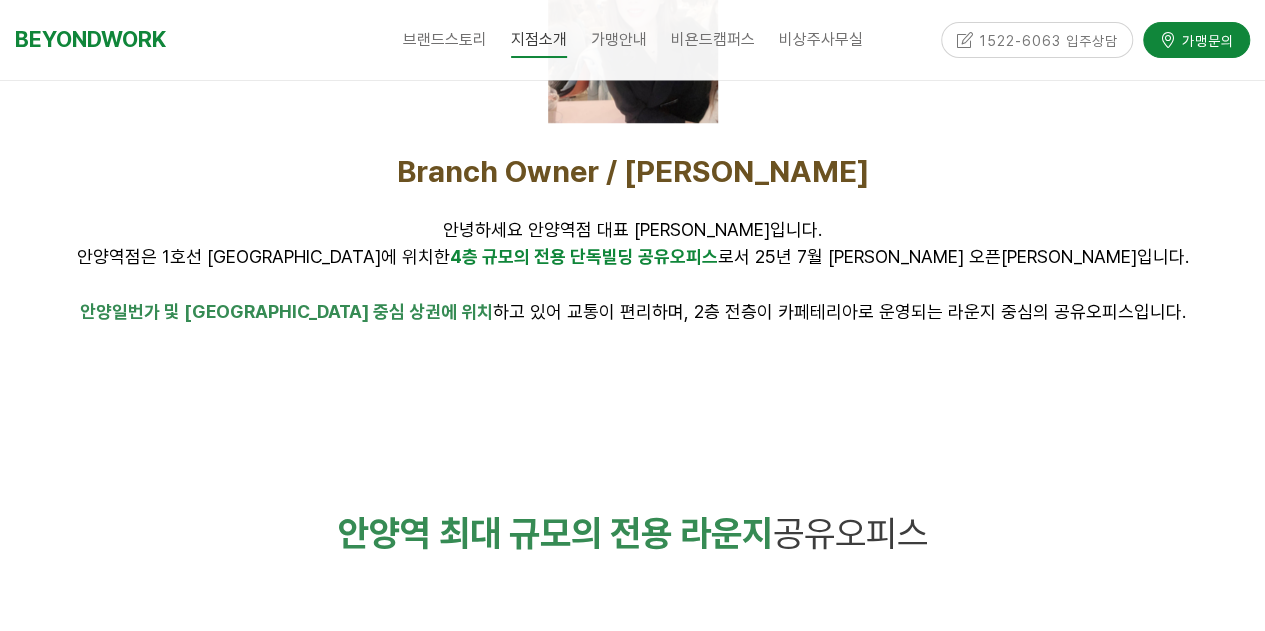 scroll, scrollTop: 1000, scrollLeft: 0, axis: vertical 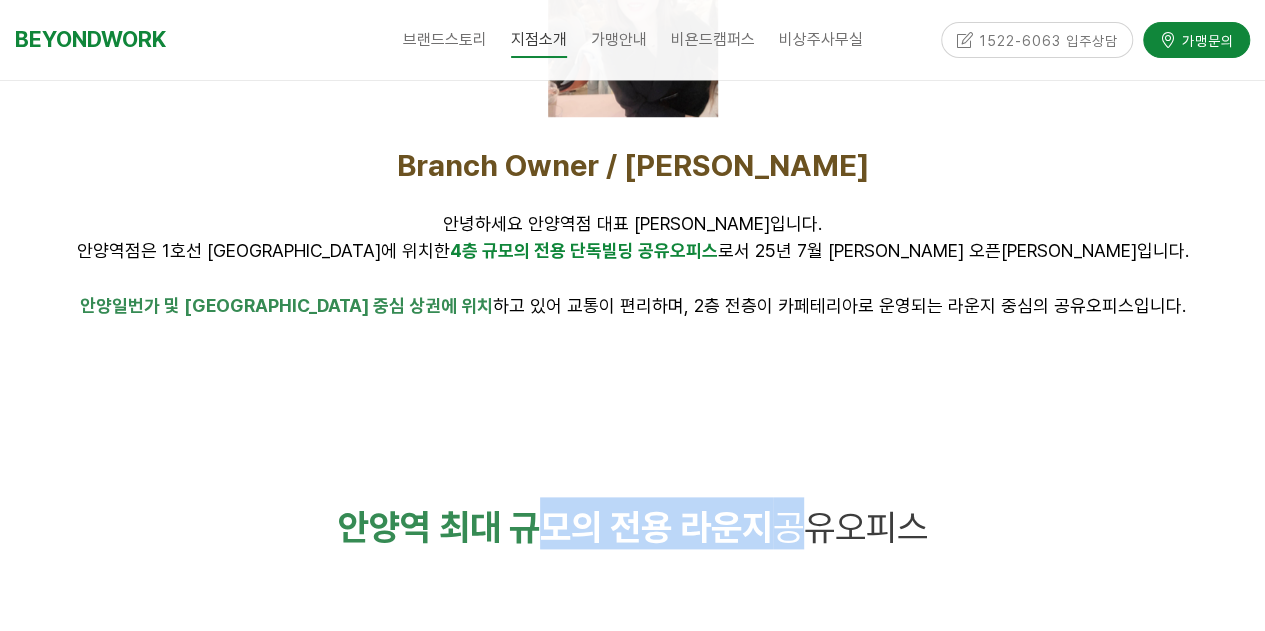 drag, startPoint x: 782, startPoint y: 527, endPoint x: 522, endPoint y: 505, distance: 260.9291 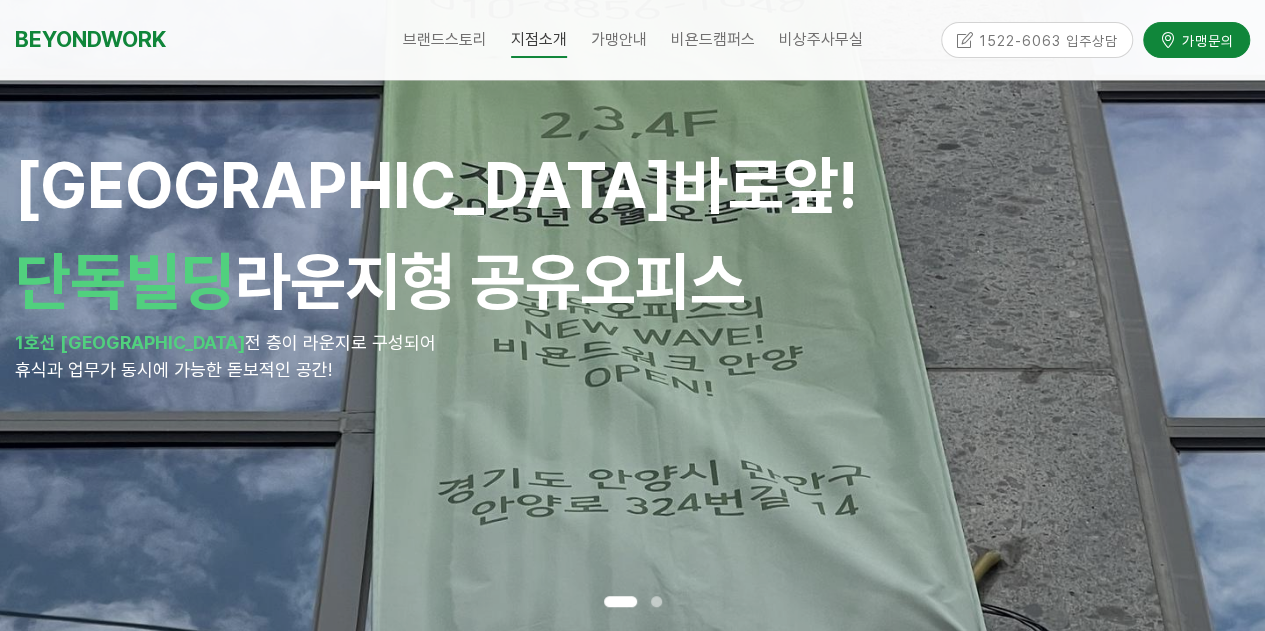 scroll, scrollTop: 0, scrollLeft: 0, axis: both 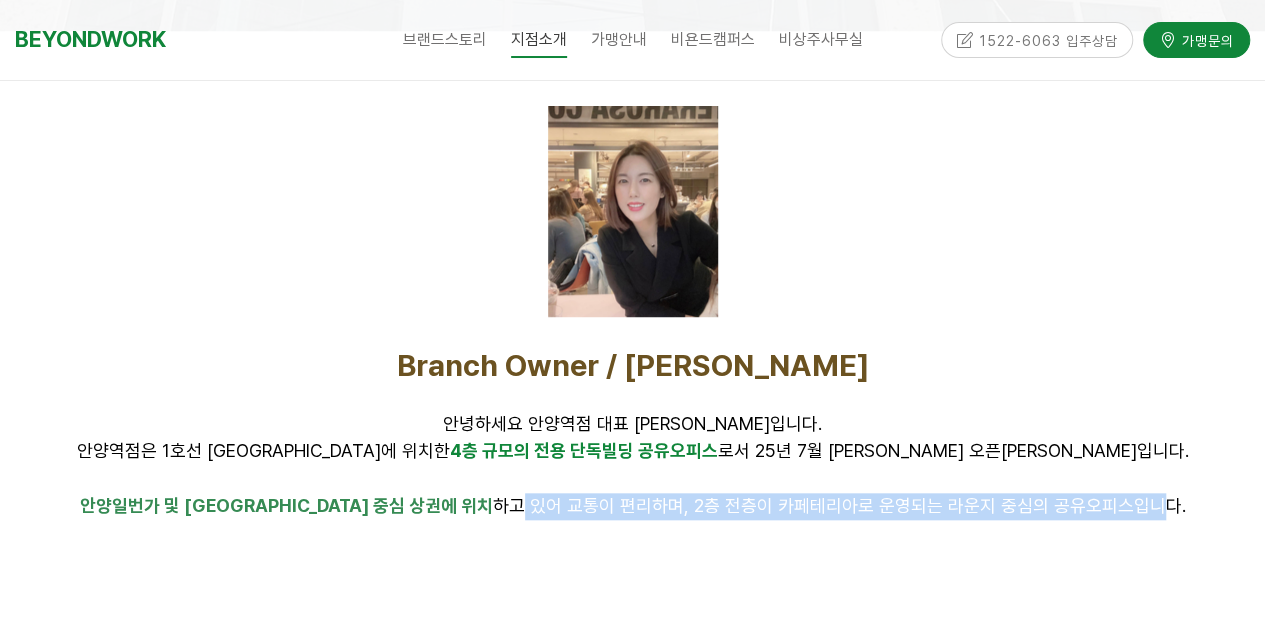 drag, startPoint x: 462, startPoint y: 495, endPoint x: 1100, endPoint y: 497, distance: 638.0031 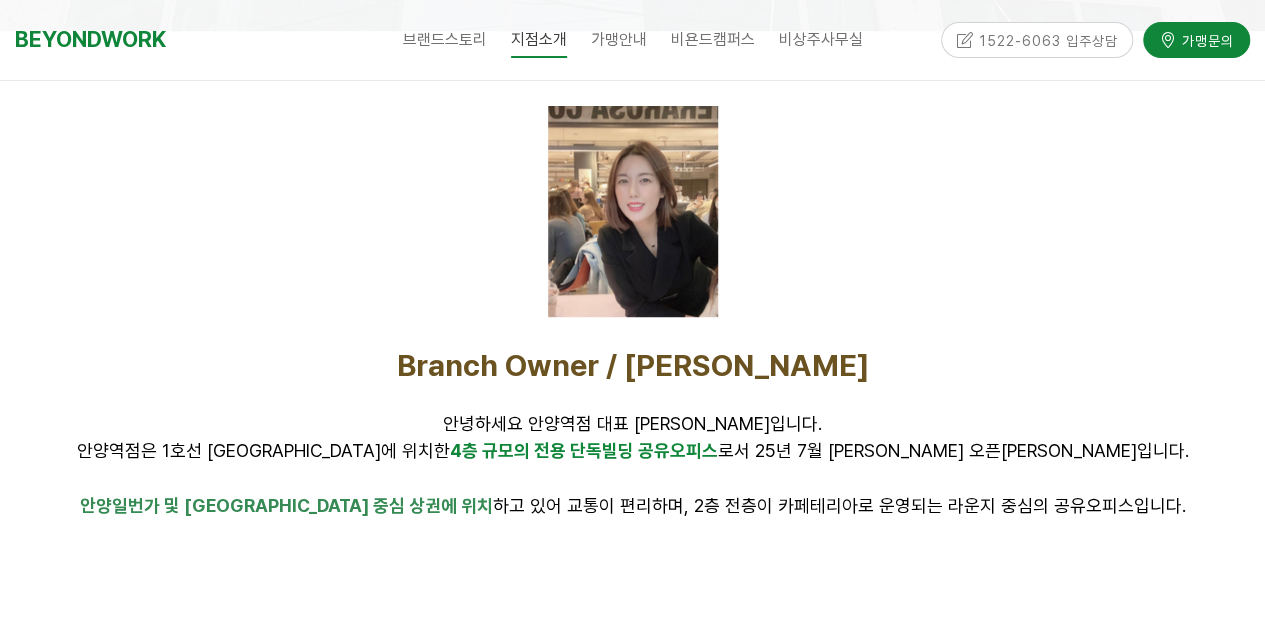 click on "안녕하세요 안양역점 대표 정영채입니다. 안양역점은 1호선 안양역에 위치한  4층 규모의 전용 단독빌딩 공유오피스 로서 25년 7월 신규 오픈예정입니다." at bounding box center [633, 437] 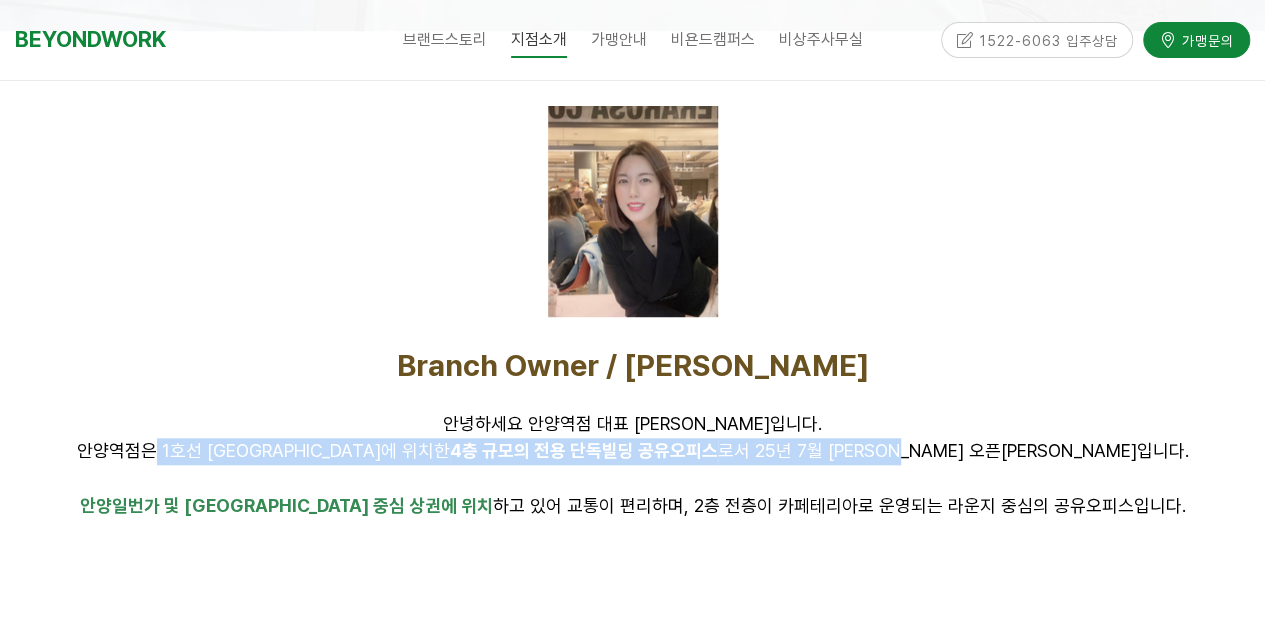 drag, startPoint x: 944, startPoint y: 458, endPoint x: 314, endPoint y: 440, distance: 630.2571 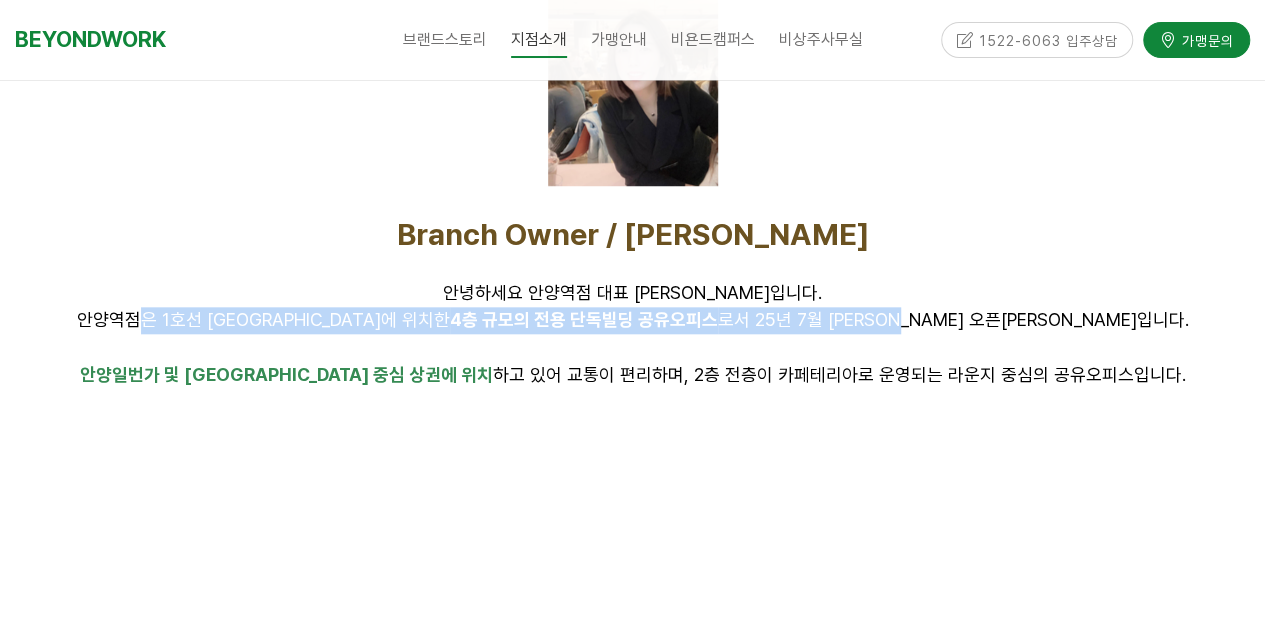 scroll, scrollTop: 1100, scrollLeft: 0, axis: vertical 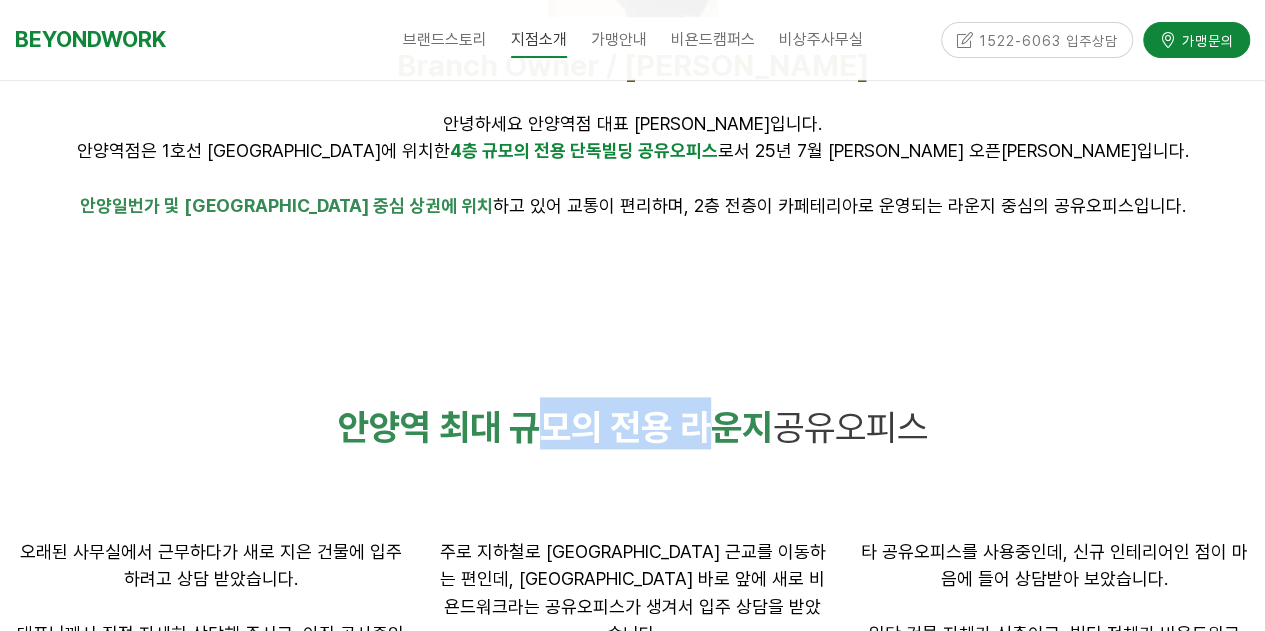 drag, startPoint x: 709, startPoint y: 443, endPoint x: 865, endPoint y: 443, distance: 156 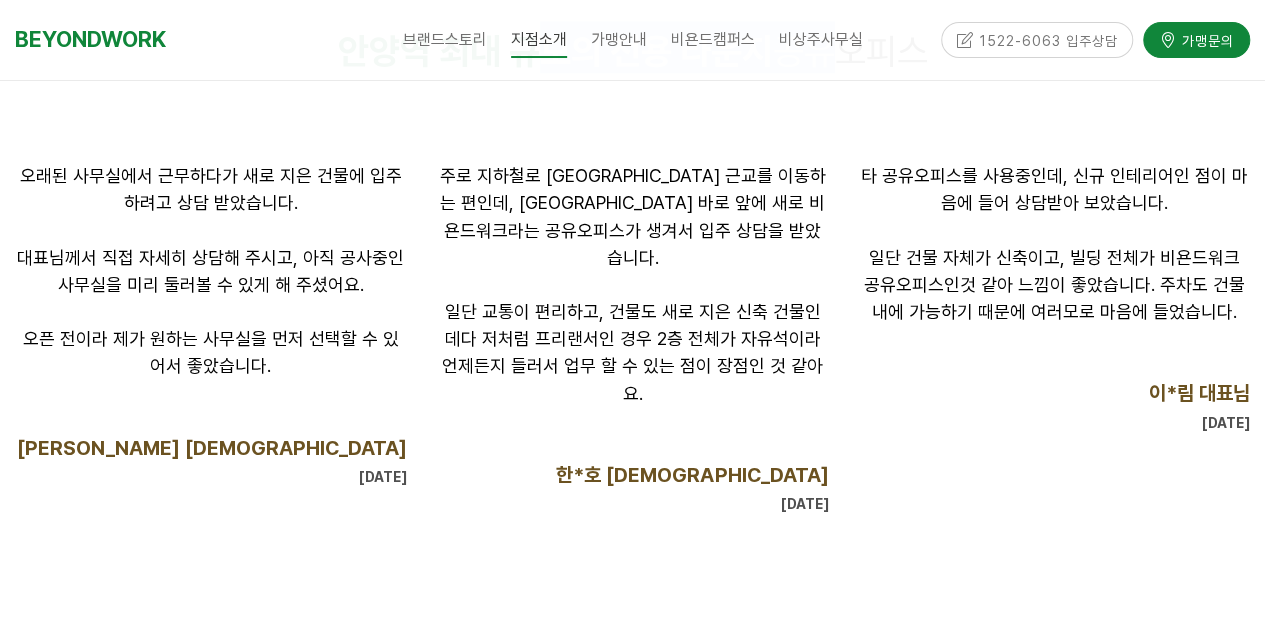 scroll, scrollTop: 1500, scrollLeft: 0, axis: vertical 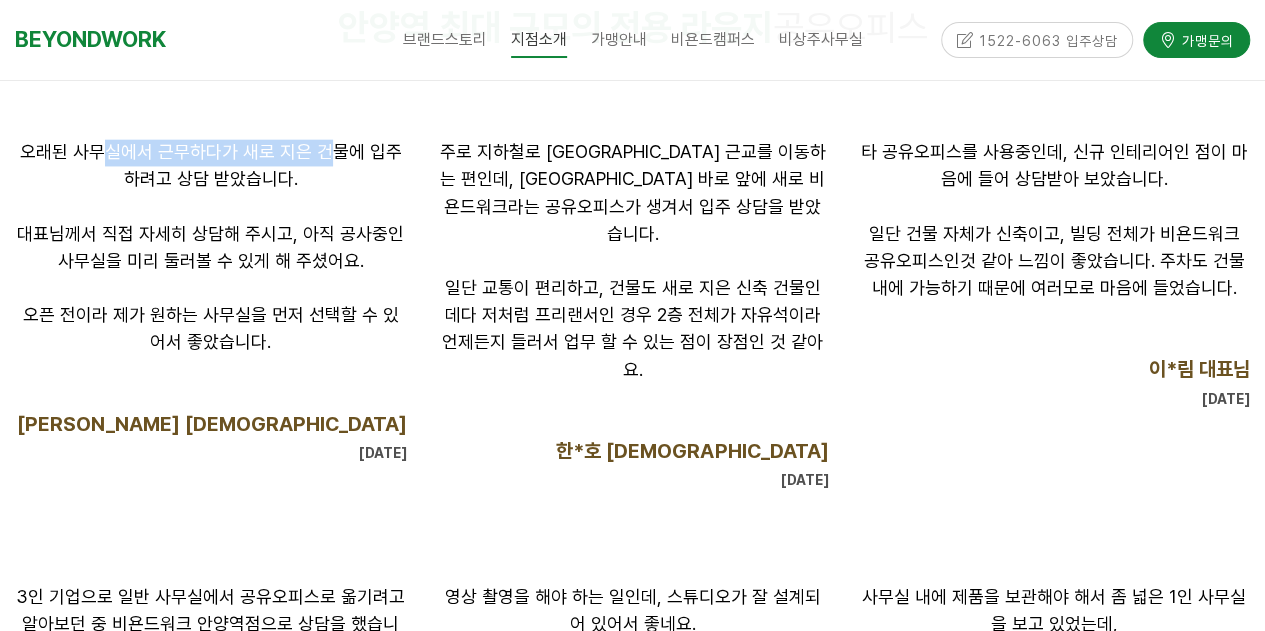 drag, startPoint x: 103, startPoint y: 157, endPoint x: 343, endPoint y: 154, distance: 240.01875 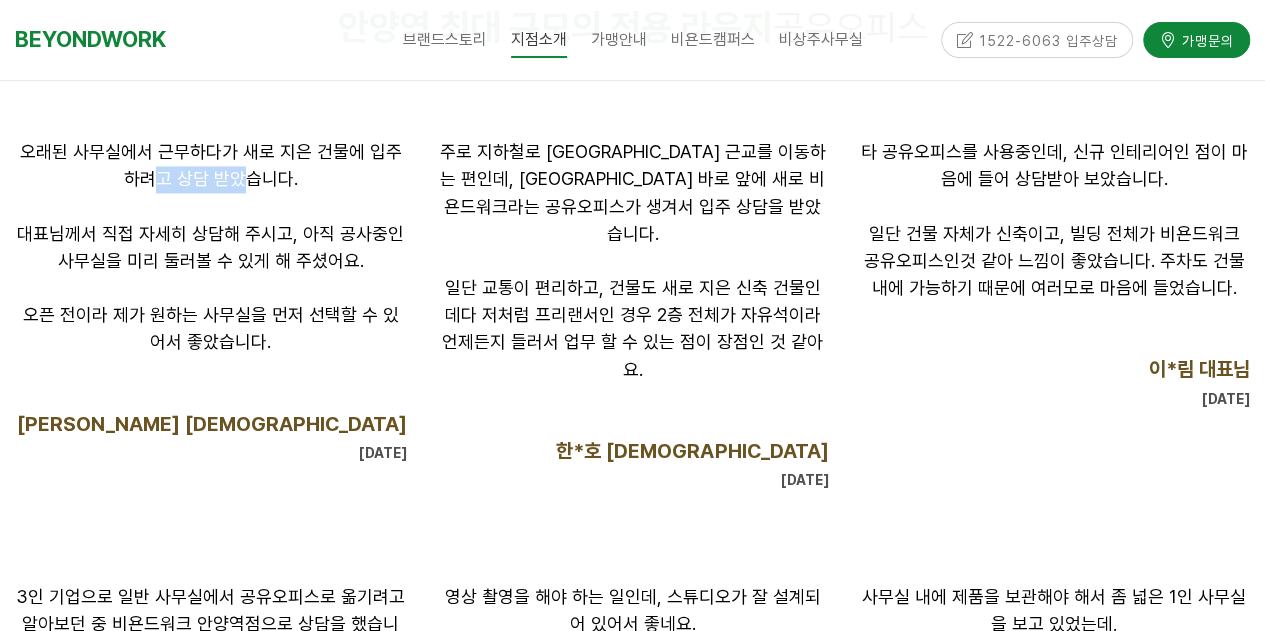 drag, startPoint x: 142, startPoint y: 183, endPoint x: 242, endPoint y: 183, distance: 100 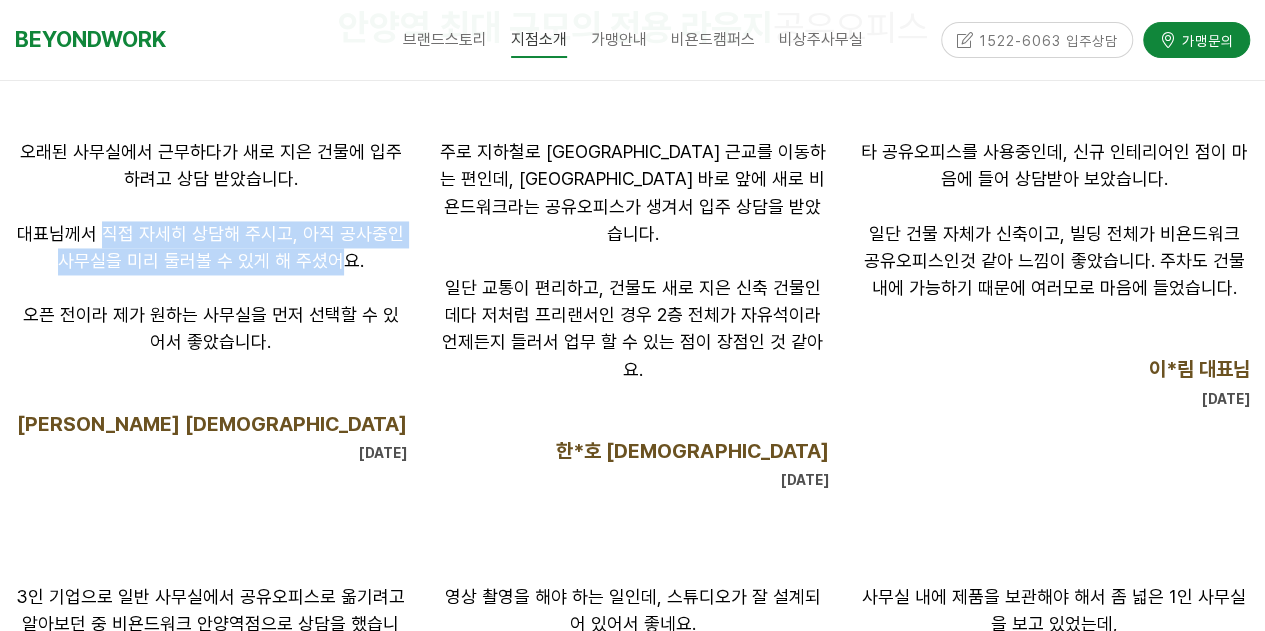 drag, startPoint x: 112, startPoint y: 228, endPoint x: 356, endPoint y: 257, distance: 245.71732 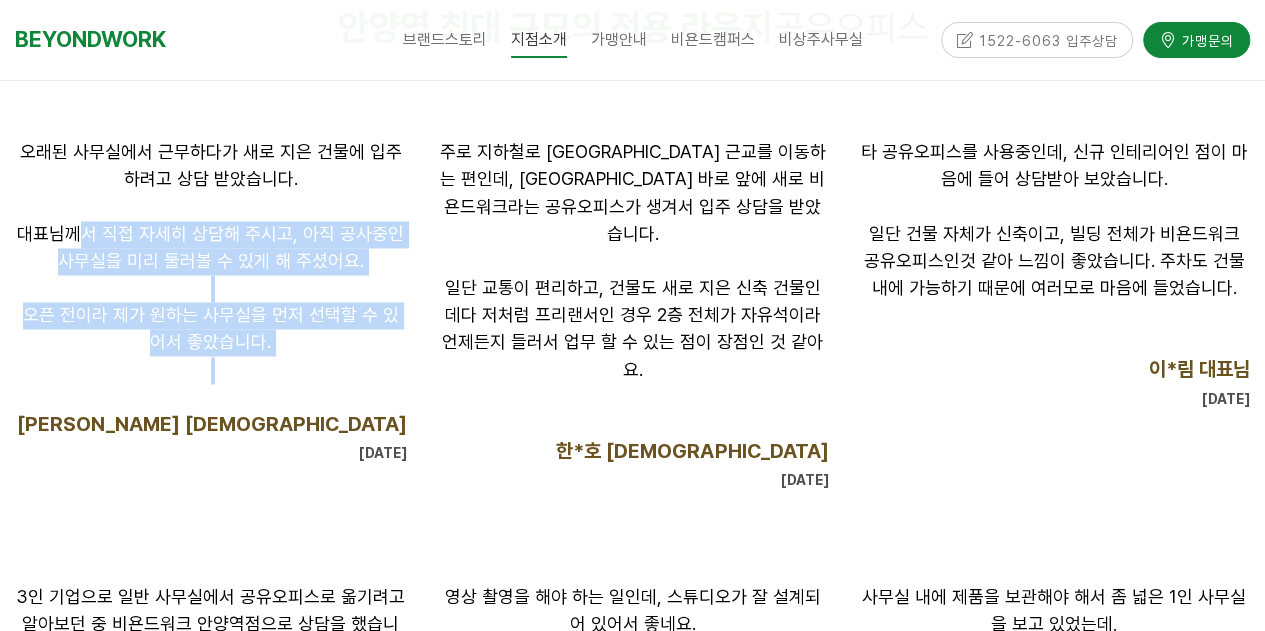 drag, startPoint x: 284, startPoint y: 373, endPoint x: 74, endPoint y: 205, distance: 268.9312 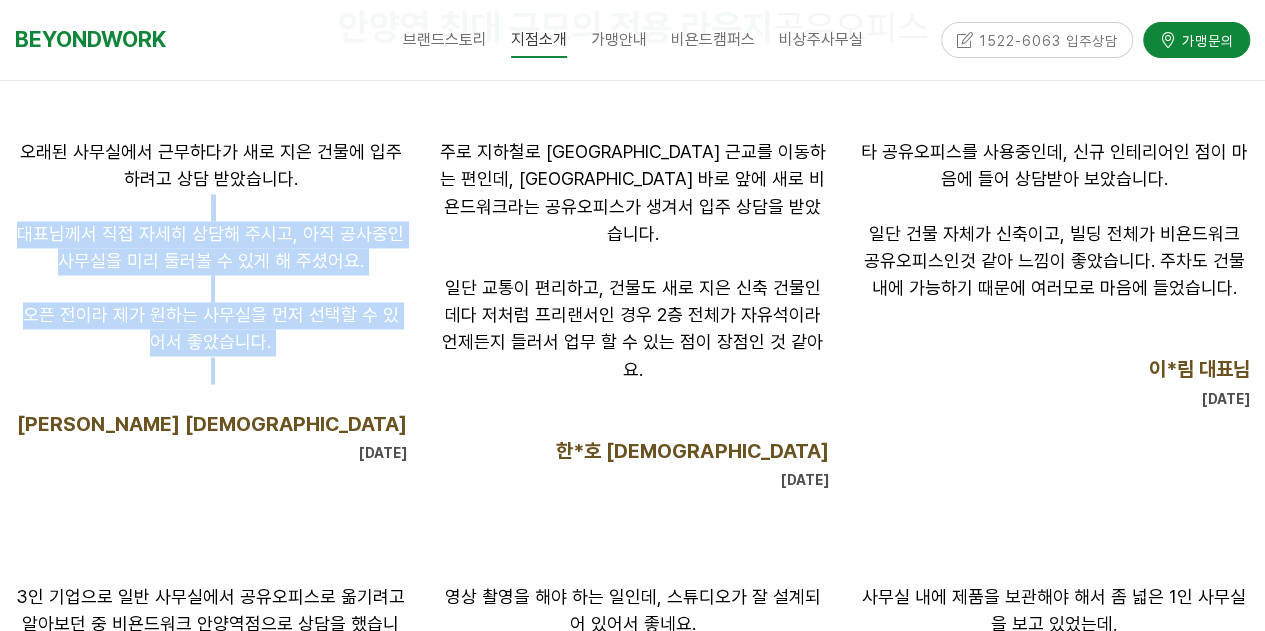 click on "대표님께서 직접 자세히 상담해 주시고, 아직 공사중인 사무실을 미리 둘러볼 수 있게 해 주셨어요." at bounding box center (211, 248) 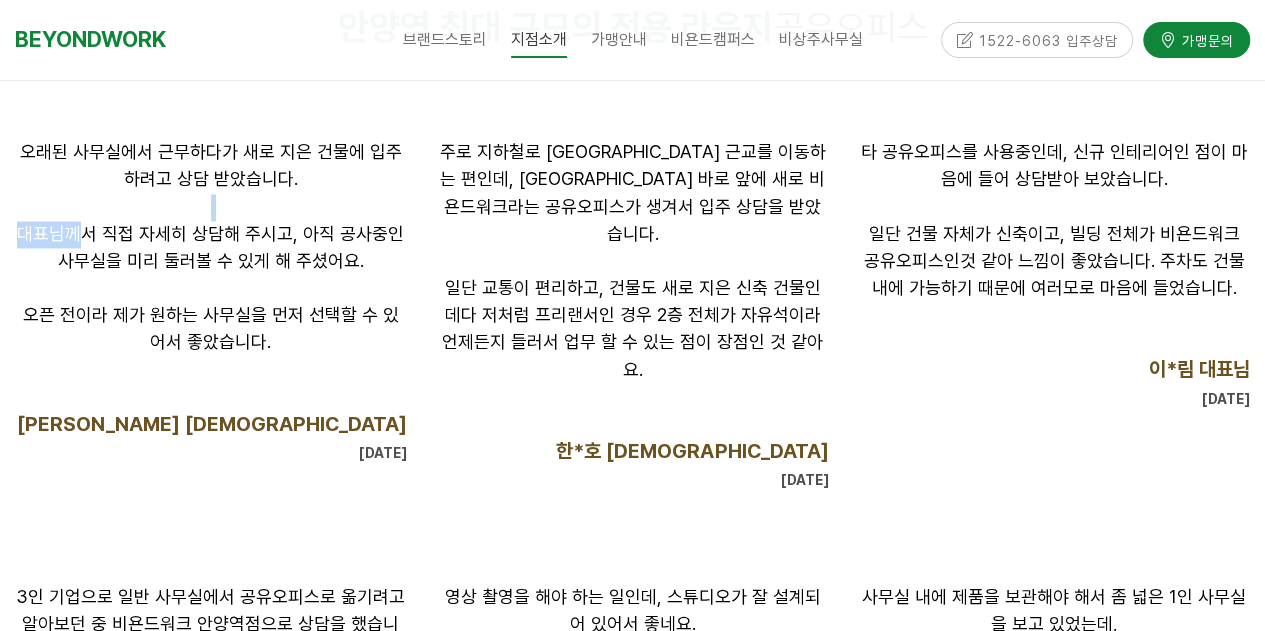 drag, startPoint x: 93, startPoint y: 231, endPoint x: 344, endPoint y: 219, distance: 251.28668 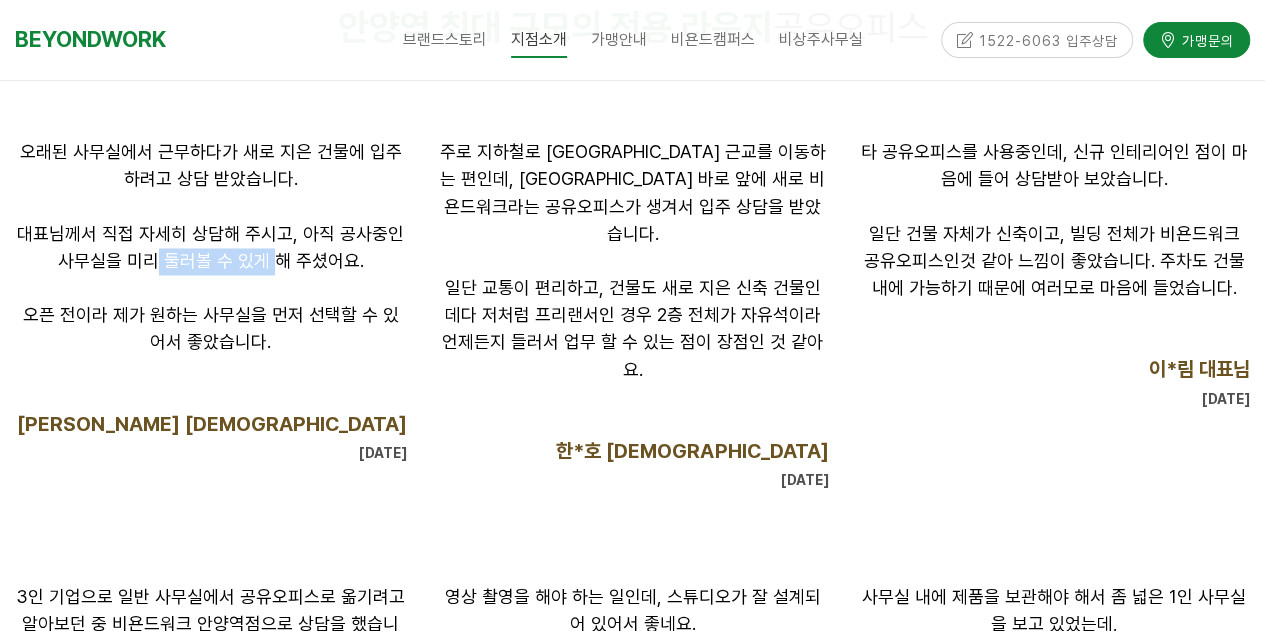 drag, startPoint x: 188, startPoint y: 265, endPoint x: 270, endPoint y: 267, distance: 82.02438 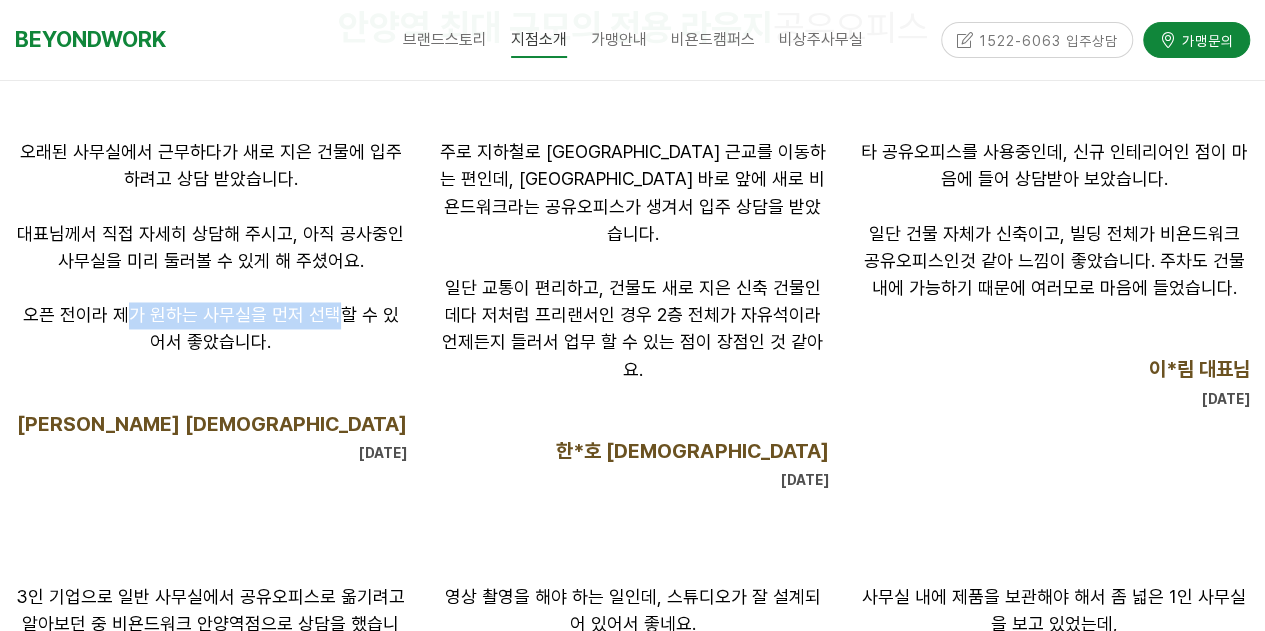 drag, startPoint x: 130, startPoint y: 312, endPoint x: 334, endPoint y: 312, distance: 204 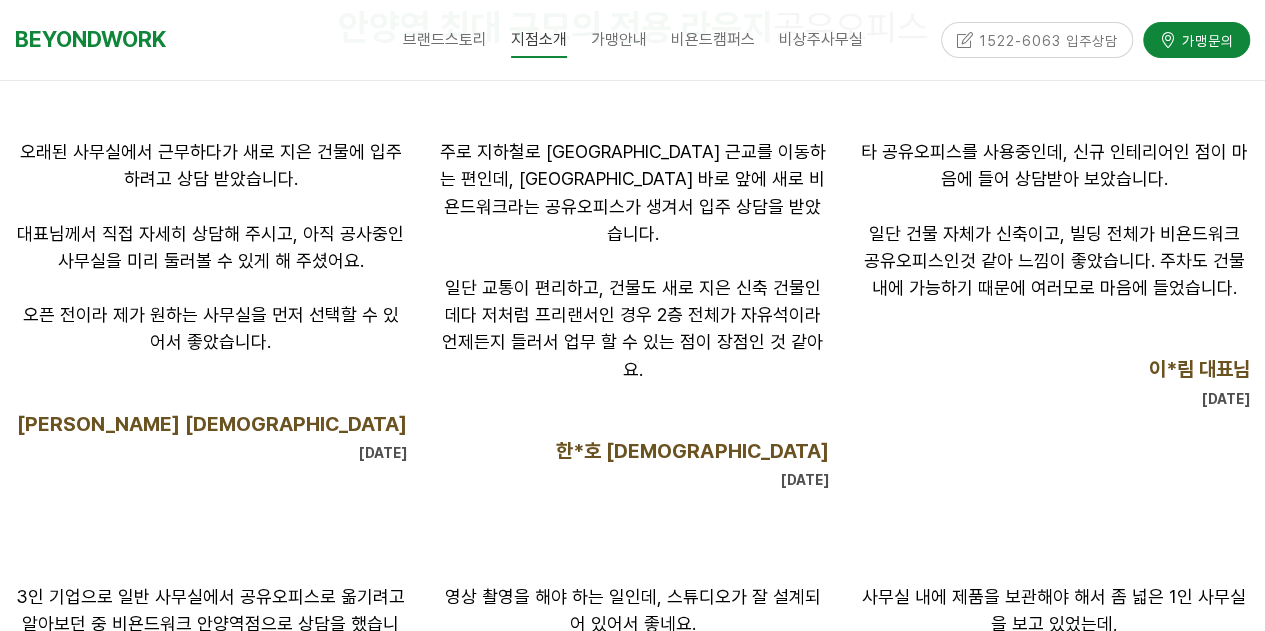 drag, startPoint x: 430, startPoint y: 363, endPoint x: 426, endPoint y: 338, distance: 25.317978 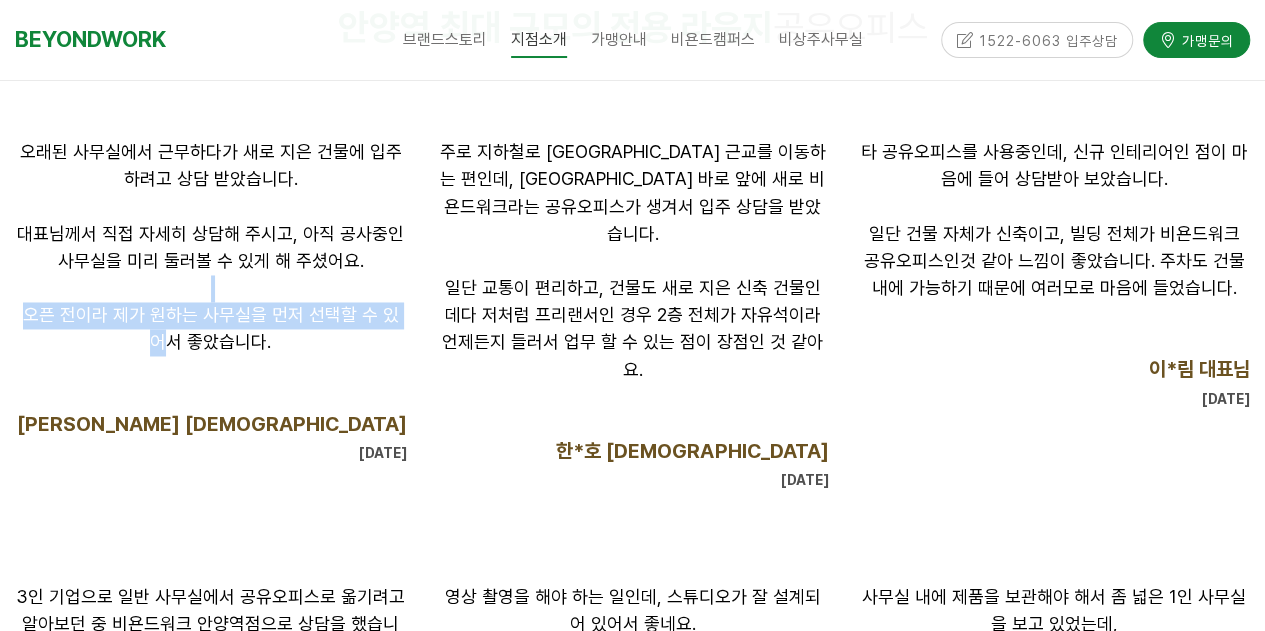 drag, startPoint x: 392, startPoint y: 305, endPoint x: 73, endPoint y: 283, distance: 319.75772 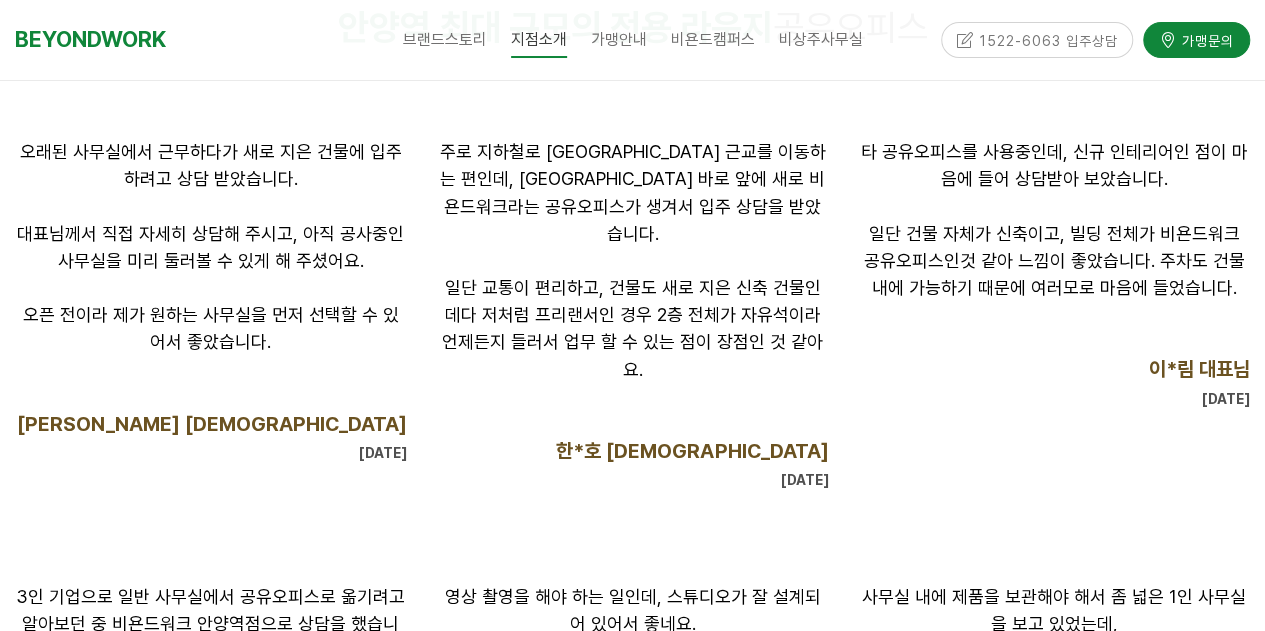 click on "오래된 사무실에서 근무하다가 새로 지은 건물에 입주하려고 상담 받았습니다." at bounding box center (211, 166) 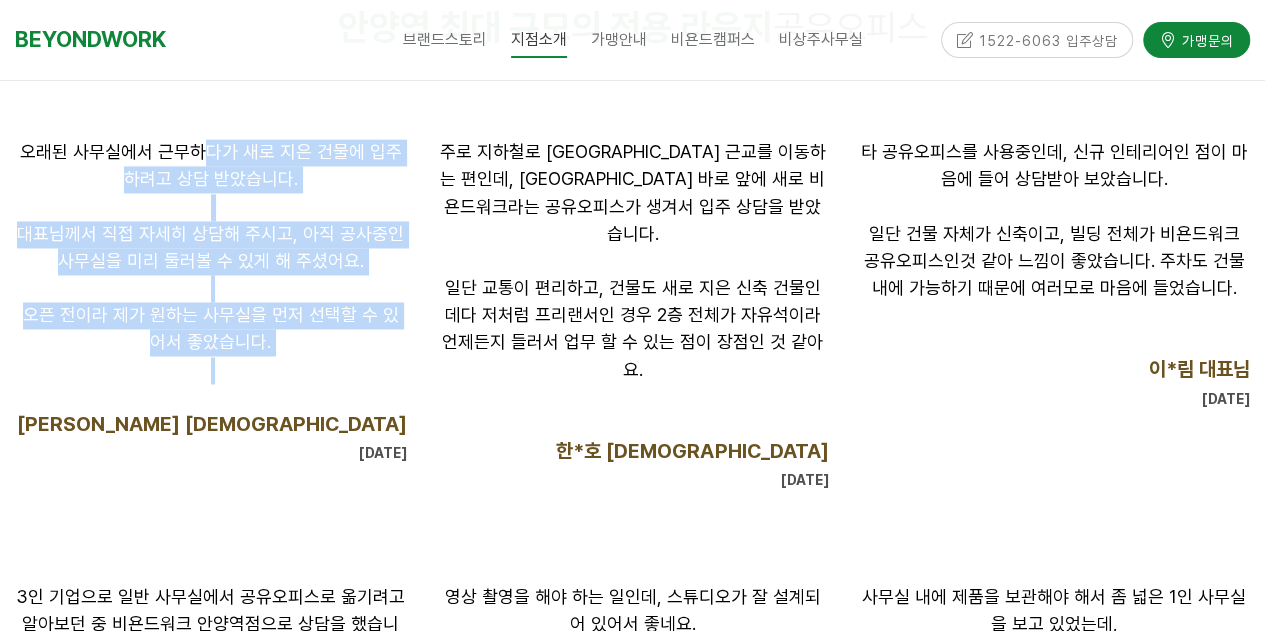 drag, startPoint x: 198, startPoint y: 159, endPoint x: 219, endPoint y: 365, distance: 207.06763 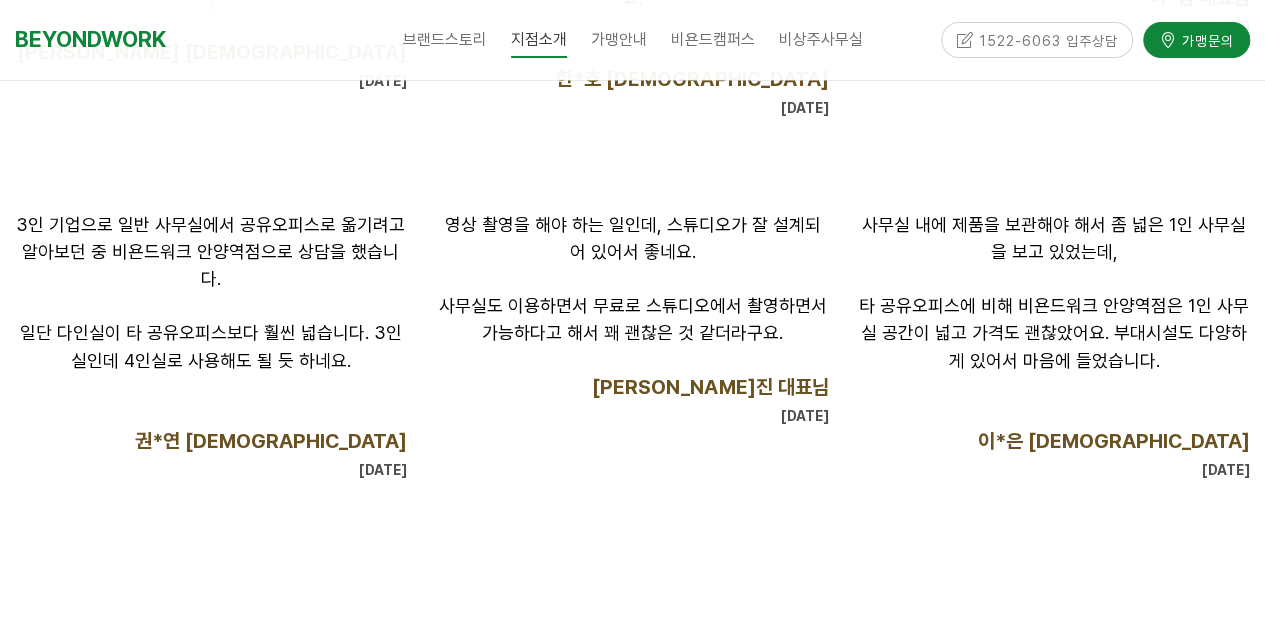 scroll, scrollTop: 1400, scrollLeft: 0, axis: vertical 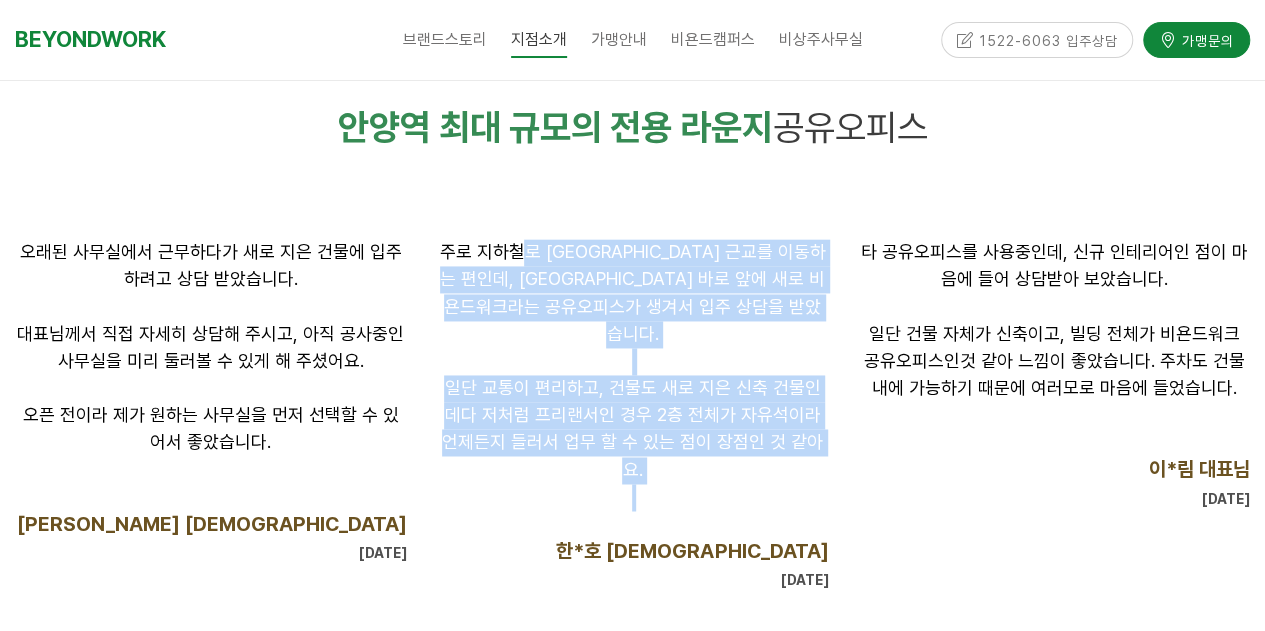 drag, startPoint x: 525, startPoint y: 260, endPoint x: 801, endPoint y: 437, distance: 327.87955 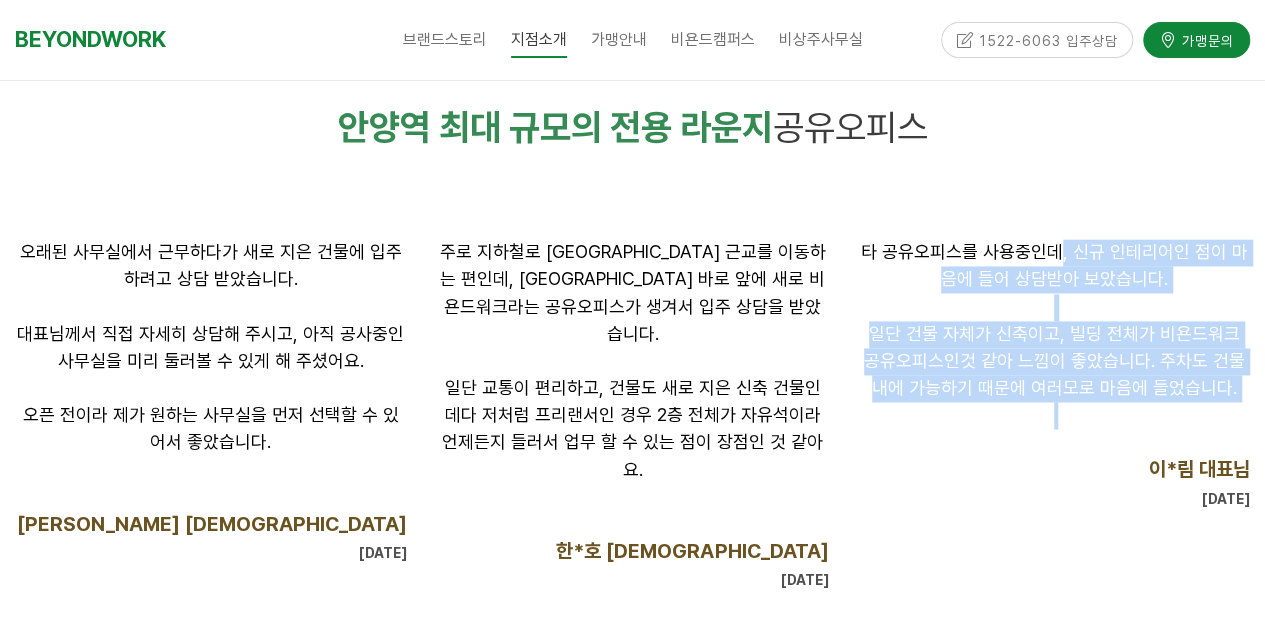 drag, startPoint x: 1053, startPoint y: 227, endPoint x: 1130, endPoint y: 416, distance: 204.08331 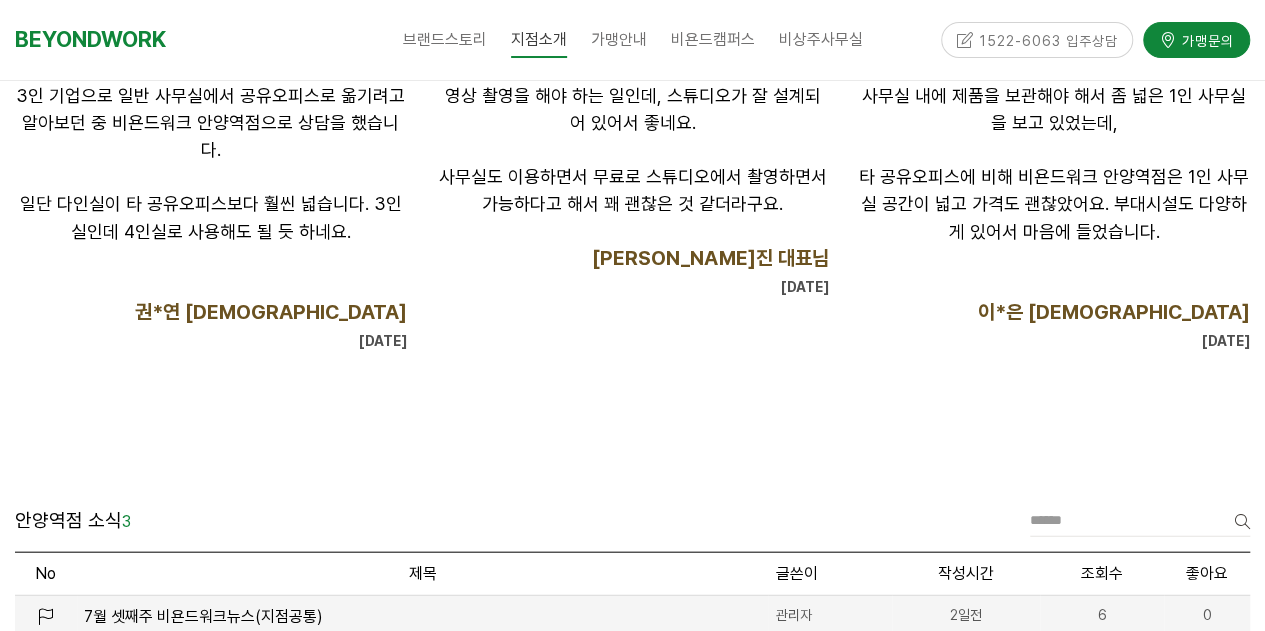 scroll, scrollTop: 2200, scrollLeft: 0, axis: vertical 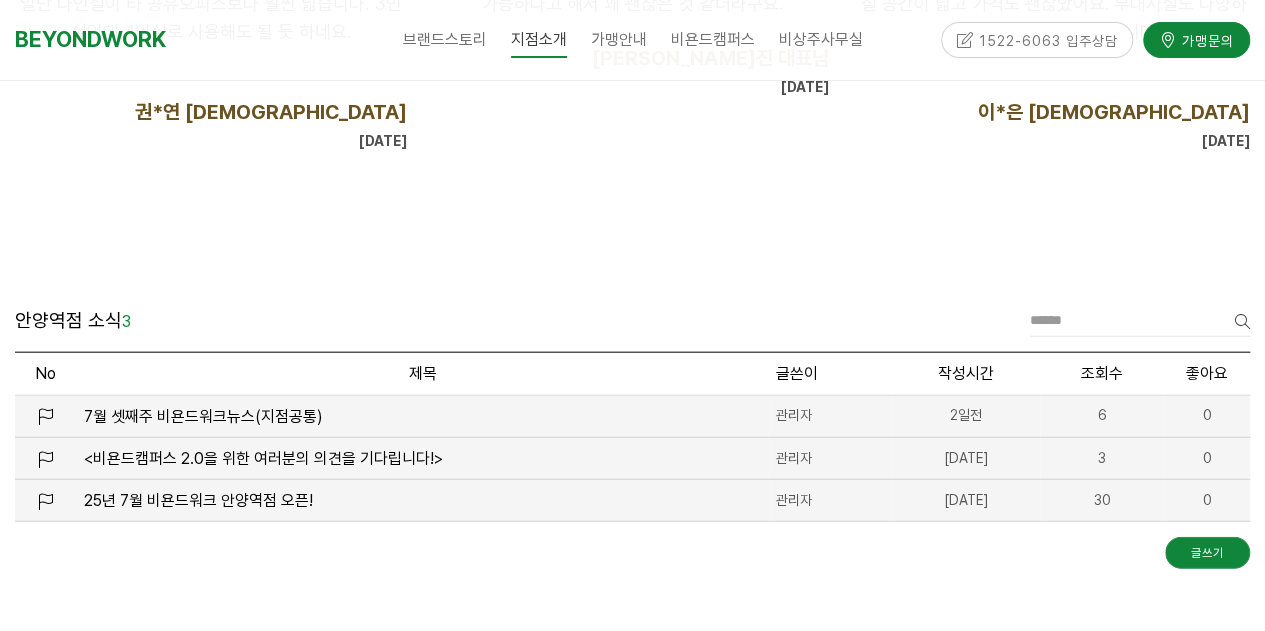 click on "안양역점 소식  3
글쓰기
검색
No
제목
글쓴이
작성시간
조회수
좋아요
7월 셋째주 비욘드워크뉴스(지점공통)
관리자
2일전
조회수 6
0" at bounding box center [632, 436] 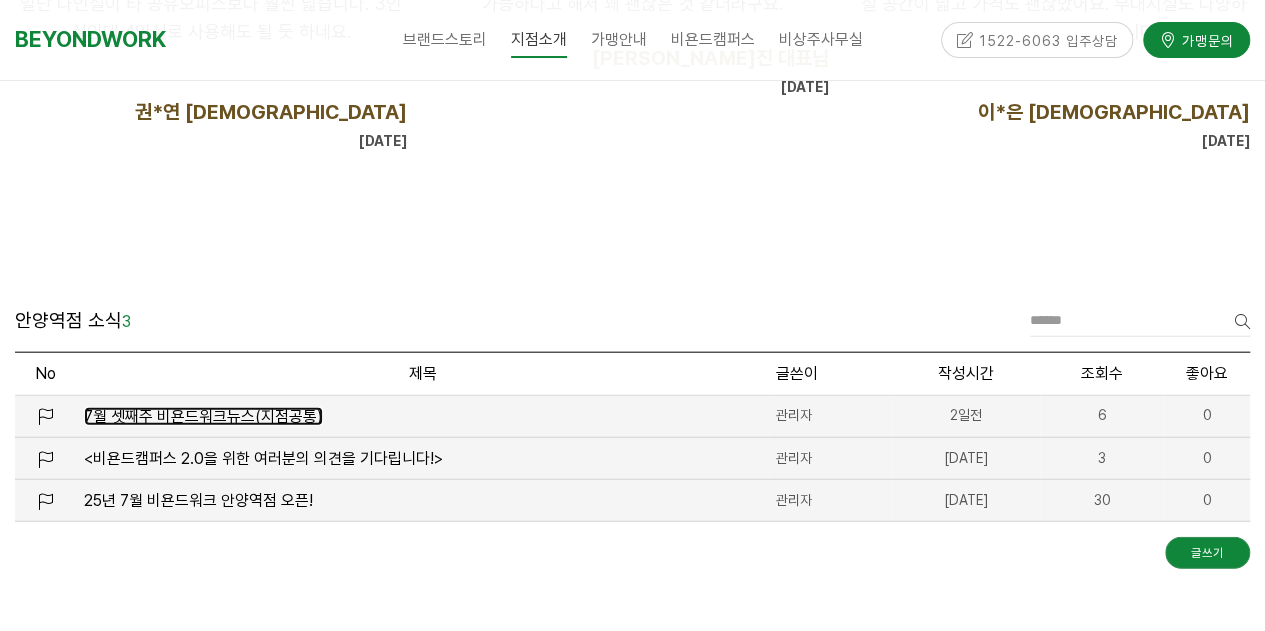 click on "7월 셋째주 비욘드워크뉴스(지점공통)" at bounding box center (203, 416) 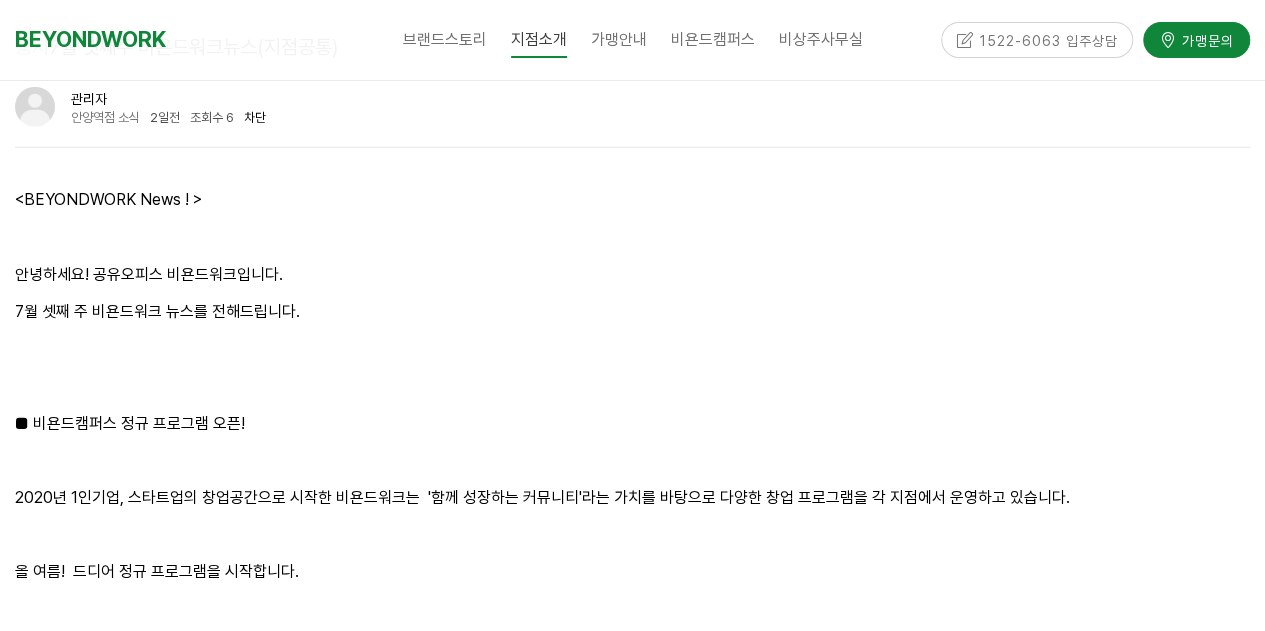 scroll, scrollTop: 2682, scrollLeft: 0, axis: vertical 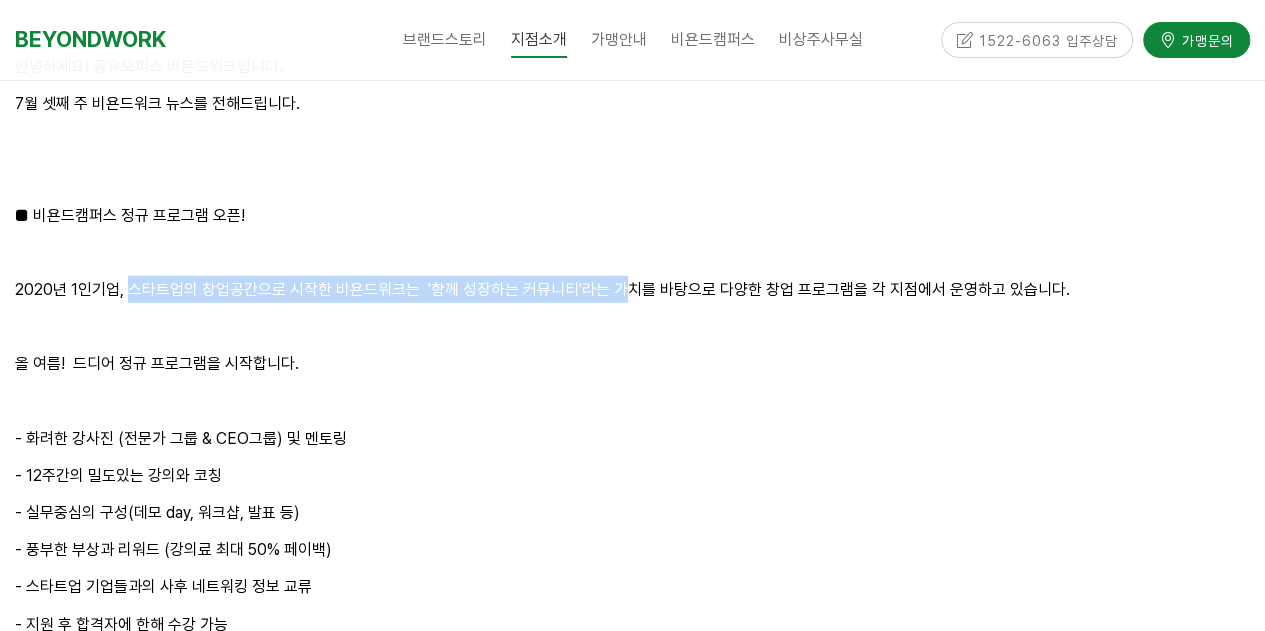 drag, startPoint x: 134, startPoint y: 248, endPoint x: 802, endPoint y: 257, distance: 668.0606 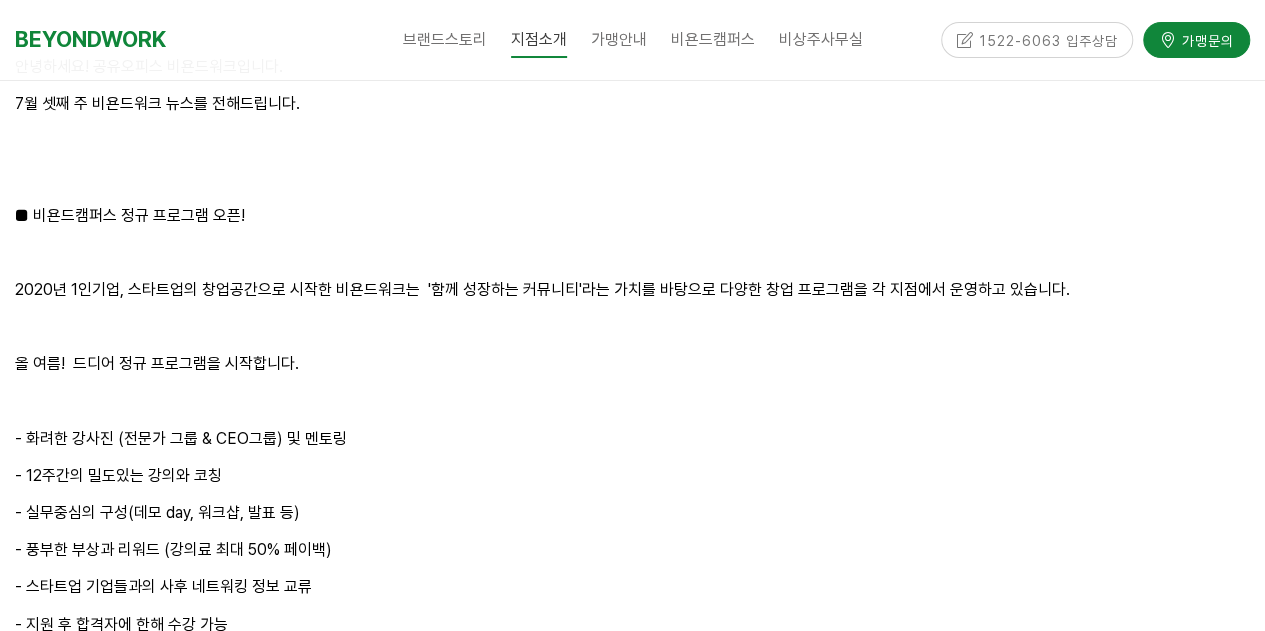 click on "- 화려한 강사진 (전문가 그룹 & CEO그룹) 및 멘토링" at bounding box center [632, 438] 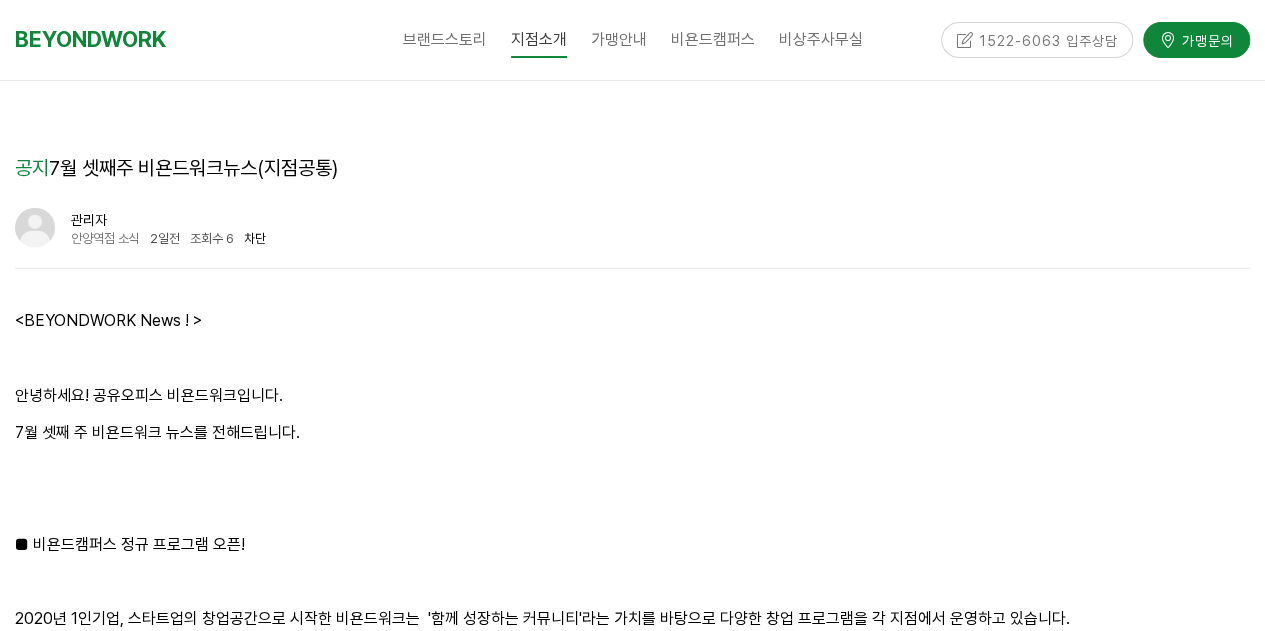 scroll, scrollTop: 2182, scrollLeft: 0, axis: vertical 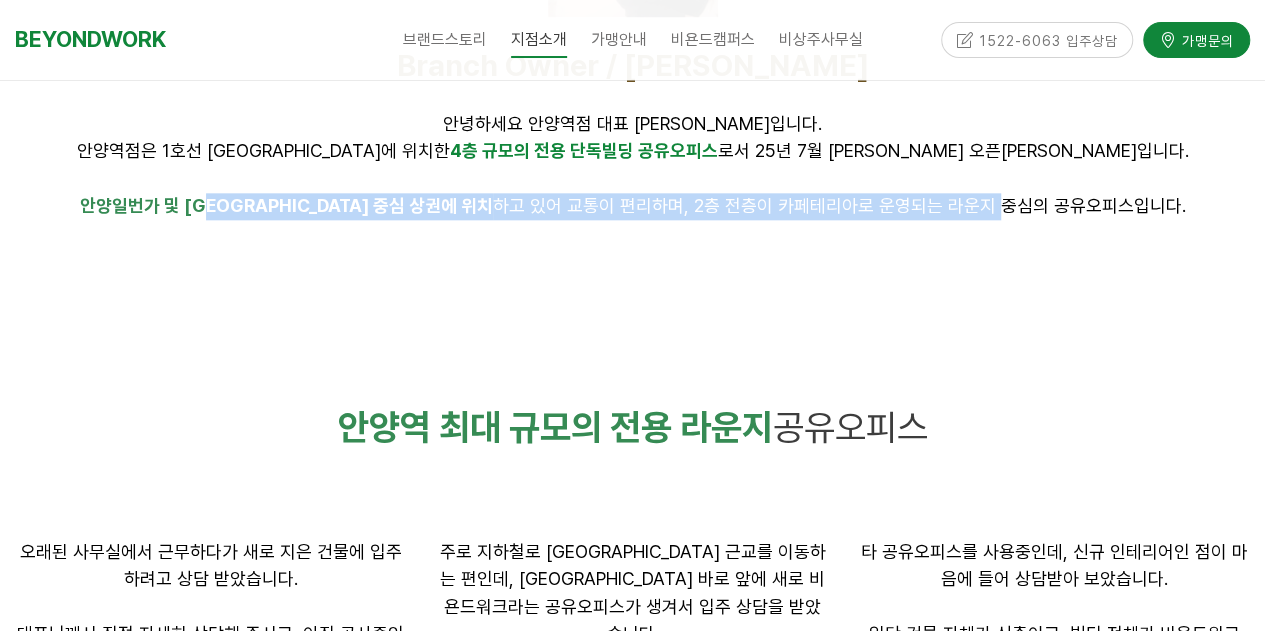 drag, startPoint x: 294, startPoint y: 205, endPoint x: 938, endPoint y: 216, distance: 644.09393 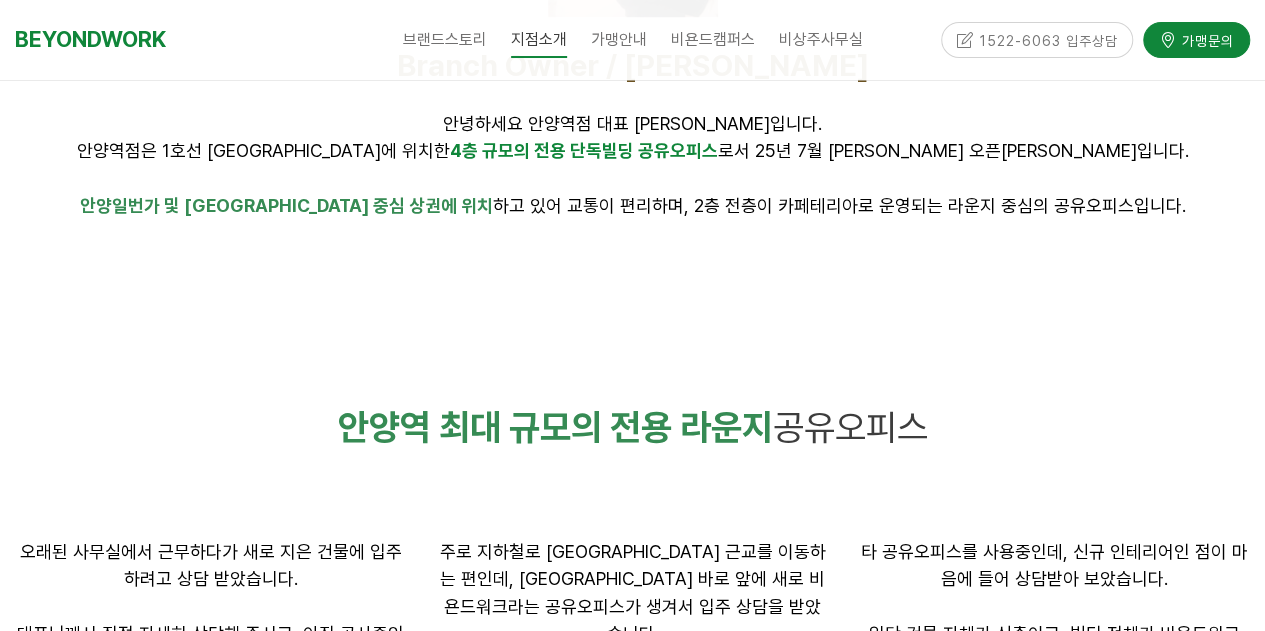 click at bounding box center [632, 292] 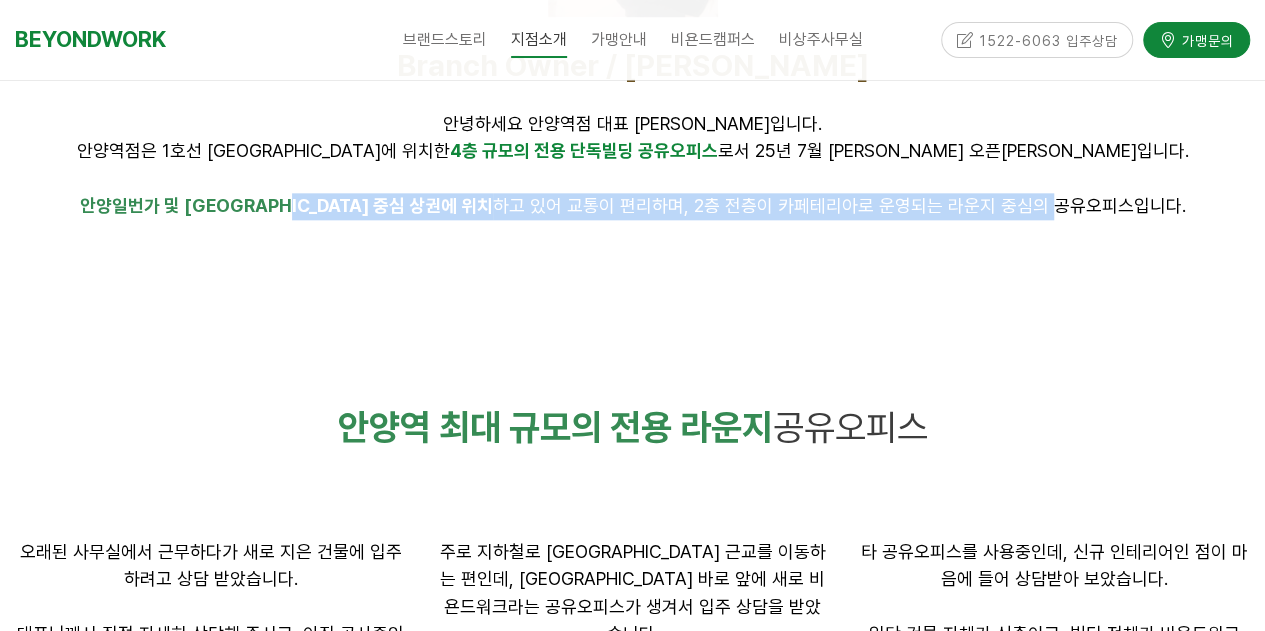 drag, startPoint x: 903, startPoint y: 207, endPoint x: 280, endPoint y: 201, distance: 623.0289 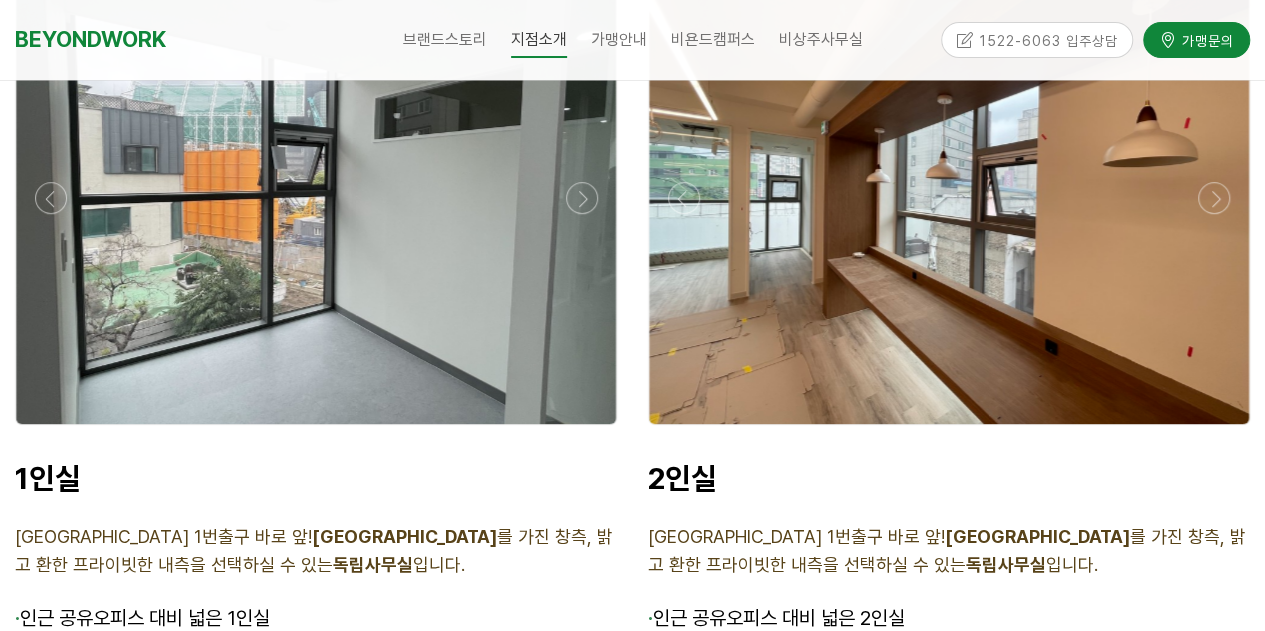 scroll, scrollTop: 4500, scrollLeft: 0, axis: vertical 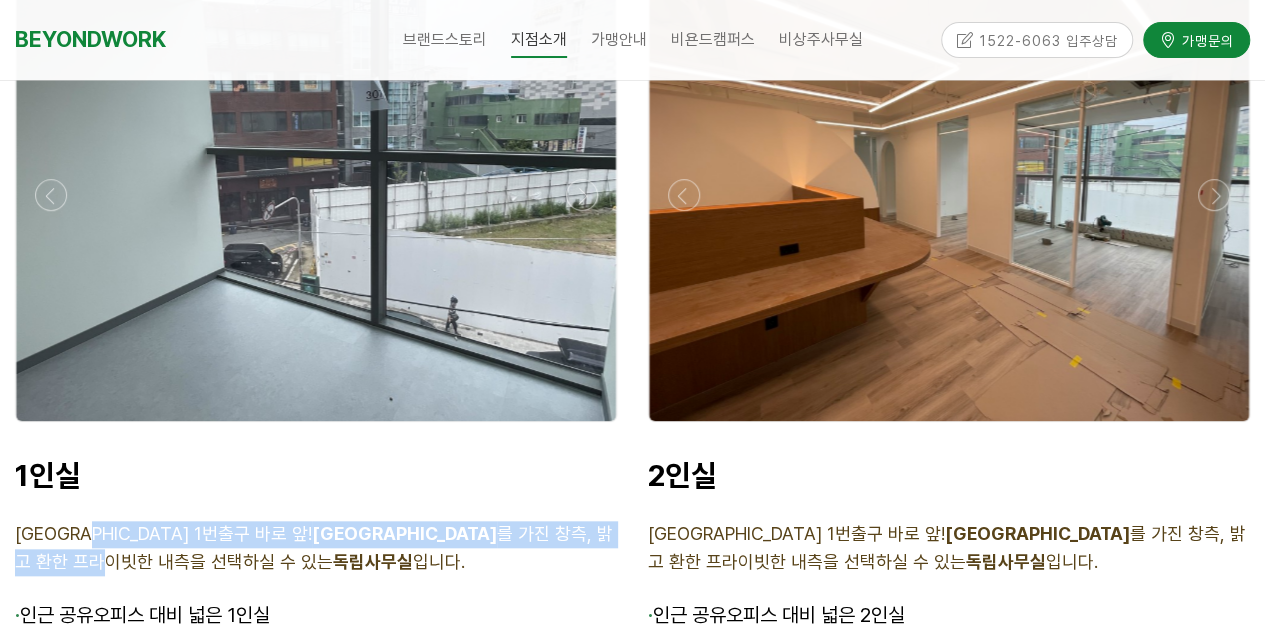 drag, startPoint x: 132, startPoint y: 505, endPoint x: 532, endPoint y: 510, distance: 400.03125 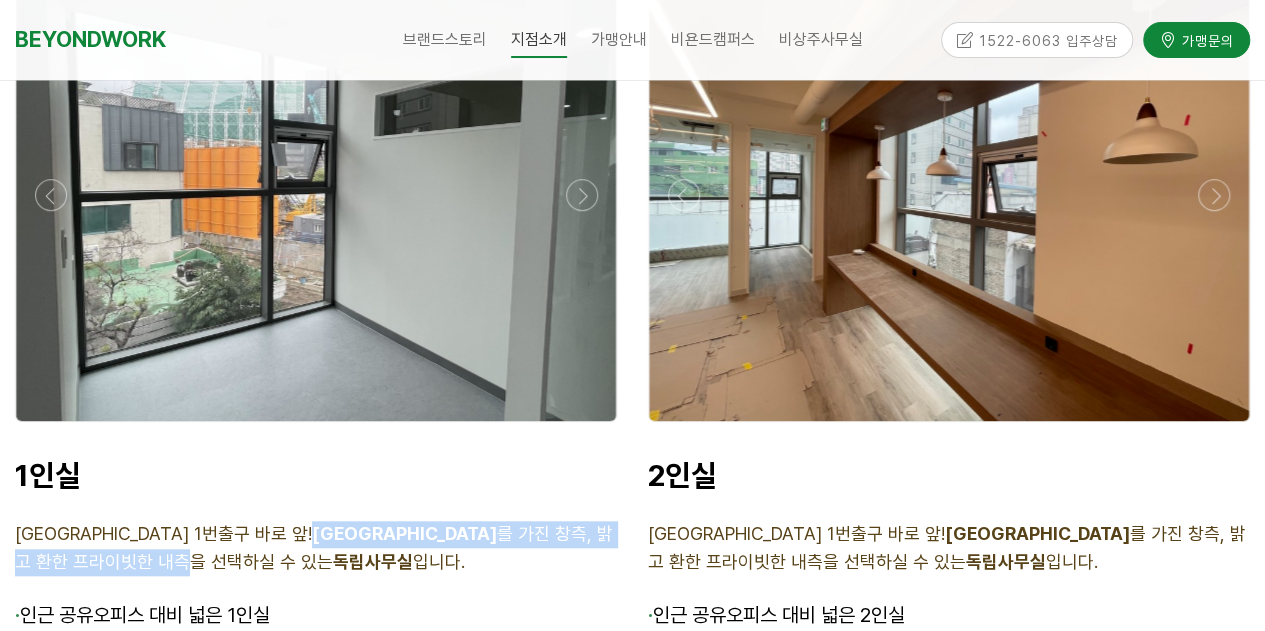 drag, startPoint x: 562, startPoint y: 505, endPoint x: 128, endPoint y: 511, distance: 434.04147 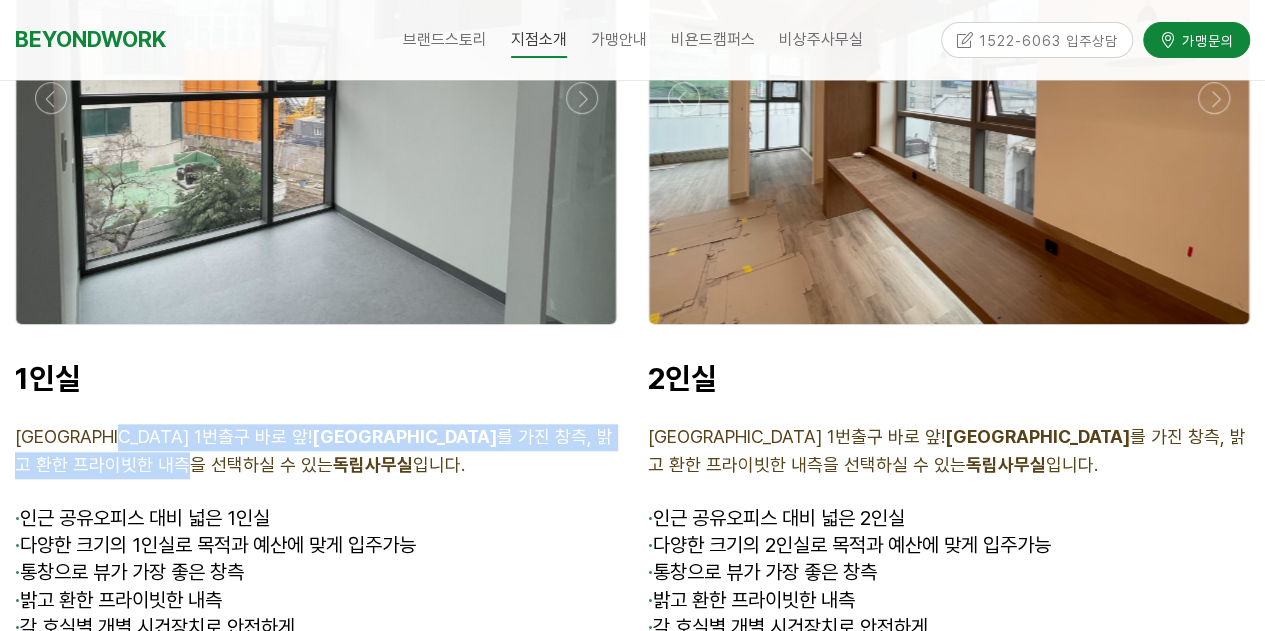 scroll, scrollTop: 4700, scrollLeft: 0, axis: vertical 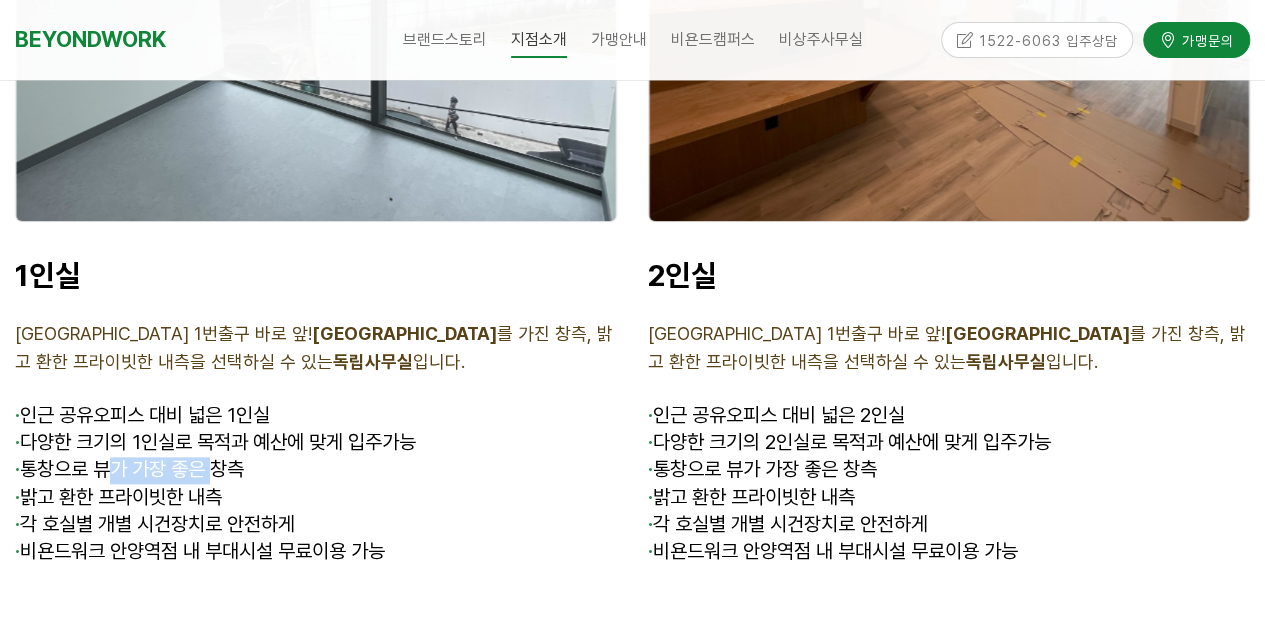 drag, startPoint x: 176, startPoint y: 451, endPoint x: 220, endPoint y: 451, distance: 44 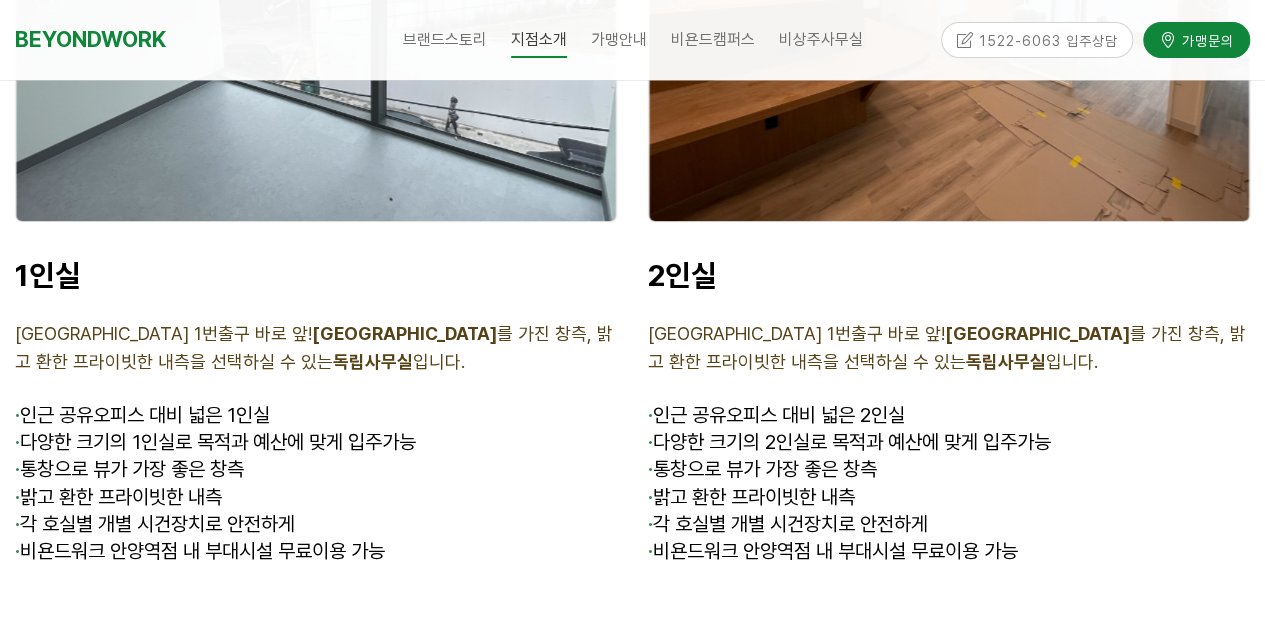 click on "·  비욘드워크 안양역점 내 부대시설 무료이용 가능" at bounding box center [200, 551] 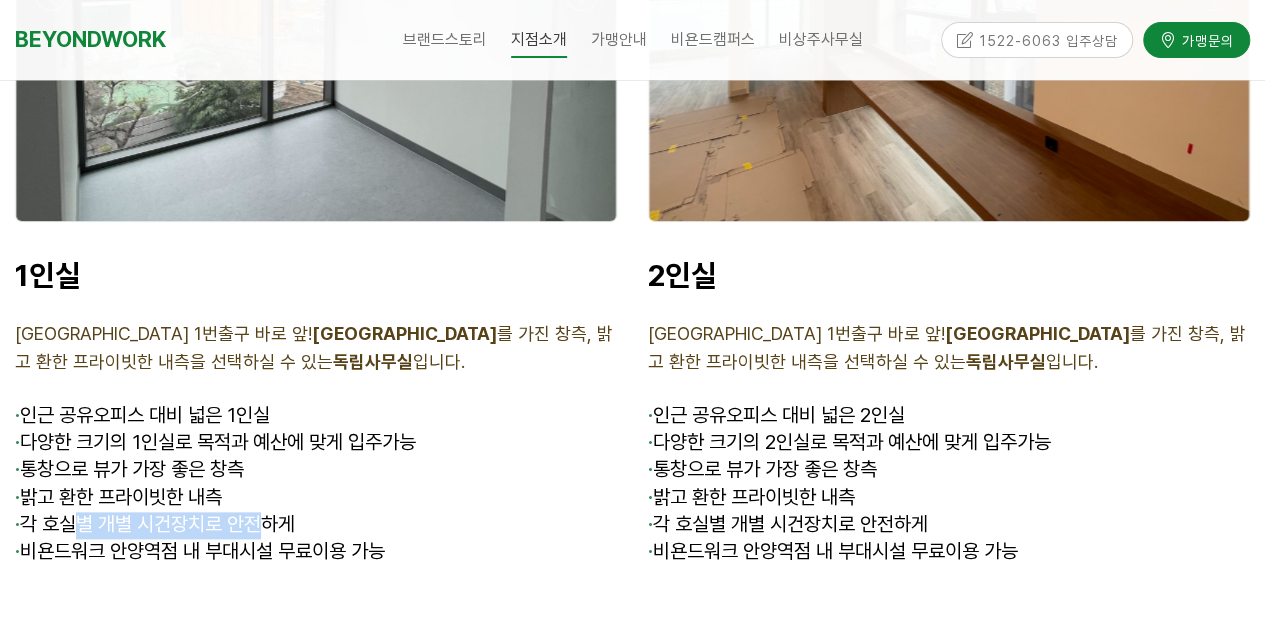 drag, startPoint x: 199, startPoint y: 499, endPoint x: 268, endPoint y: 503, distance: 69.115845 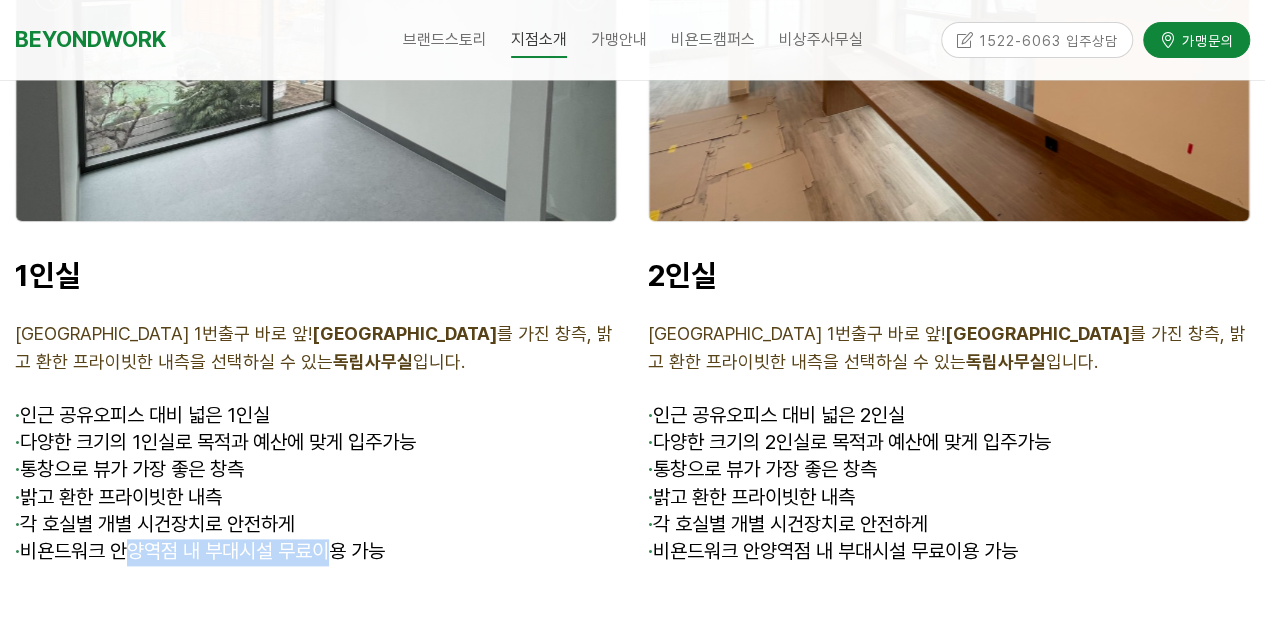 drag, startPoint x: 304, startPoint y: 534, endPoint x: 347, endPoint y: 529, distance: 43.289722 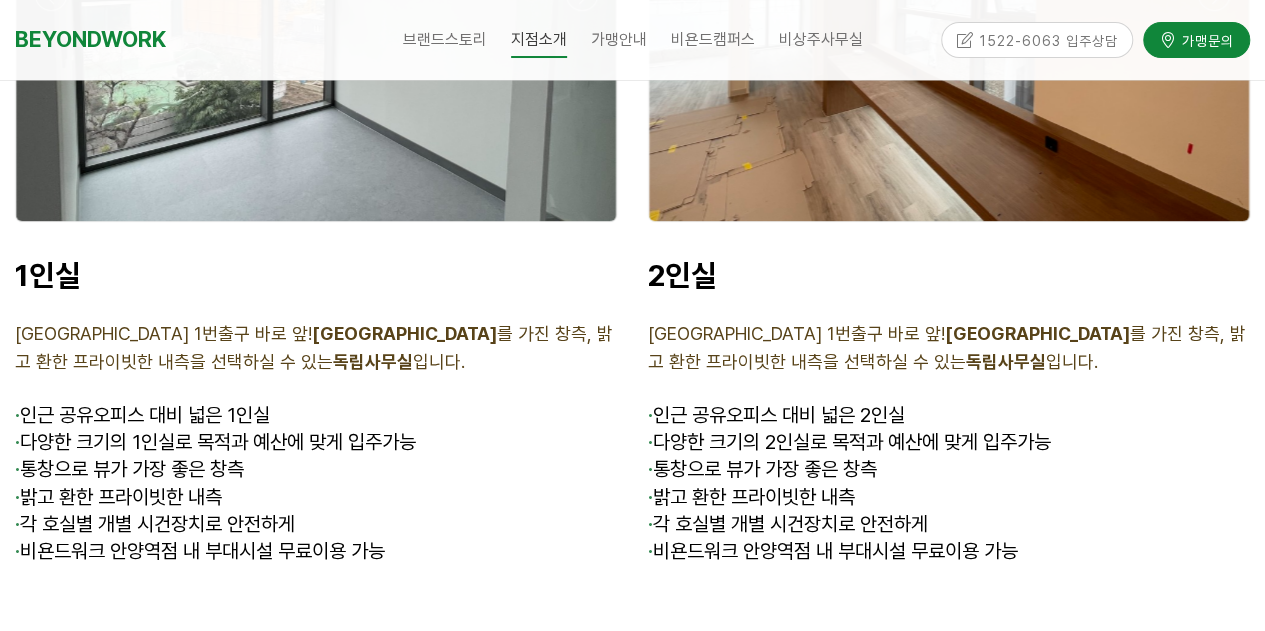 click on "·  비욘드워크 안양역점 내 부대시설 무료이용 가능" at bounding box center [316, 552] 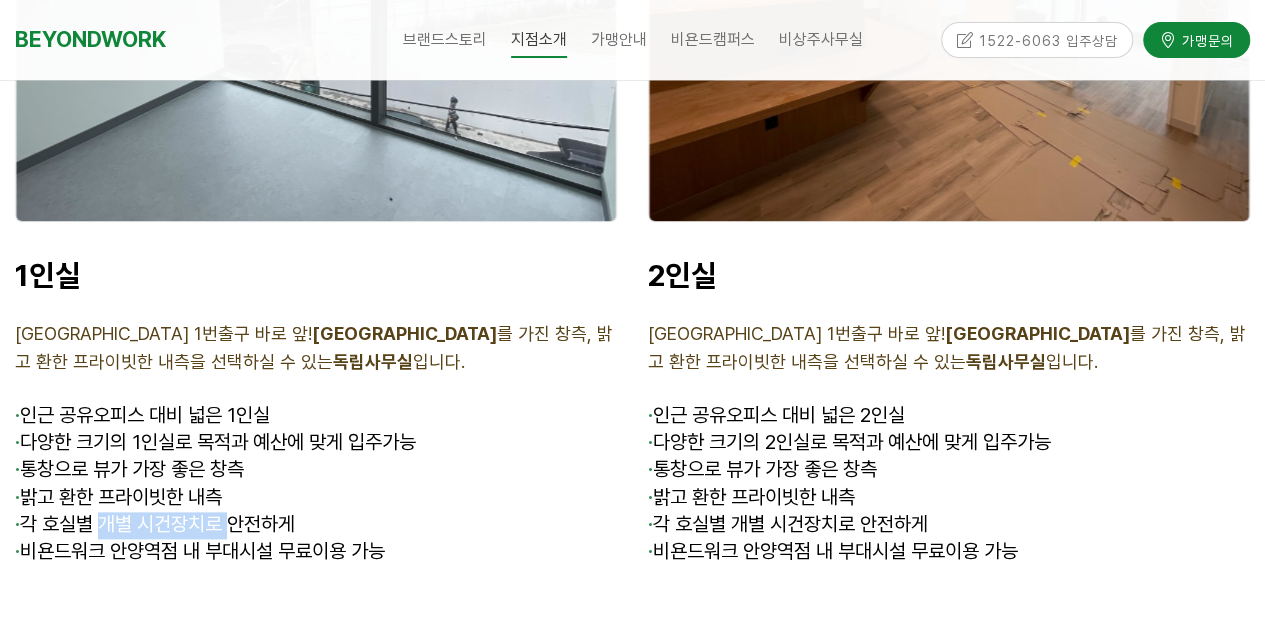 drag, startPoint x: 106, startPoint y: 493, endPoint x: 234, endPoint y: 493, distance: 128 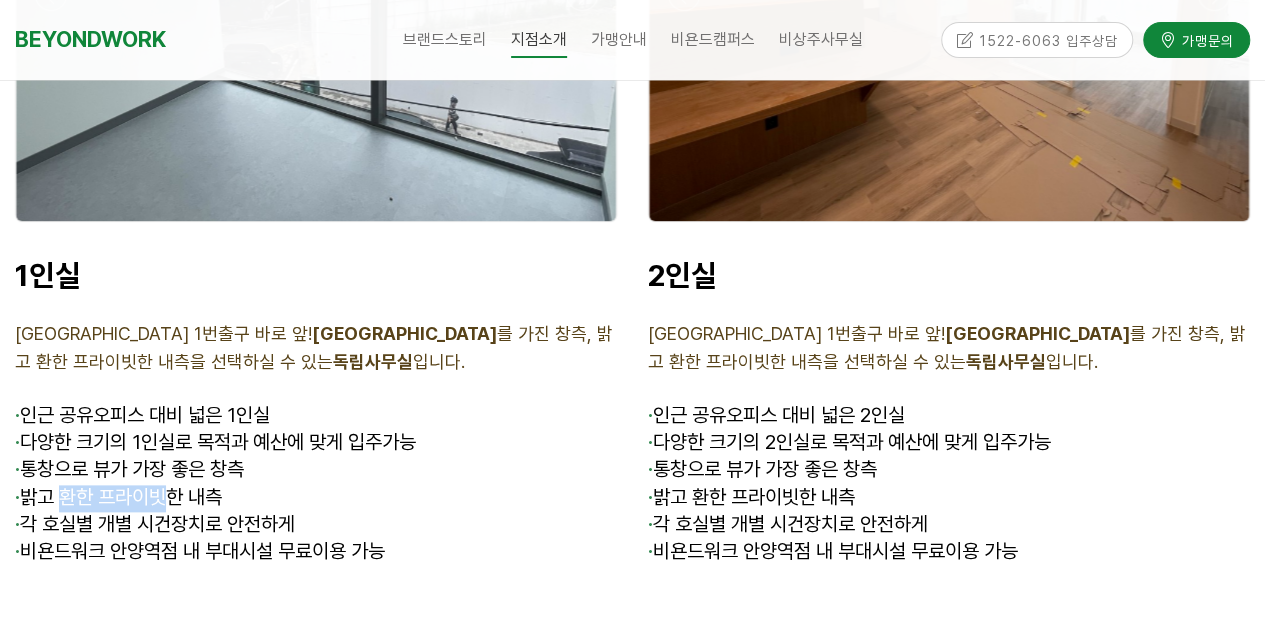 drag, startPoint x: 70, startPoint y: 460, endPoint x: 187, endPoint y: 465, distance: 117.10679 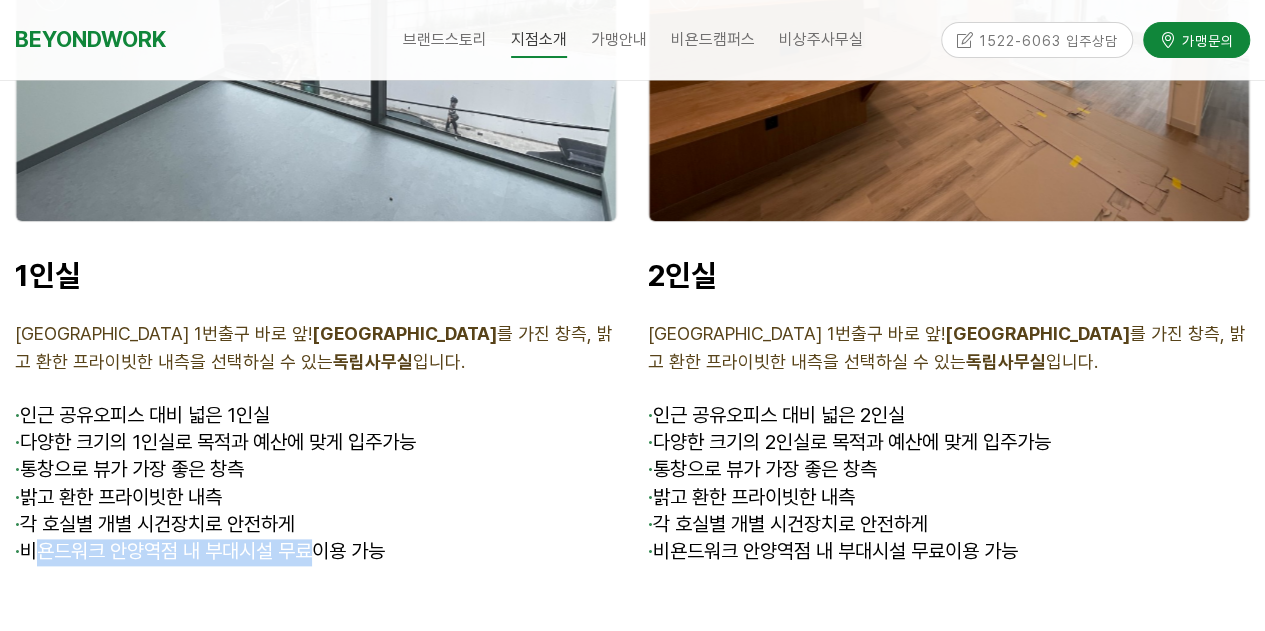 drag, startPoint x: 39, startPoint y: 525, endPoint x: 352, endPoint y: 511, distance: 313.31296 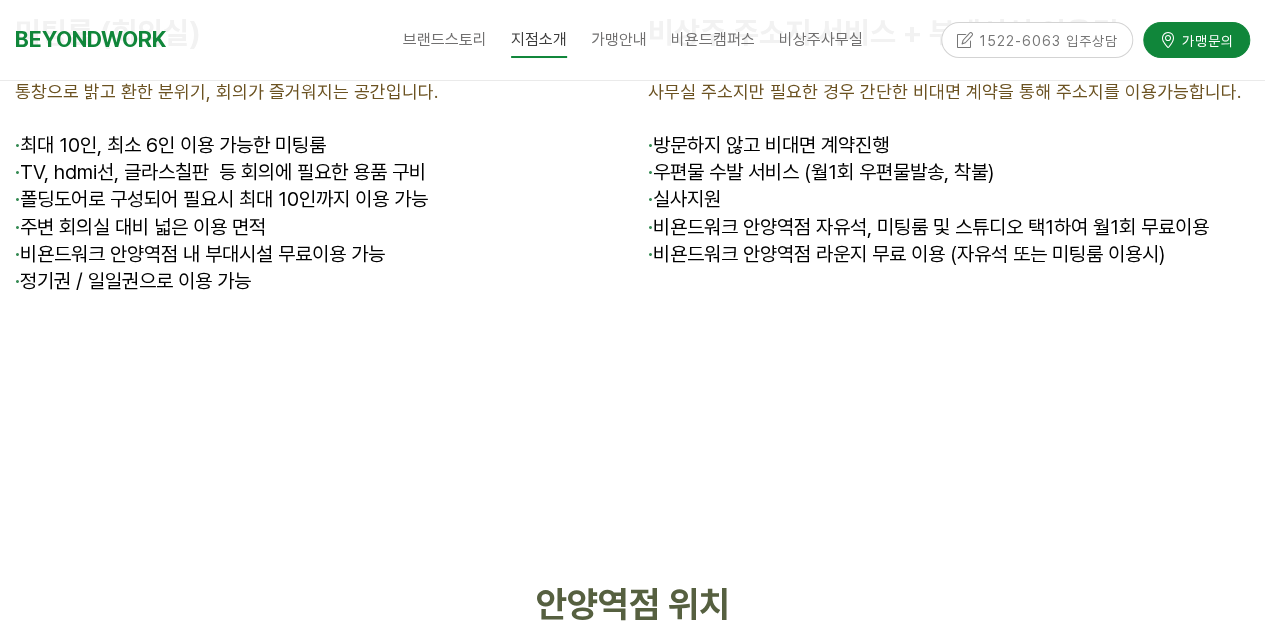 scroll, scrollTop: 7456, scrollLeft: 0, axis: vertical 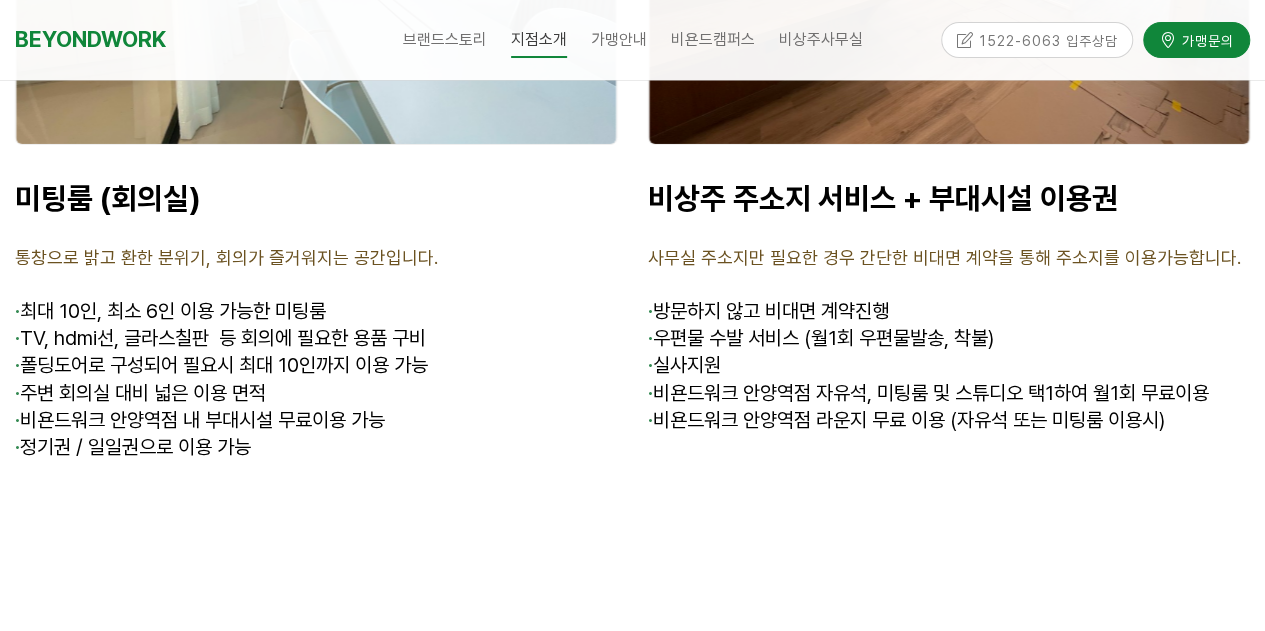 click on "통창으로 밝고 환한 분위기, 회의가 즐거워지는 공간입니다." at bounding box center (316, 258) 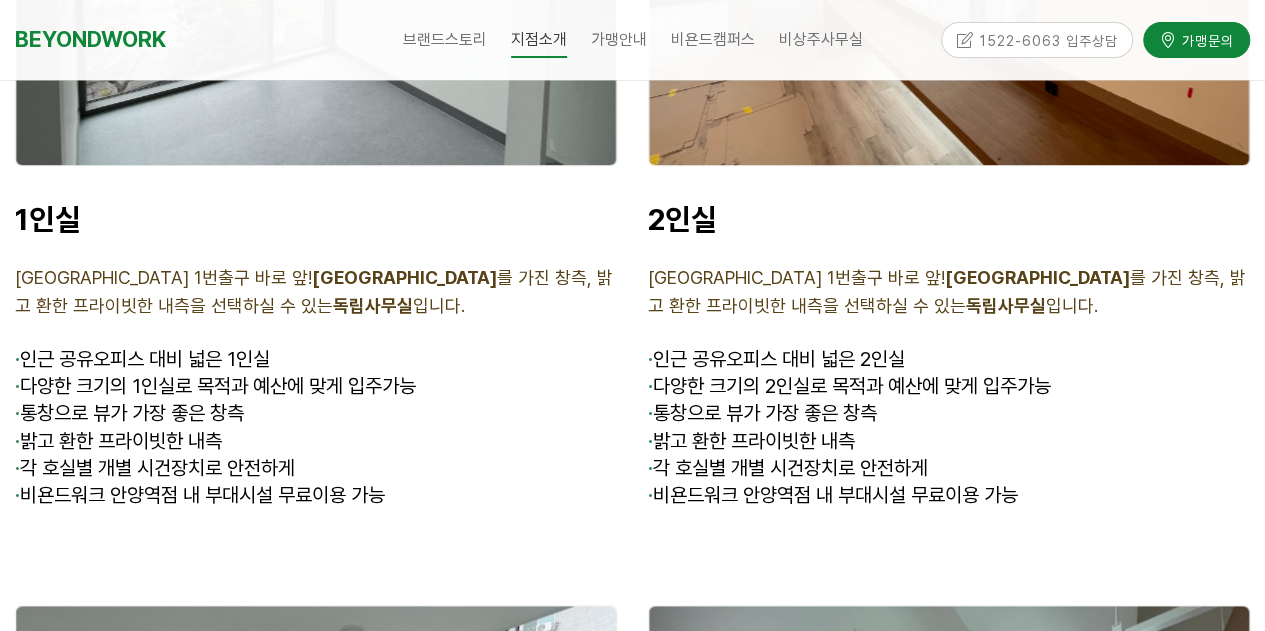 scroll, scrollTop: 4556, scrollLeft: 0, axis: vertical 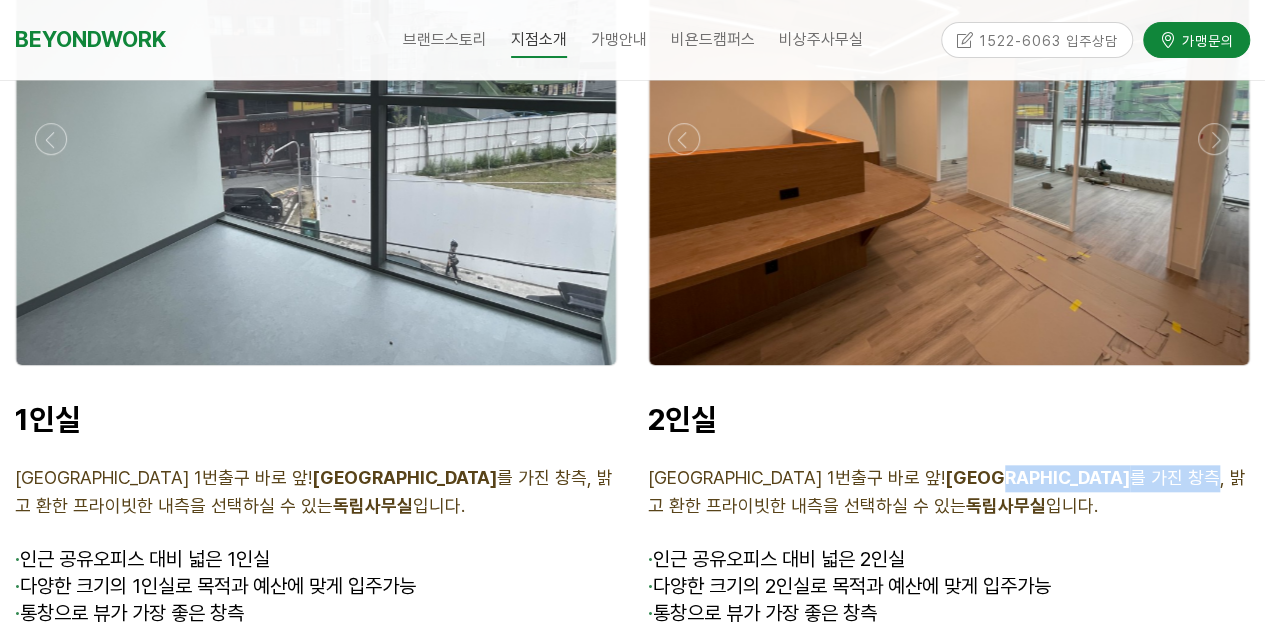 drag, startPoint x: 884, startPoint y: 451, endPoint x: 996, endPoint y: 465, distance: 112.871605 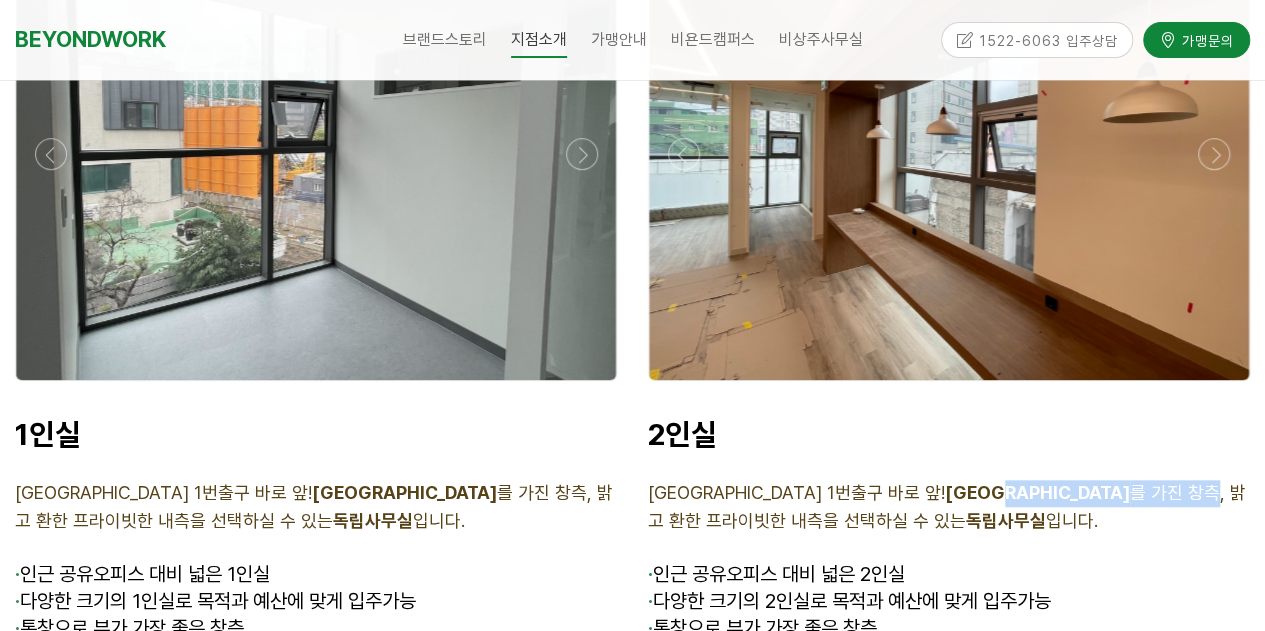 scroll, scrollTop: 4556, scrollLeft: 0, axis: vertical 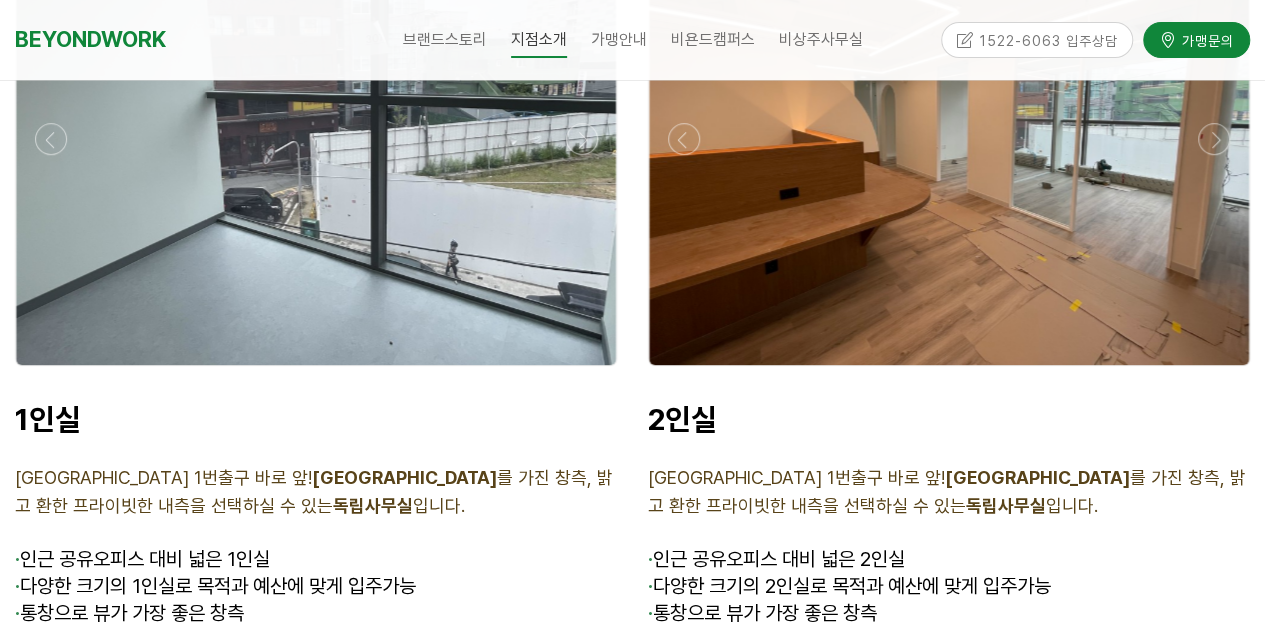 click on "BEYONDWORK" at bounding box center [179, 40] 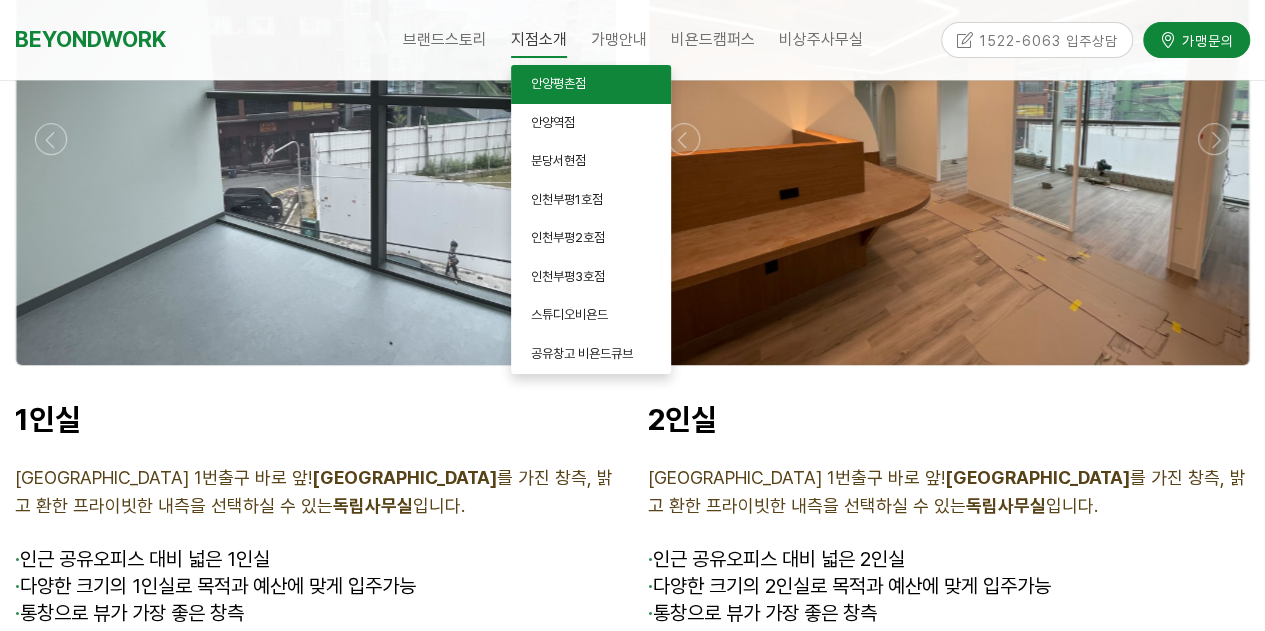 click on "안양평촌점" at bounding box center [558, 83] 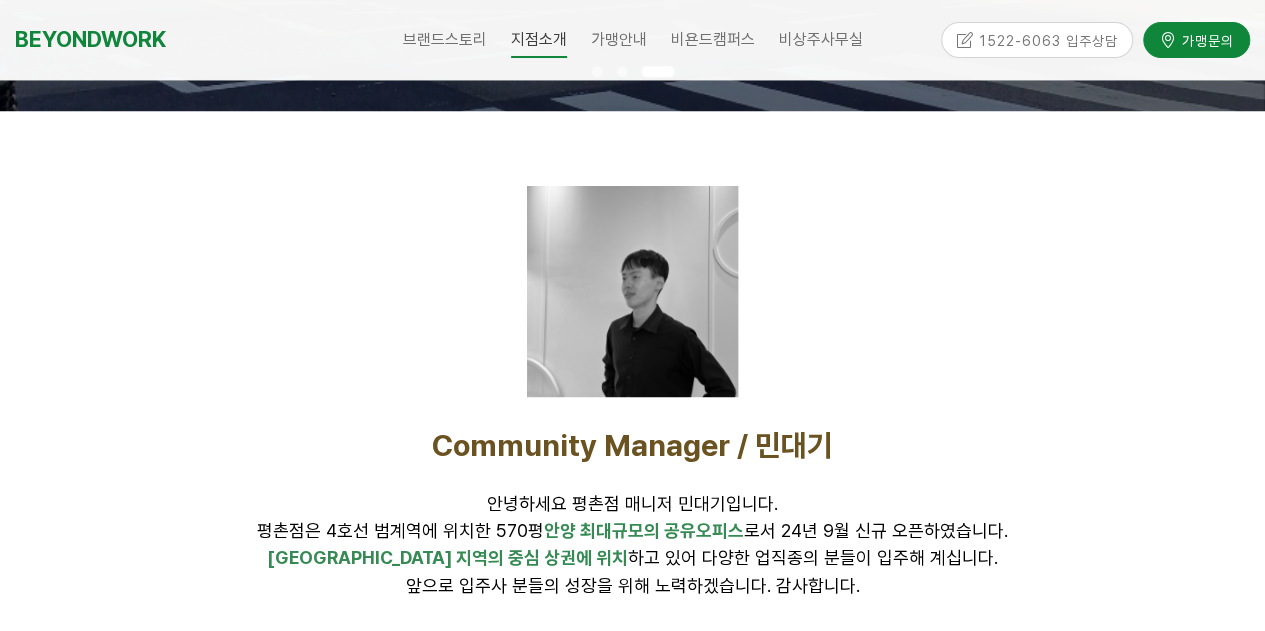 scroll, scrollTop: 700, scrollLeft: 0, axis: vertical 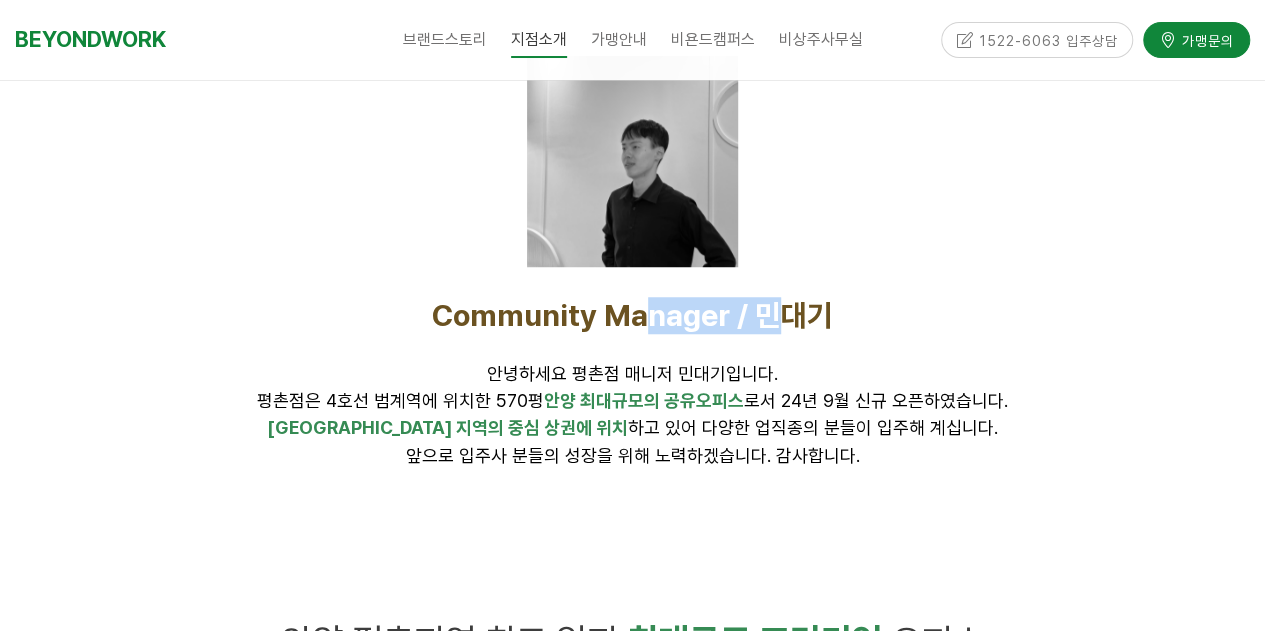 drag, startPoint x: 733, startPoint y: 328, endPoint x: 460, endPoint y: 362, distance: 275.10907 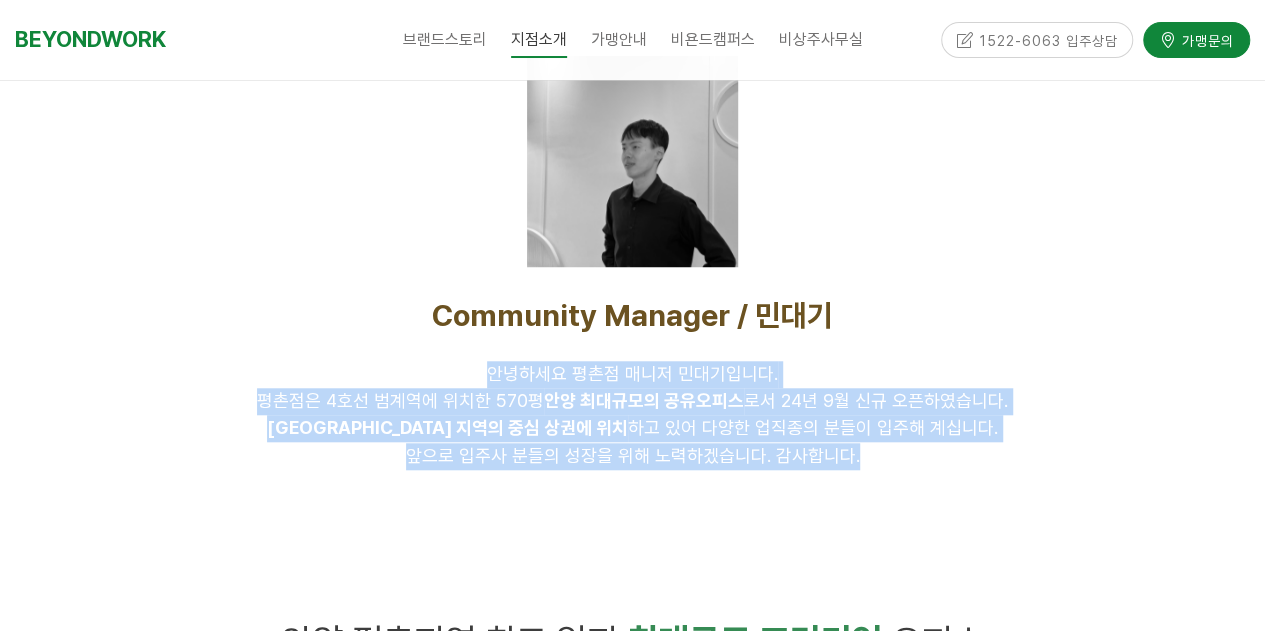 drag, startPoint x: 490, startPoint y: 385, endPoint x: 914, endPoint y: 475, distance: 433.44666 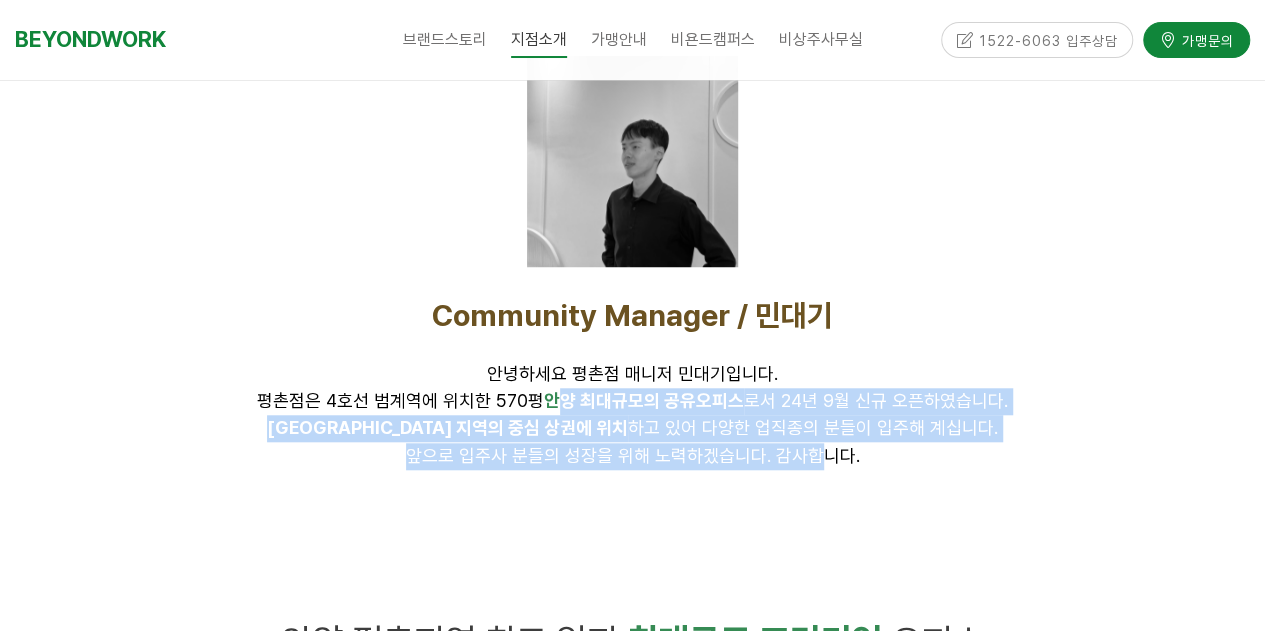 drag, startPoint x: 810, startPoint y: 470, endPoint x: 558, endPoint y: 378, distance: 268.26852 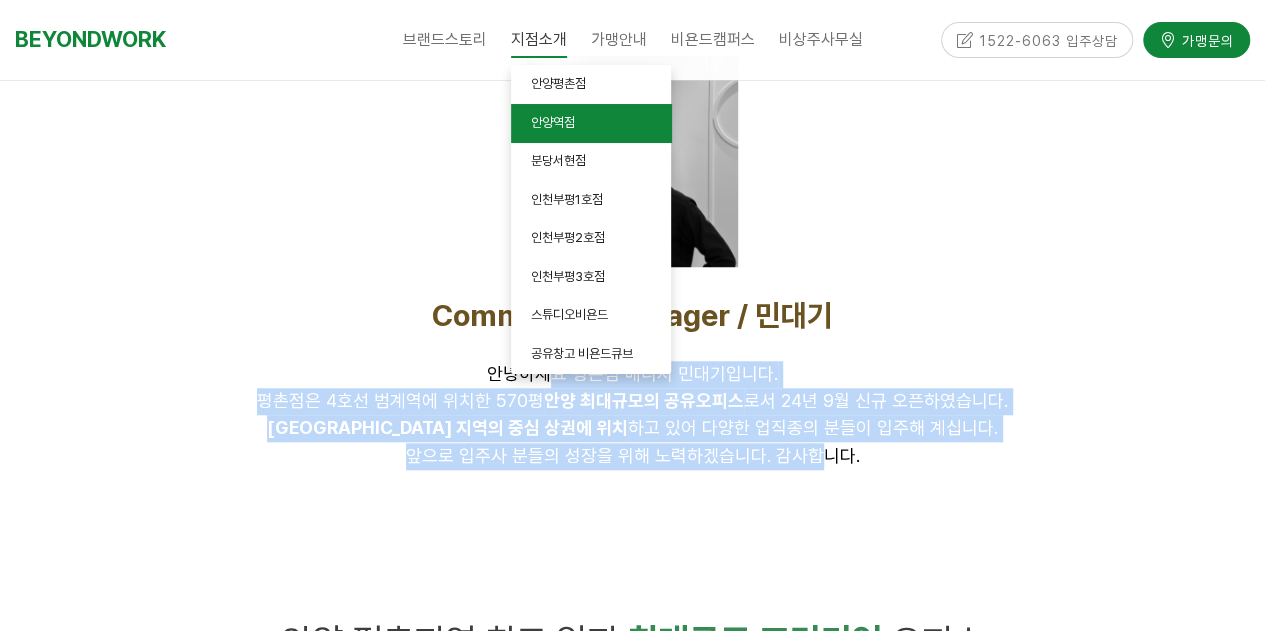 click on "안양역점" at bounding box center (553, 122) 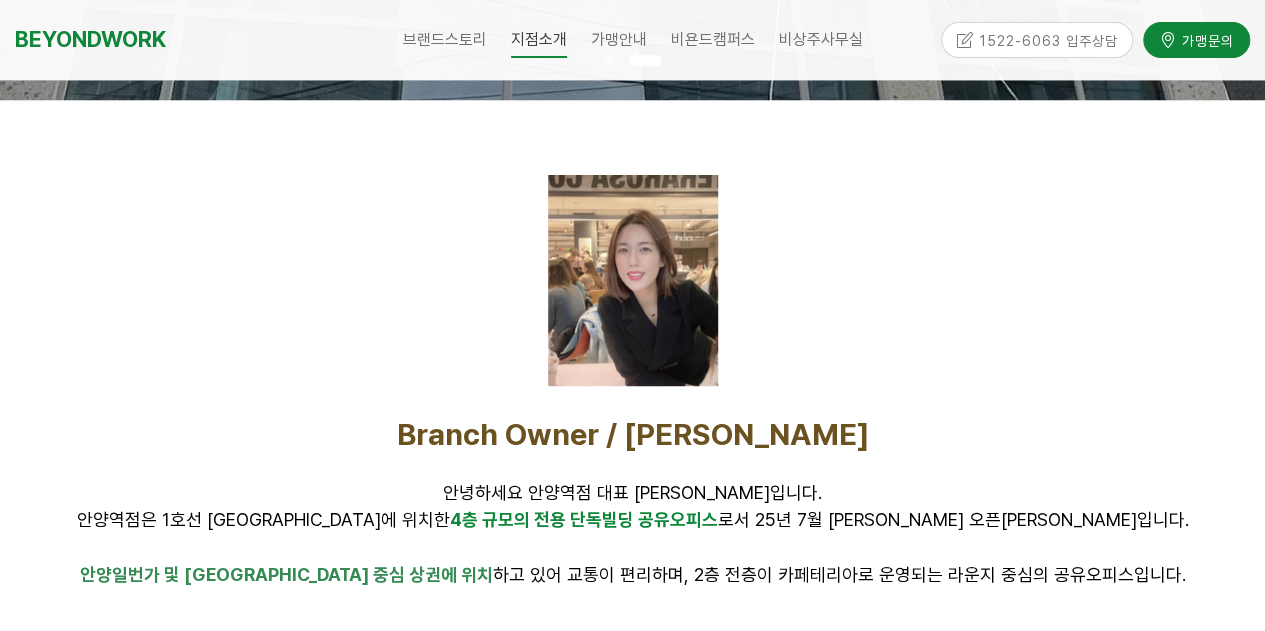 scroll, scrollTop: 700, scrollLeft: 0, axis: vertical 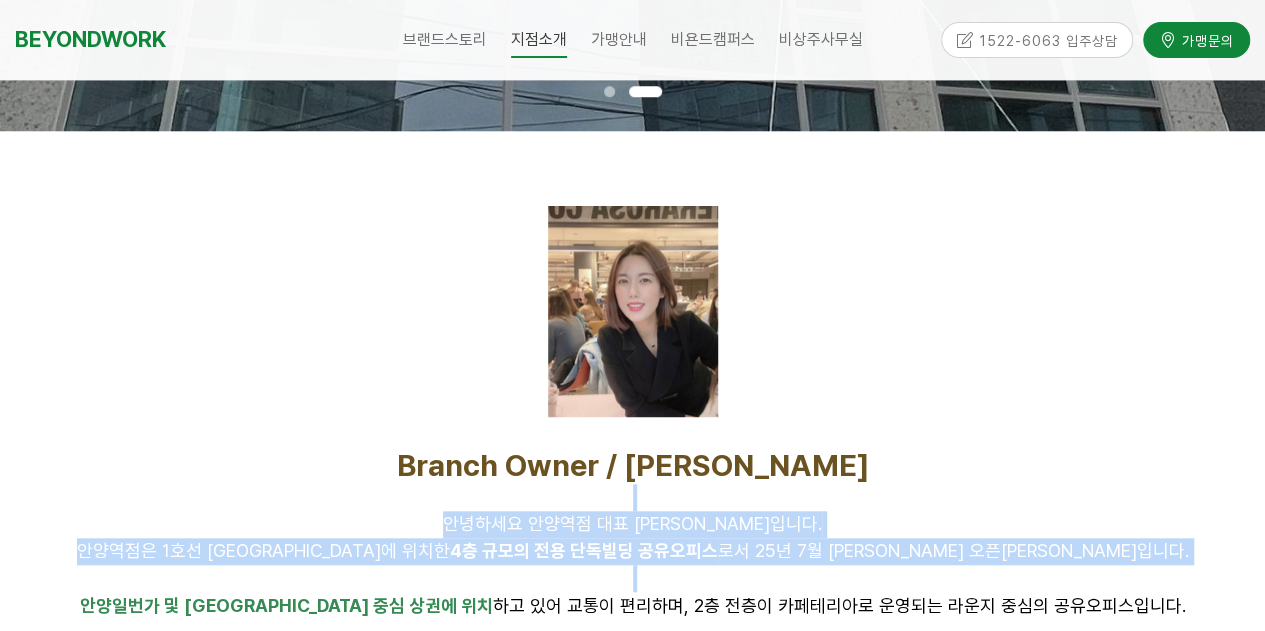 drag, startPoint x: 544, startPoint y: 516, endPoint x: 1004, endPoint y: 583, distance: 464.85373 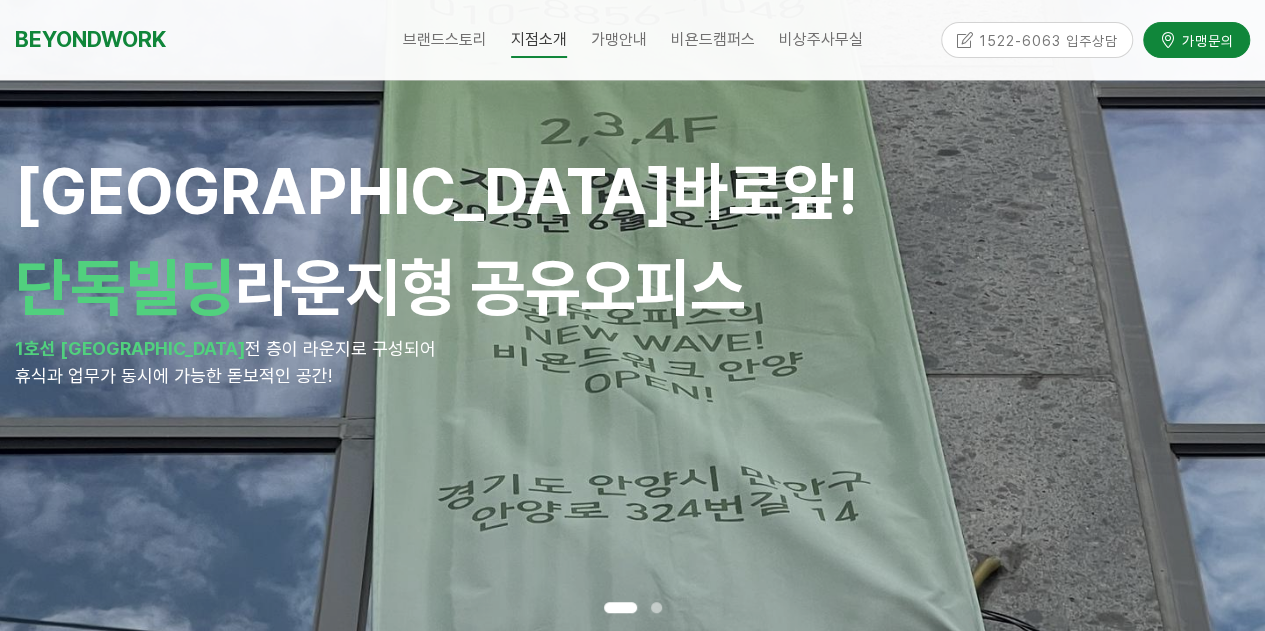 scroll, scrollTop: 0, scrollLeft: 0, axis: both 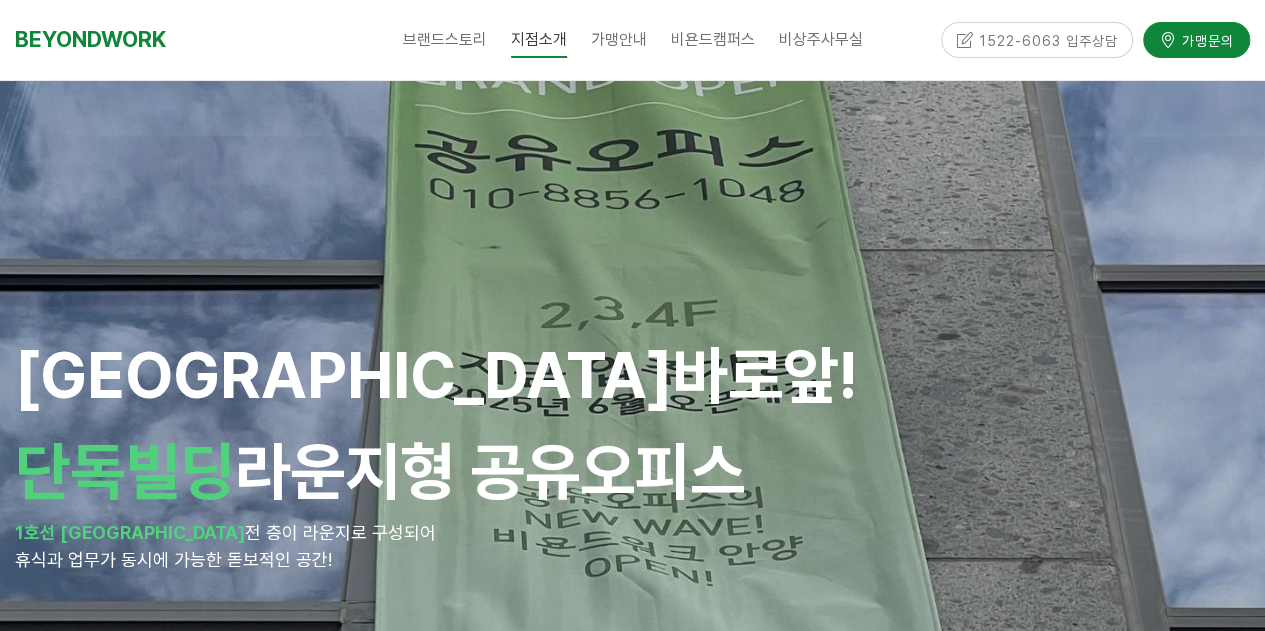 click on "단독빌딩  라운지형 공유오피스" at bounding box center [632, 471] 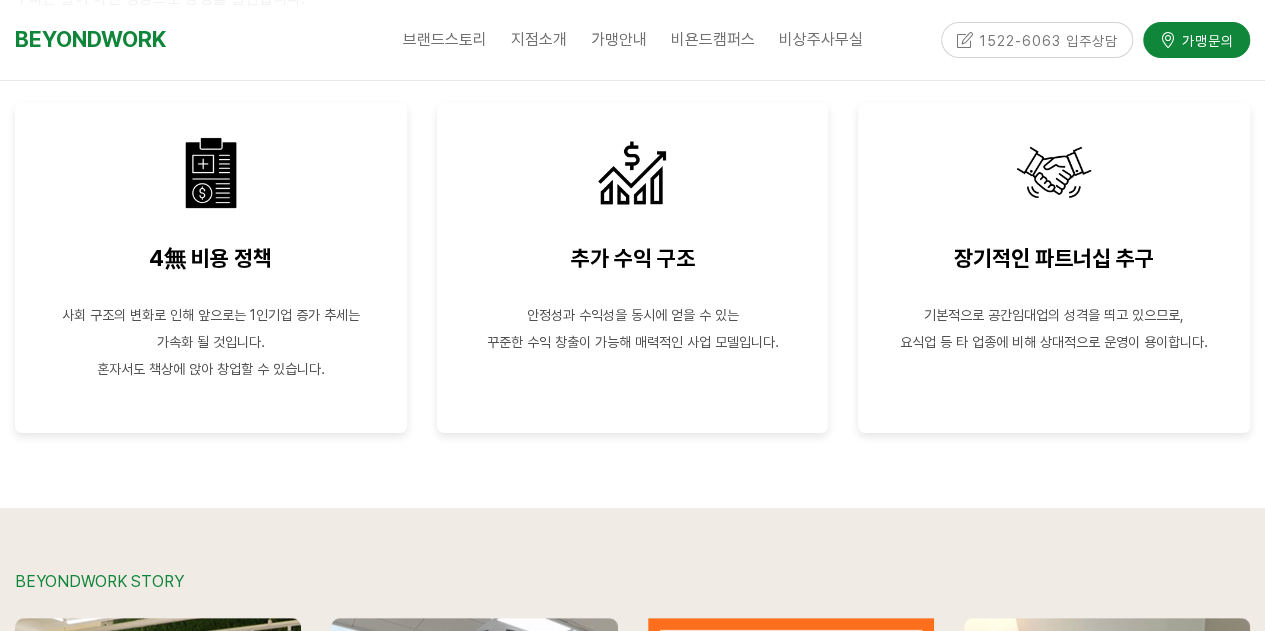 scroll, scrollTop: 4000, scrollLeft: 0, axis: vertical 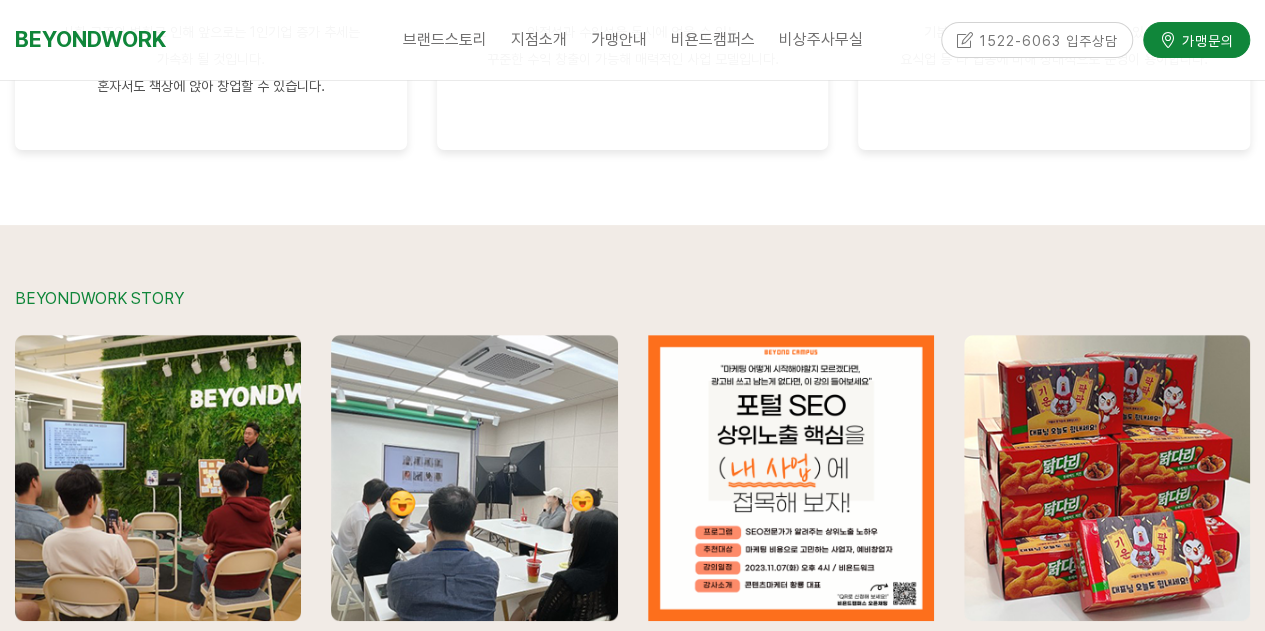 click at bounding box center (632, 255) 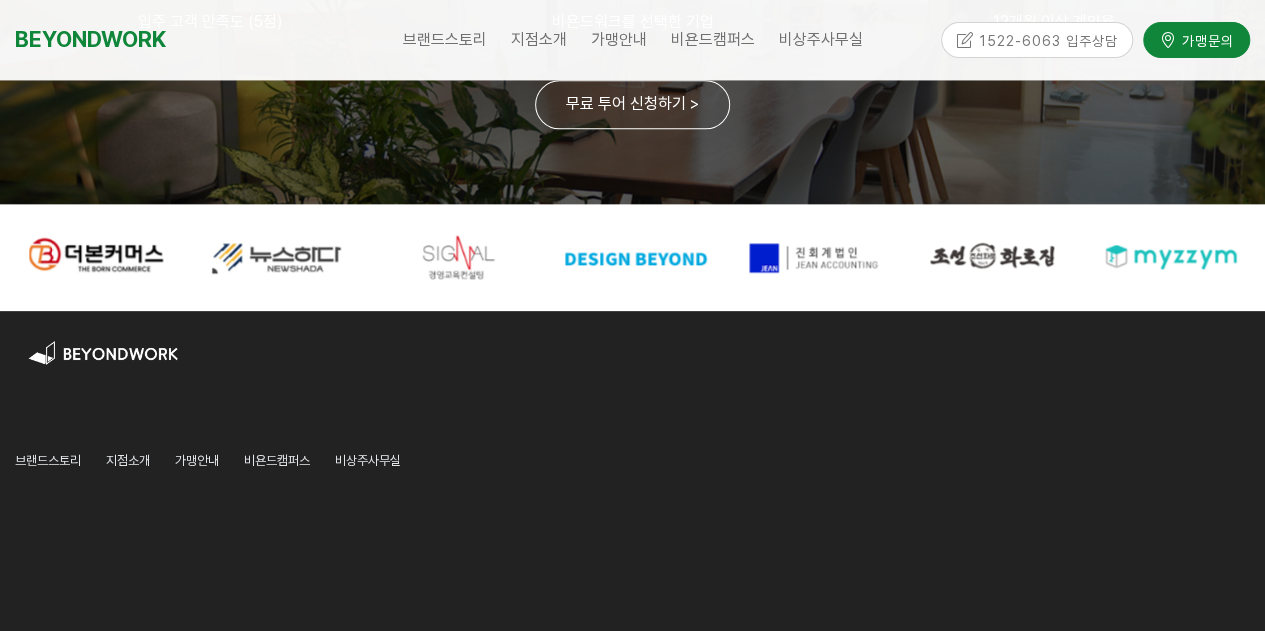 scroll, scrollTop: 5100, scrollLeft: 0, axis: vertical 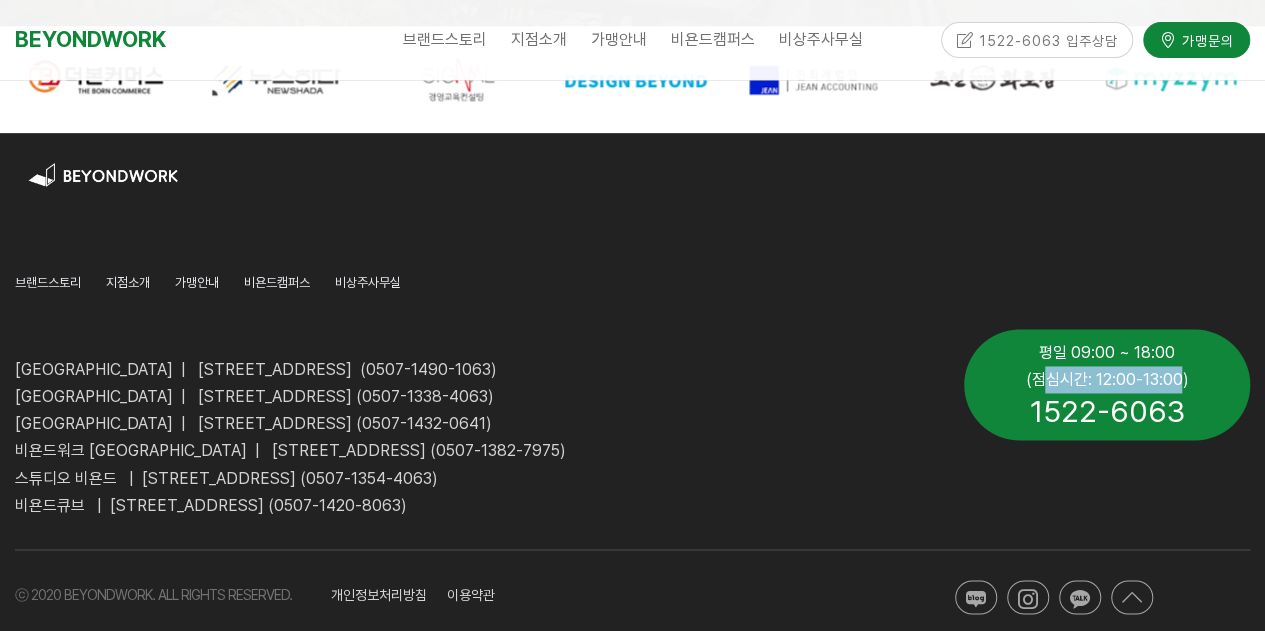 drag, startPoint x: 1050, startPoint y: 381, endPoint x: 1174, endPoint y: 375, distance: 124.14507 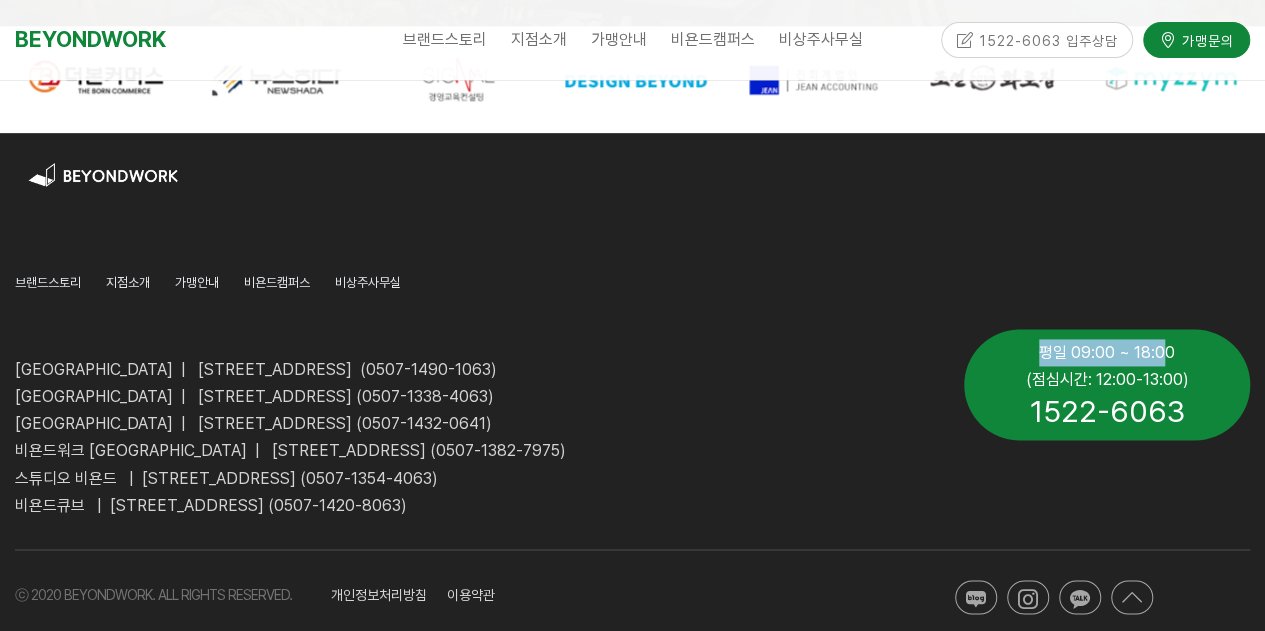 drag, startPoint x: 1160, startPoint y: 357, endPoint x: 897, endPoint y: 355, distance: 263.0076 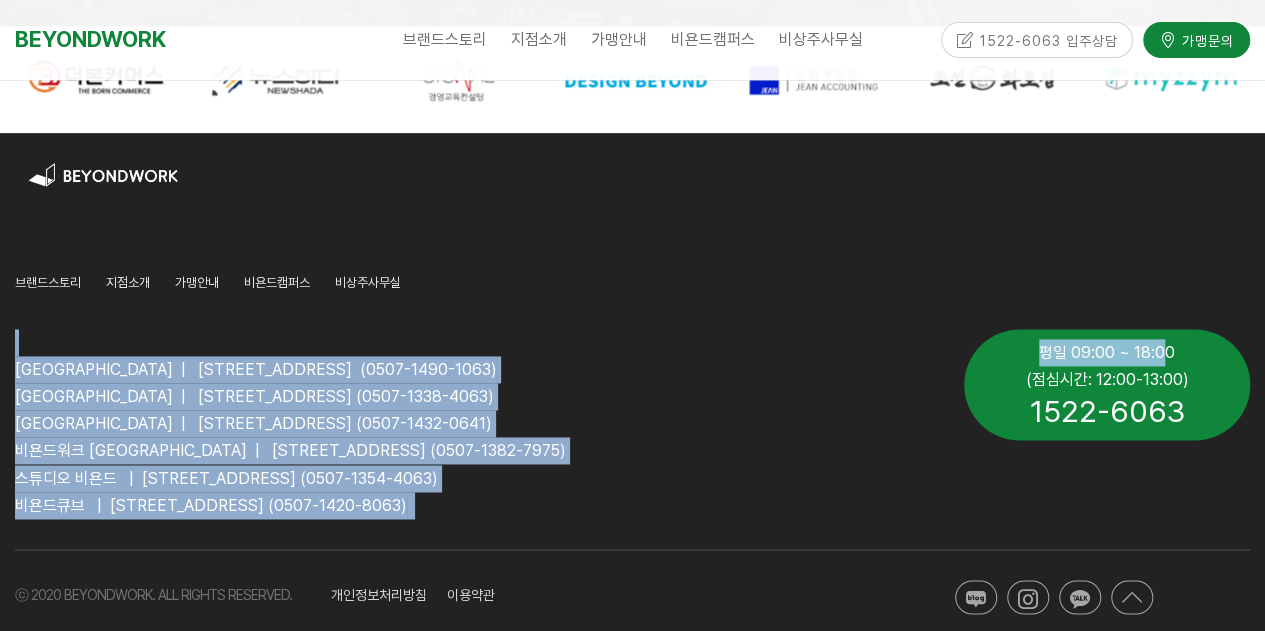 click on "[GEOGRAPHIC_DATA]  |   [STREET_ADDRESS]  (0507-1490-1063)" at bounding box center [474, 369] 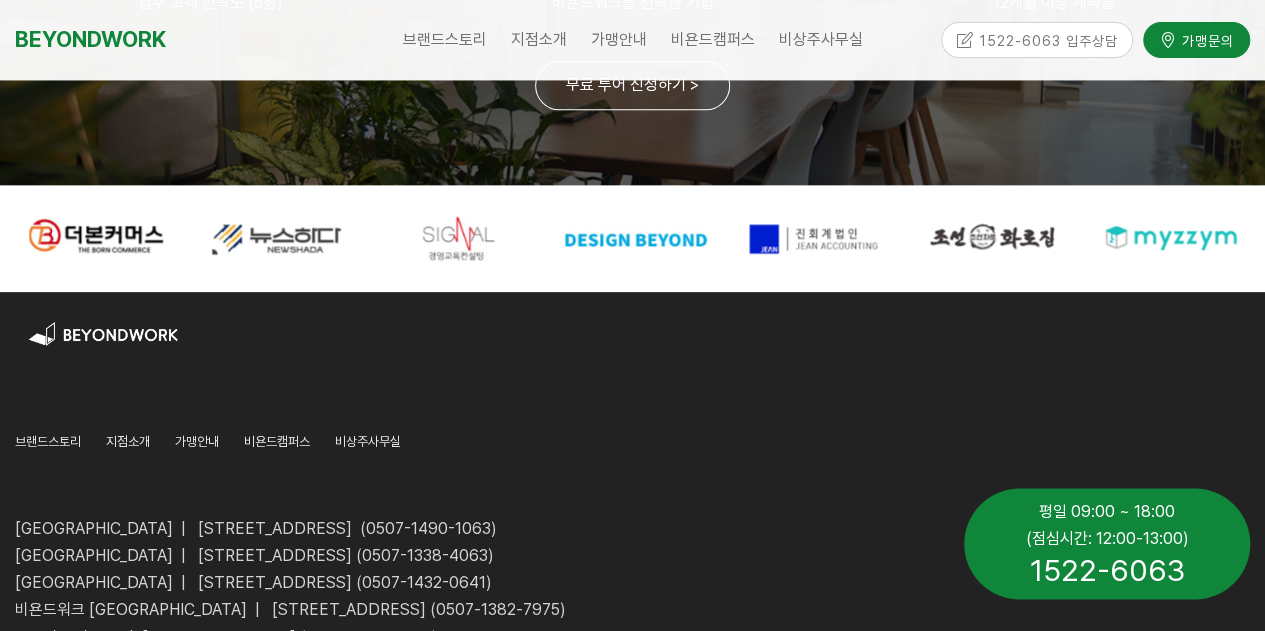 scroll, scrollTop: 5130, scrollLeft: 0, axis: vertical 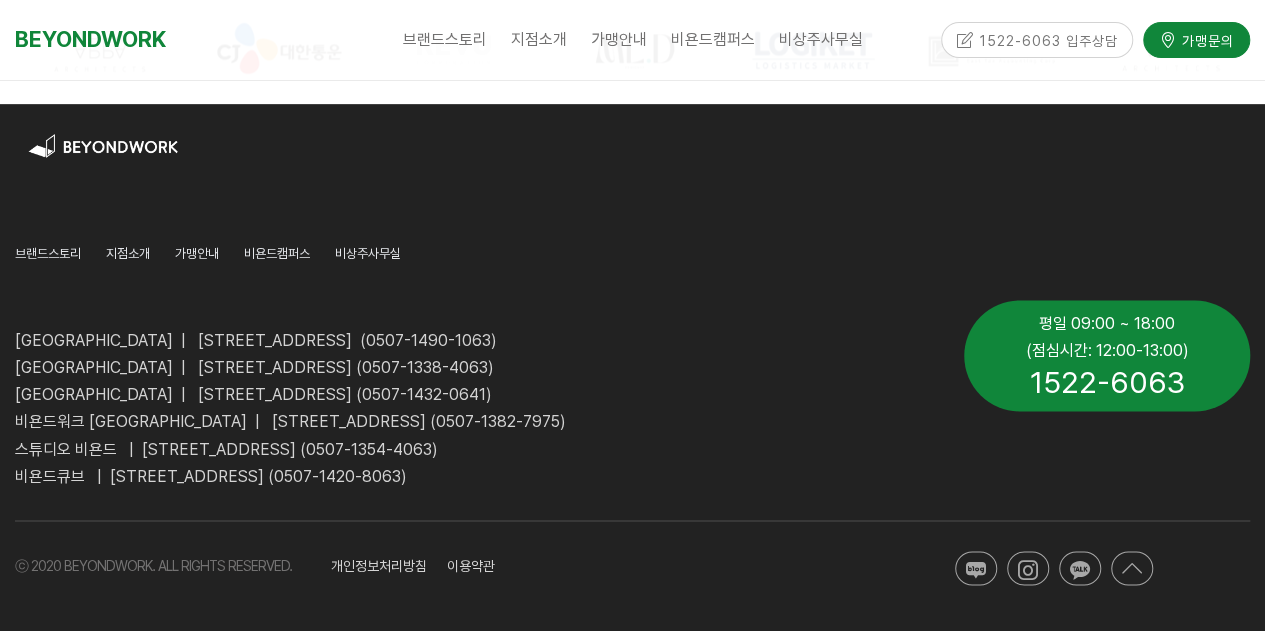 click on "[GEOGRAPHIC_DATA]  |   [STREET_ADDRESS] (0507-1338-4063)" at bounding box center (254, 367) 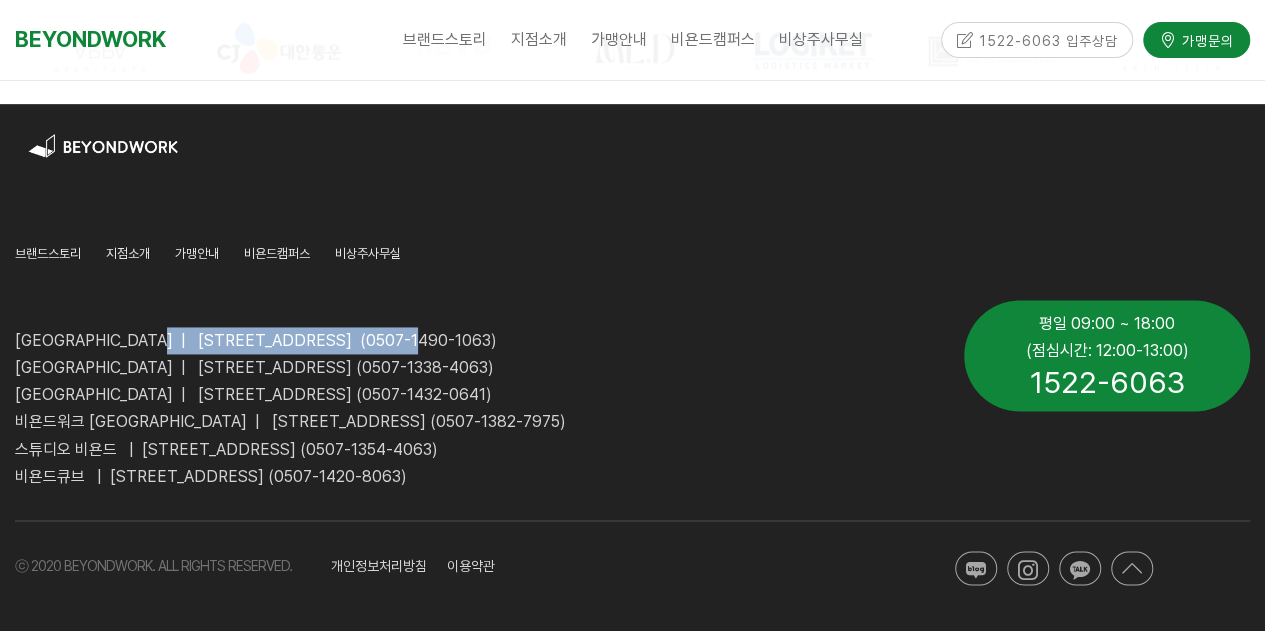 drag, startPoint x: 171, startPoint y: 337, endPoint x: 471, endPoint y: 341, distance: 300.02667 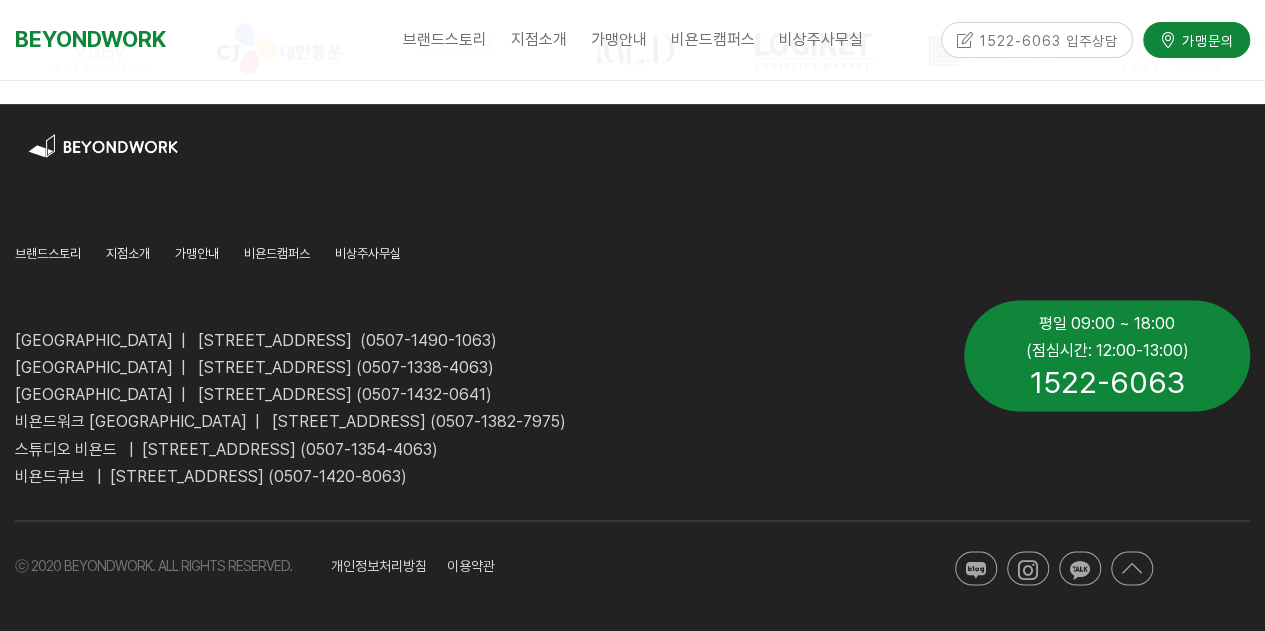 drag, startPoint x: 548, startPoint y: 243, endPoint x: 553, endPoint y: 253, distance: 11.18034 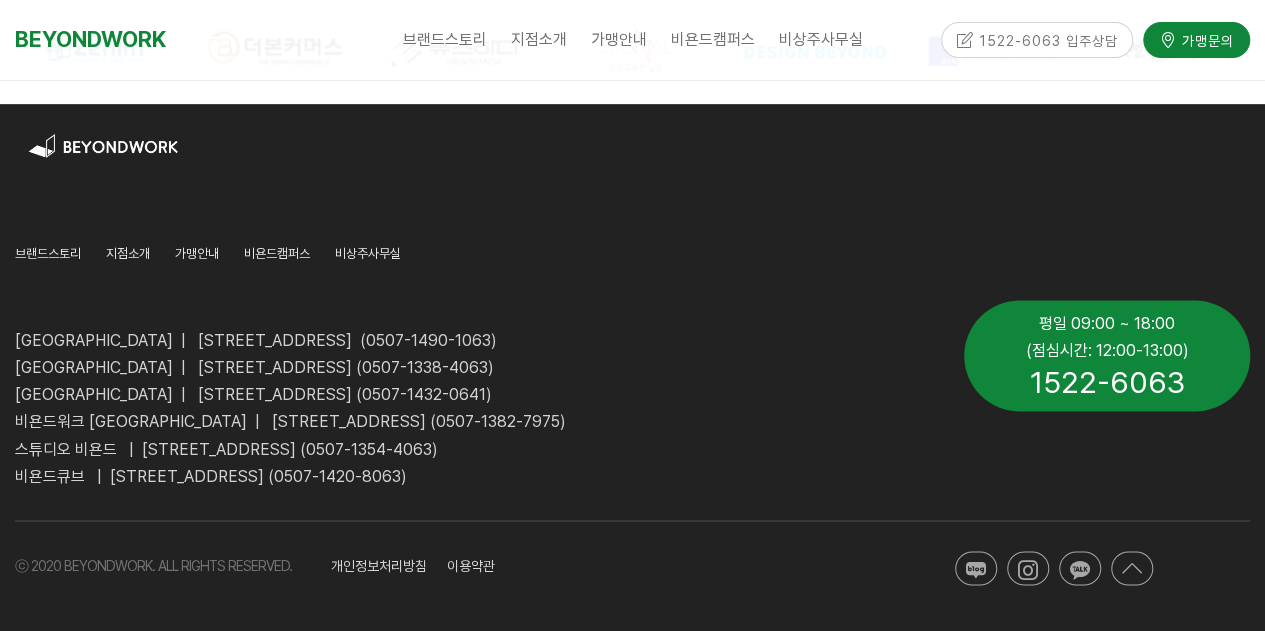click on "[GEOGRAPHIC_DATA]  |   [STREET_ADDRESS]  (0507-1490-1063) [GEOGRAPHIC_DATA]  |   [STREET_ADDRESS] (0507-1338-4063) [GEOGRAPHIC_DATA]현점  |   [STREET_ADDRESS] (0507-1432-0641) [GEOGRAPHIC_DATA]  |   [STREET_ADDRESS] (0507-1382-7975) 스튜디오 [GEOGRAPHIC_DATA]   |  [STREET_ADDRESS] (0507-1354-4063)  [GEOGRAPHIC_DATA]   |  [STREET_ADDRESS] (0507-1420-8063)" at bounding box center (474, 395) 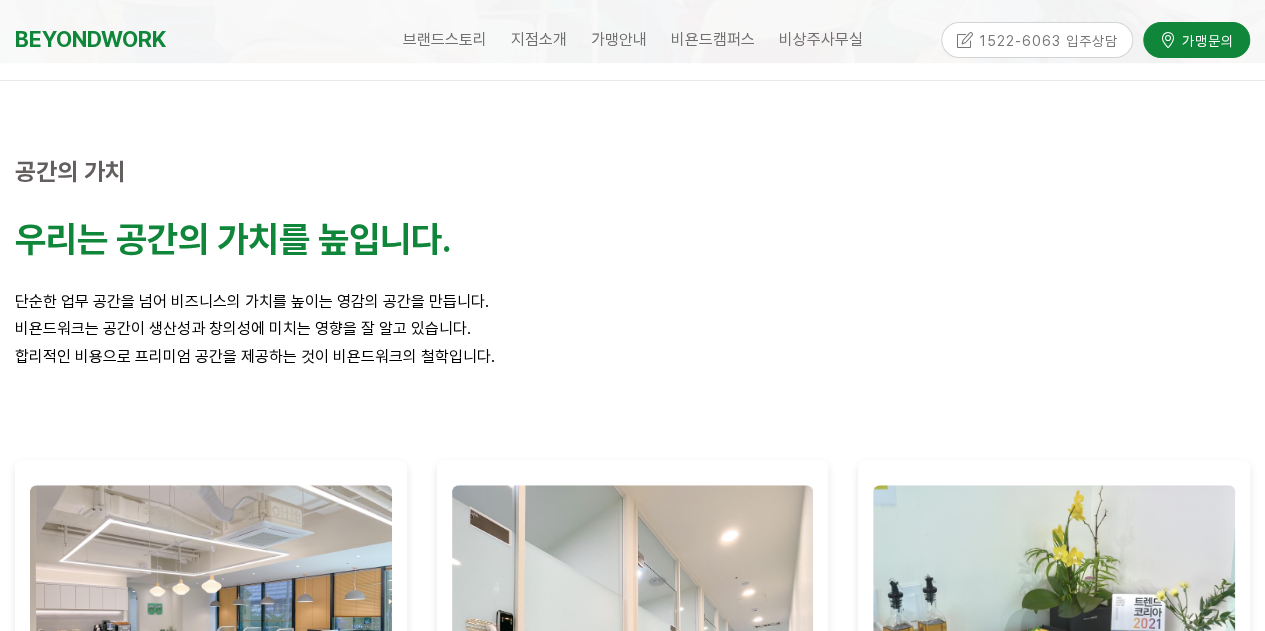 scroll, scrollTop: 530, scrollLeft: 0, axis: vertical 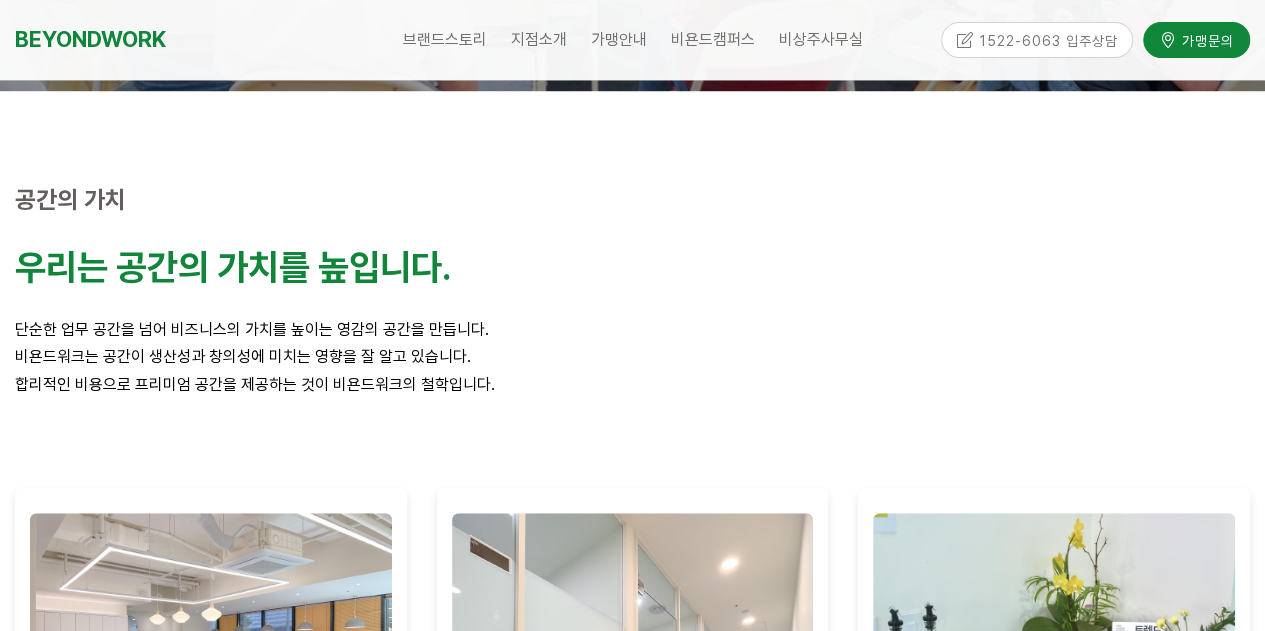 click on "1522-6063 입주상담" at bounding box center (1037, 39) 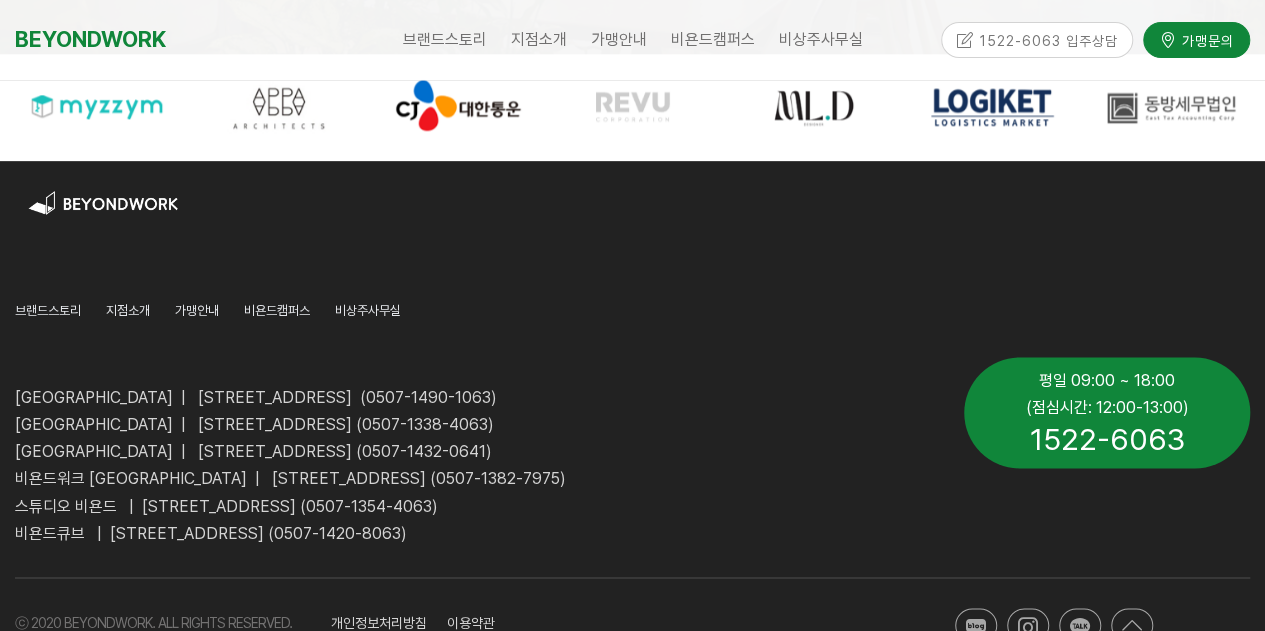 scroll, scrollTop: 5130, scrollLeft: 0, axis: vertical 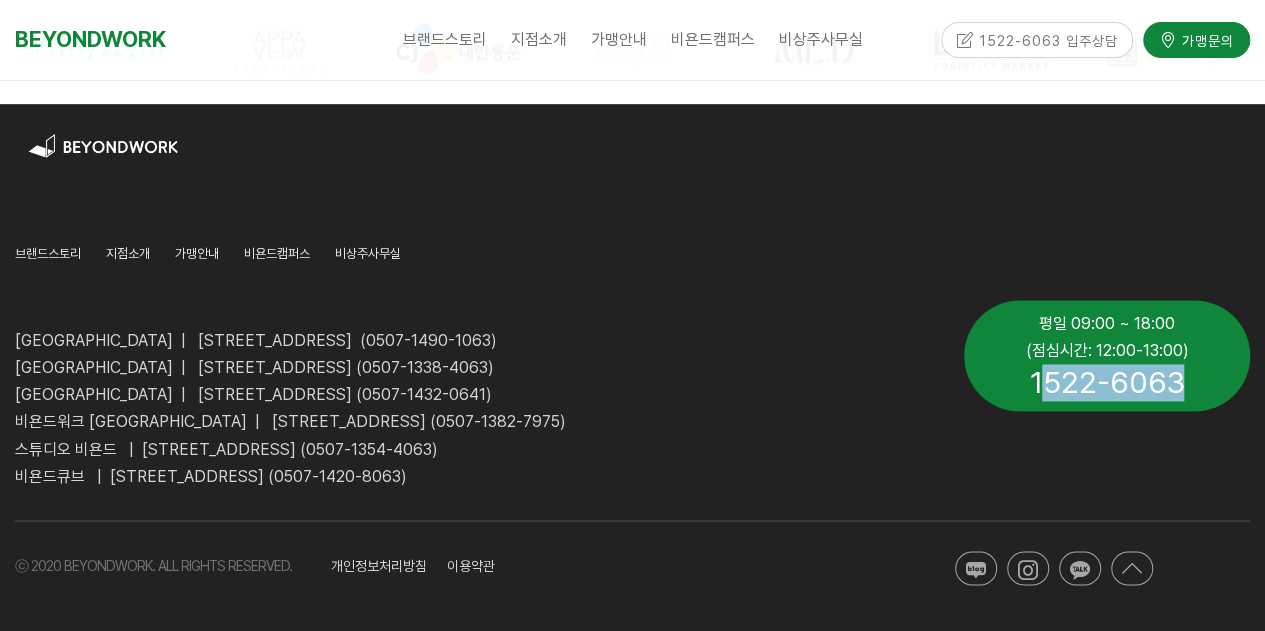 drag, startPoint x: 1039, startPoint y: 392, endPoint x: 1248, endPoint y: 399, distance: 209.11719 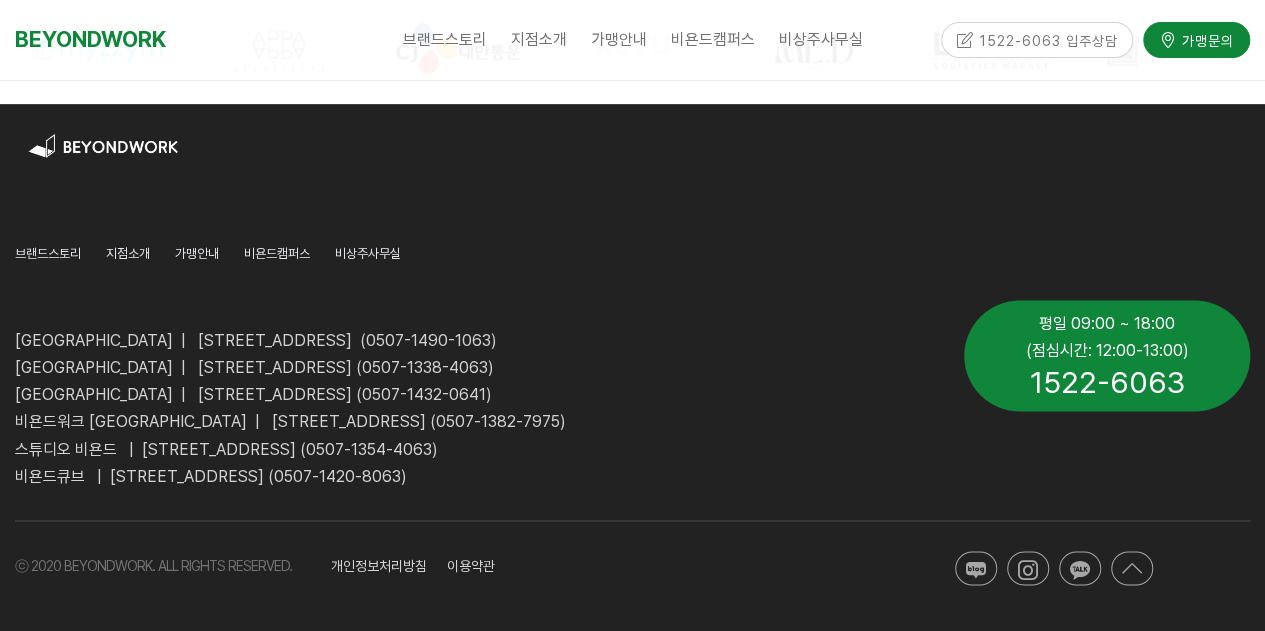 click at bounding box center (474, 313) 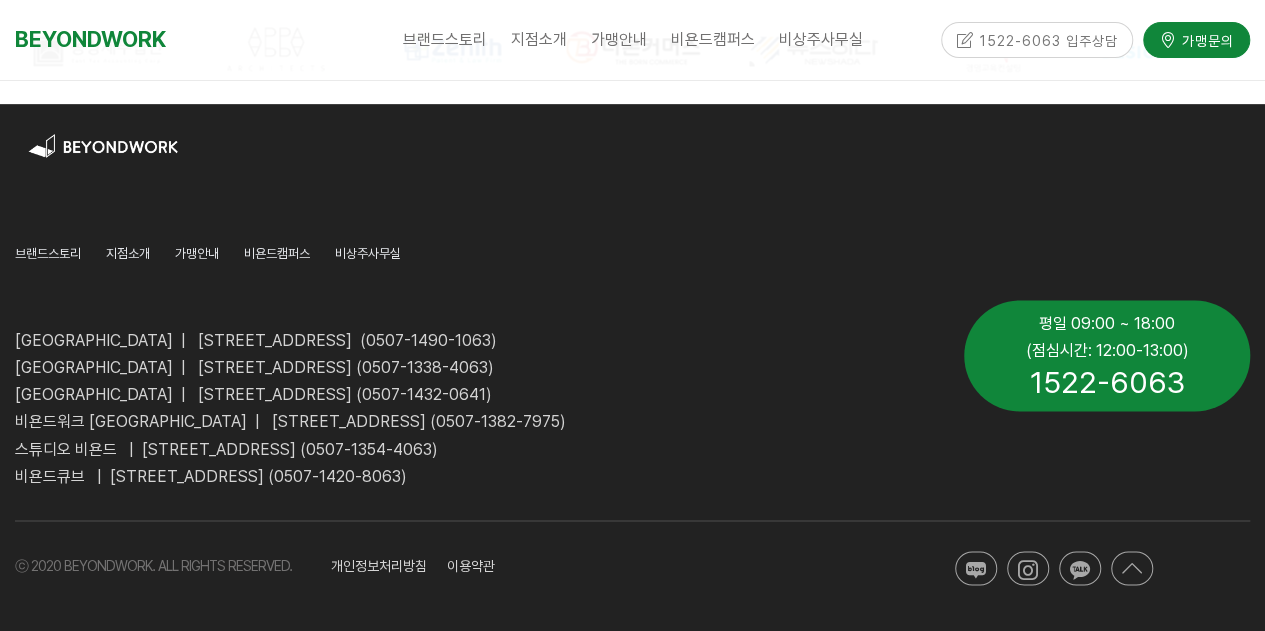 click at bounding box center [949, 254] 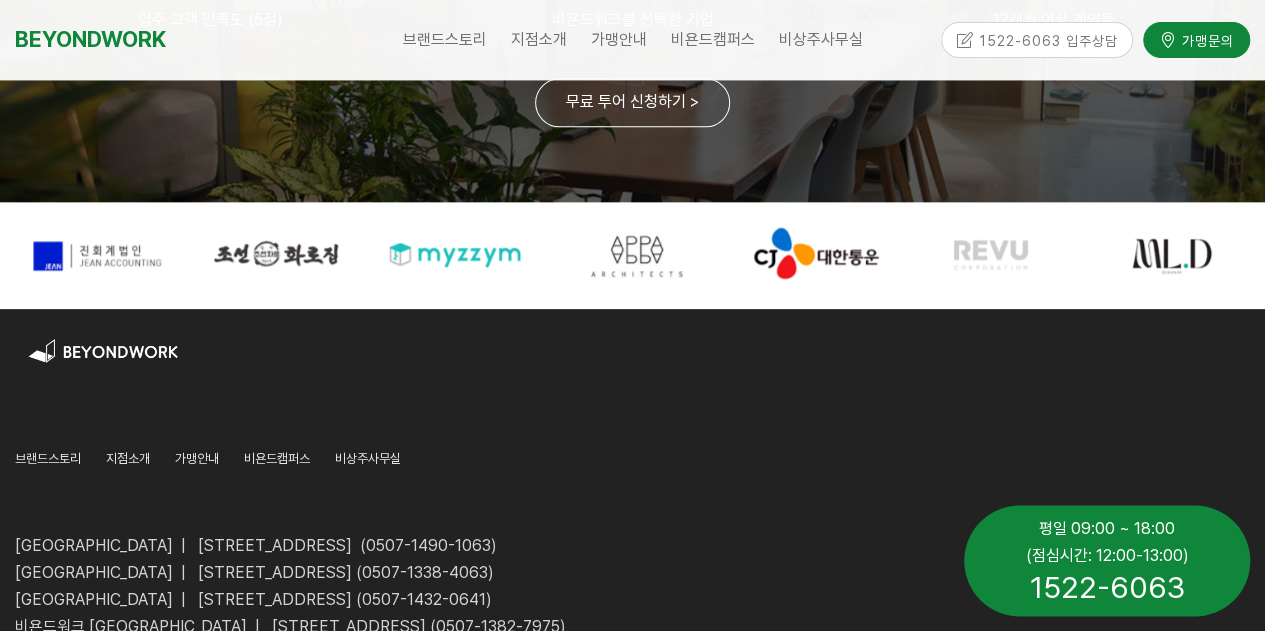 scroll, scrollTop: 4930, scrollLeft: 0, axis: vertical 